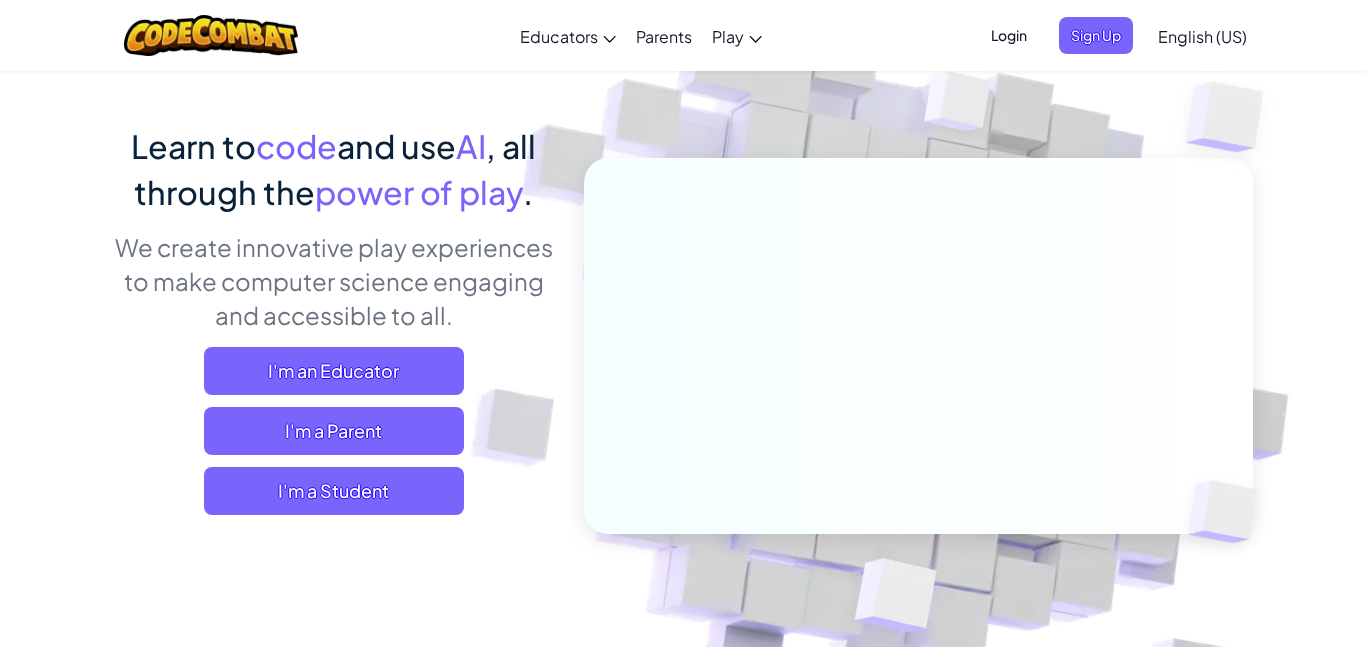 scroll, scrollTop: 121, scrollLeft: 0, axis: vertical 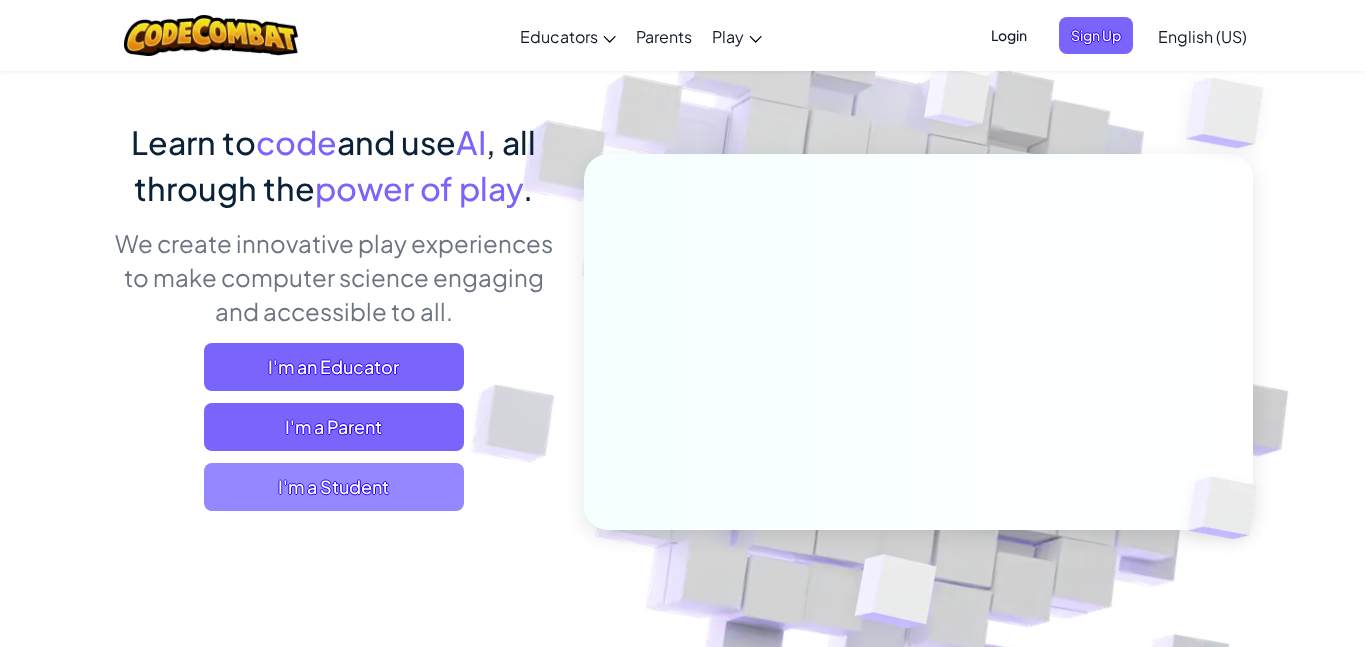 click on "I'm a Student" at bounding box center (334, 487) 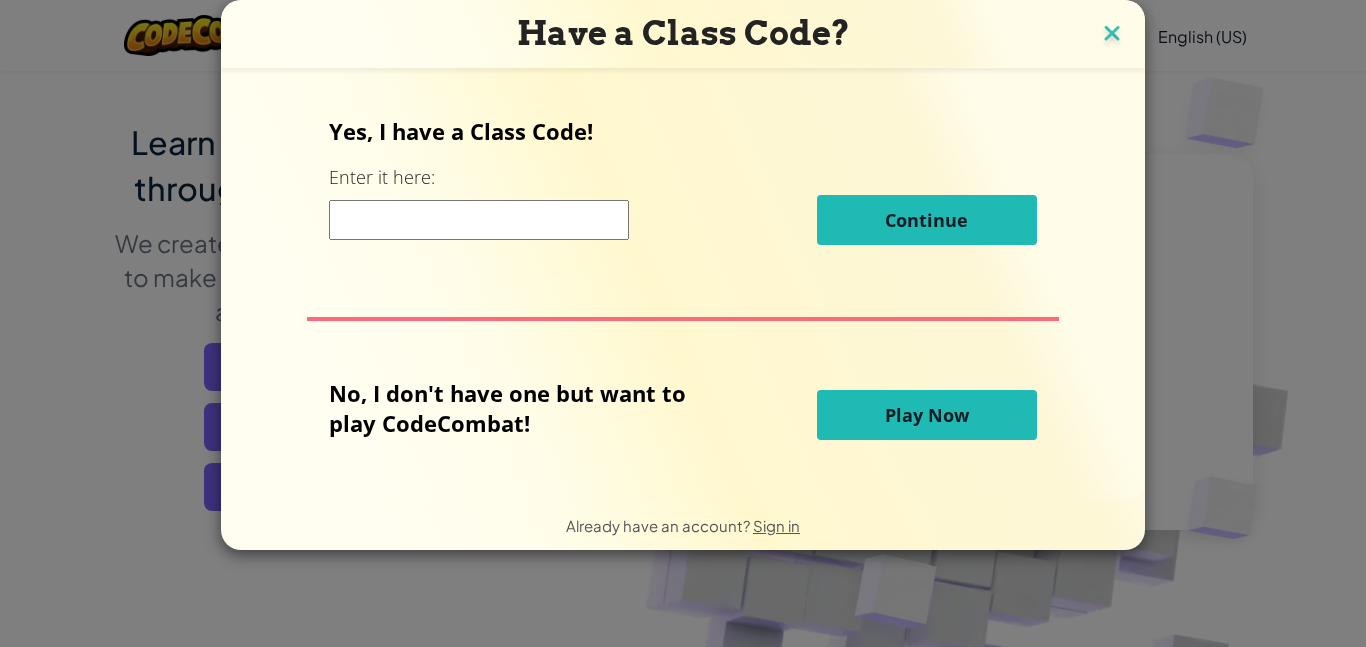 click at bounding box center (1112, 35) 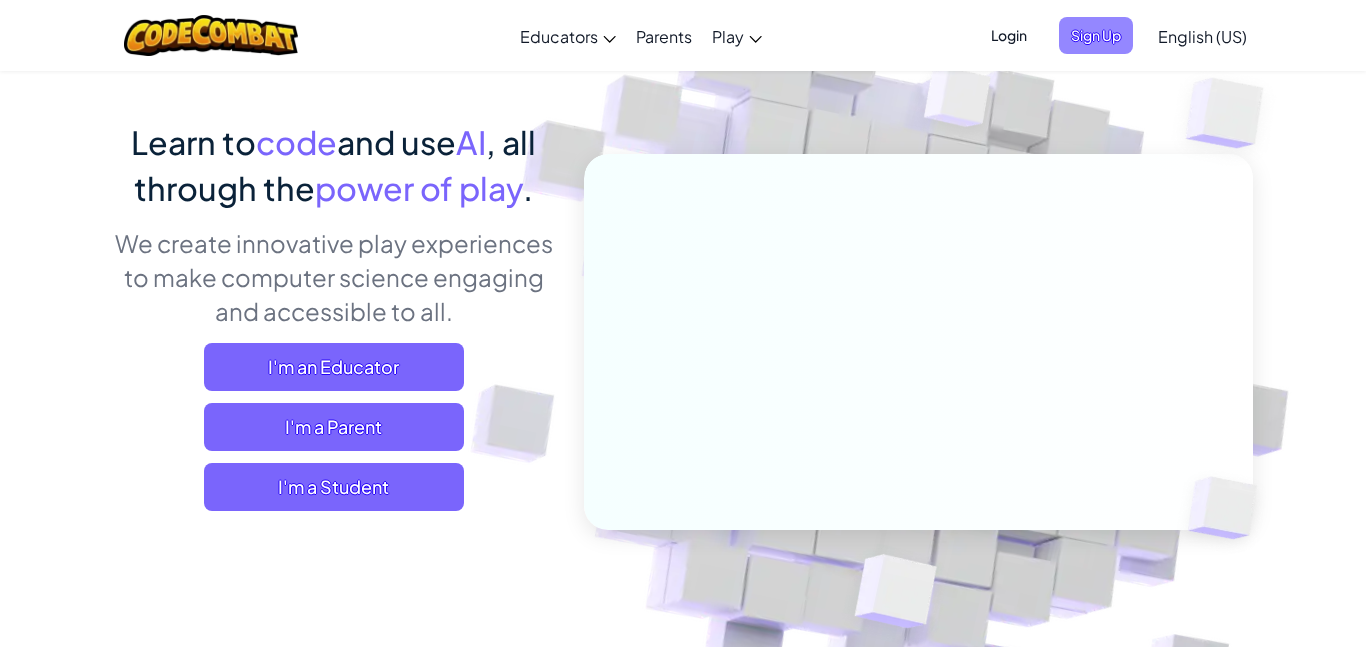 click on "Sign Up" at bounding box center (1096, 35) 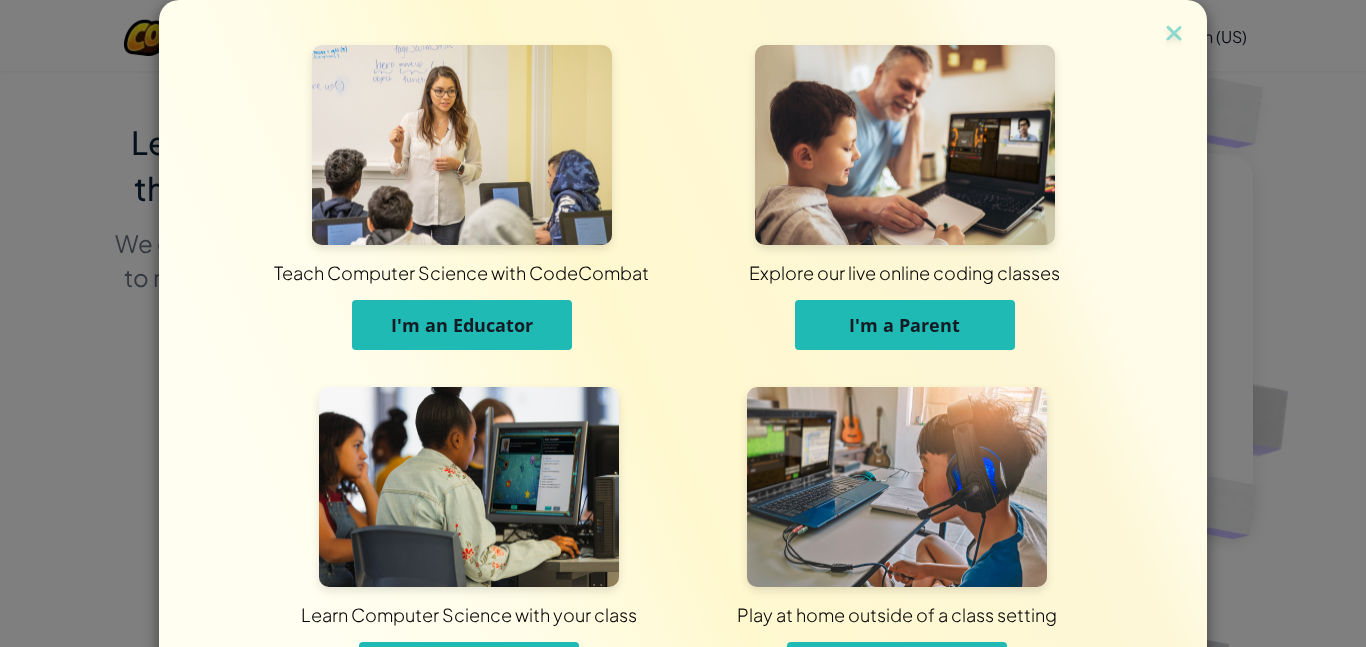 scroll, scrollTop: 145, scrollLeft: 0, axis: vertical 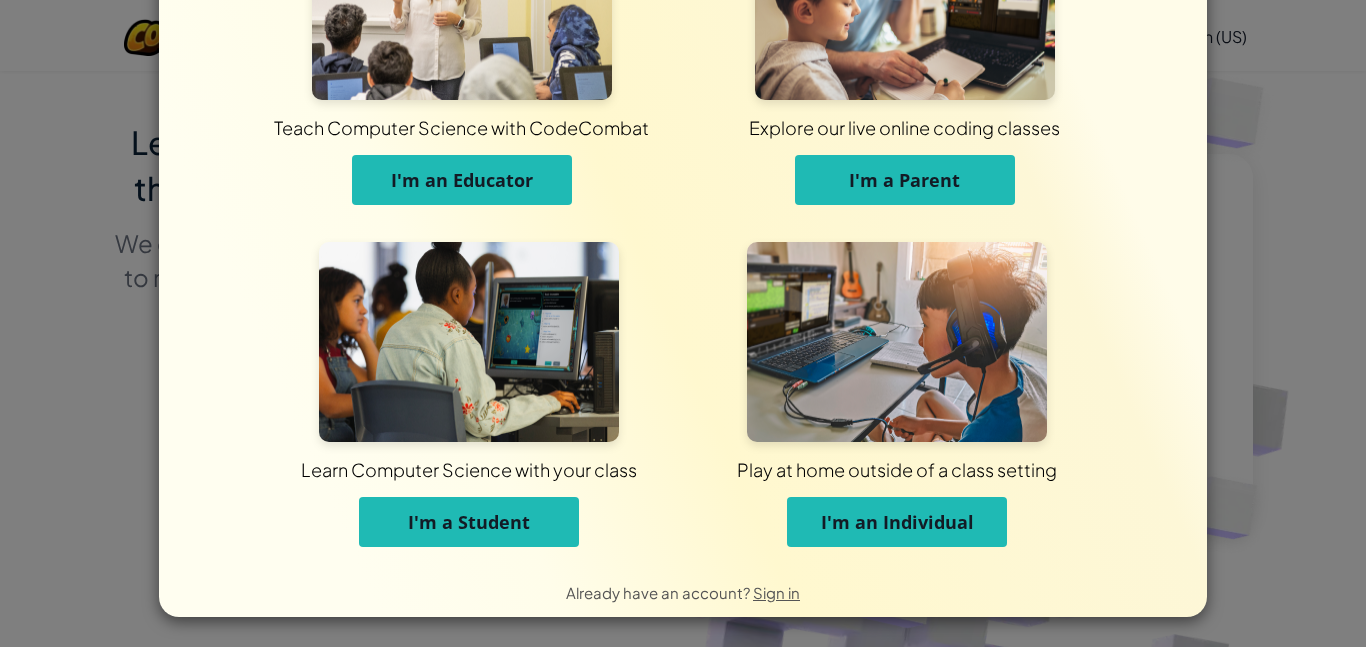 click on "I'm a Student" at bounding box center (469, 522) 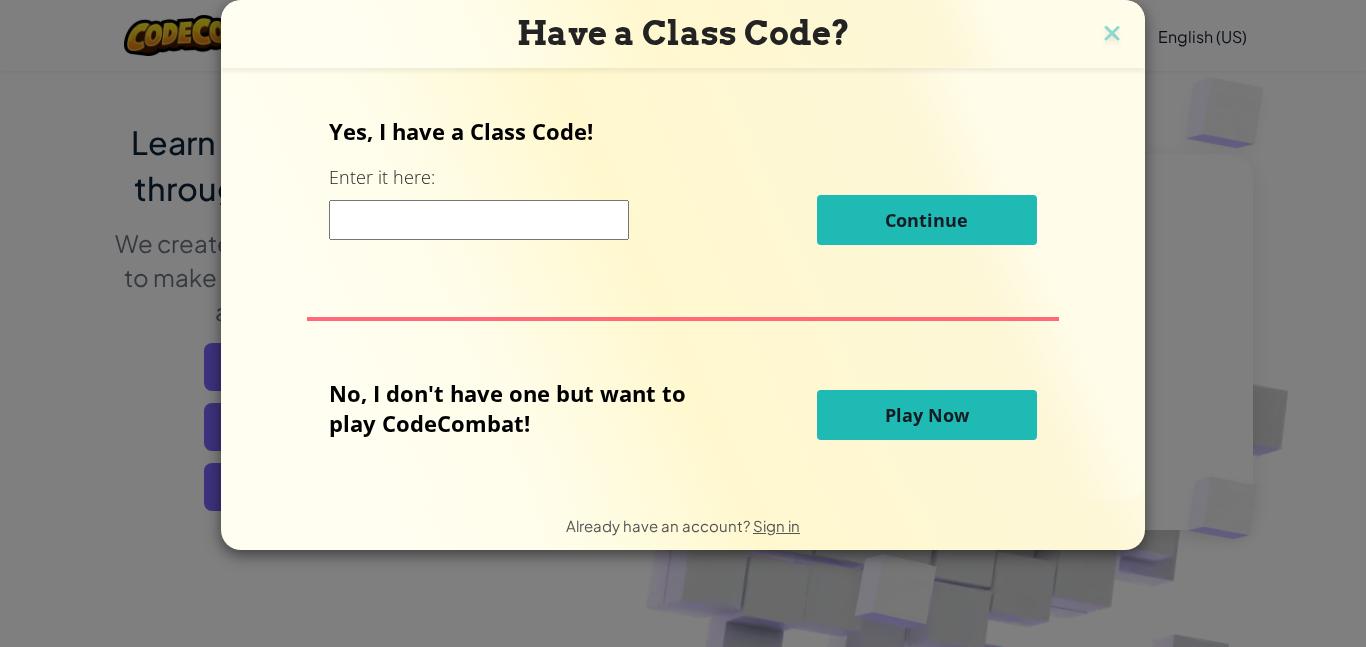 scroll, scrollTop: 0, scrollLeft: 0, axis: both 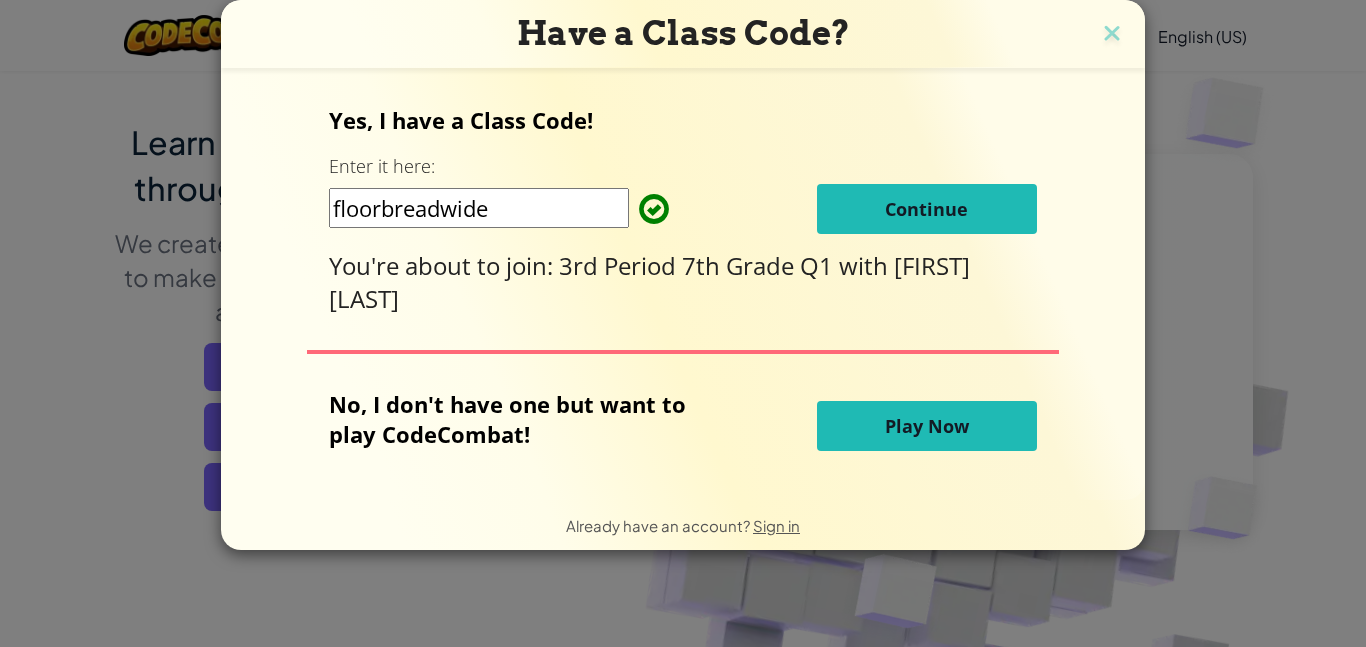 type on "floorbreadwide" 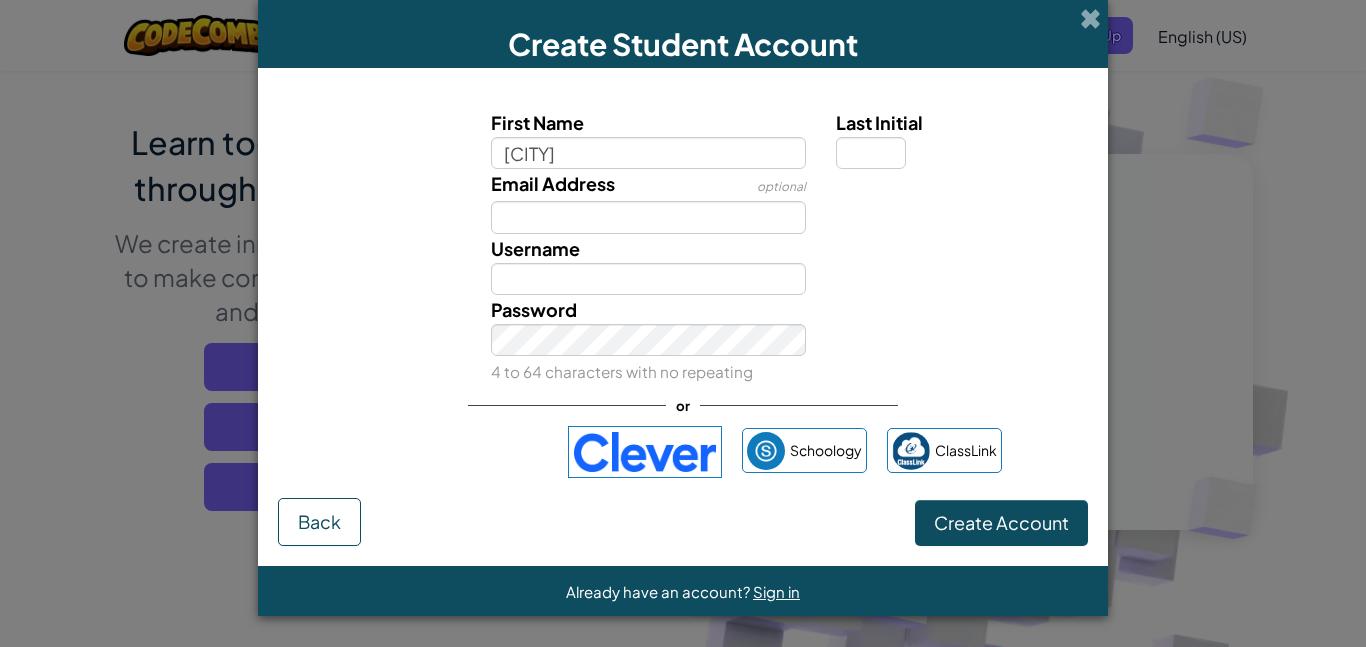 type on "Brooklyn" 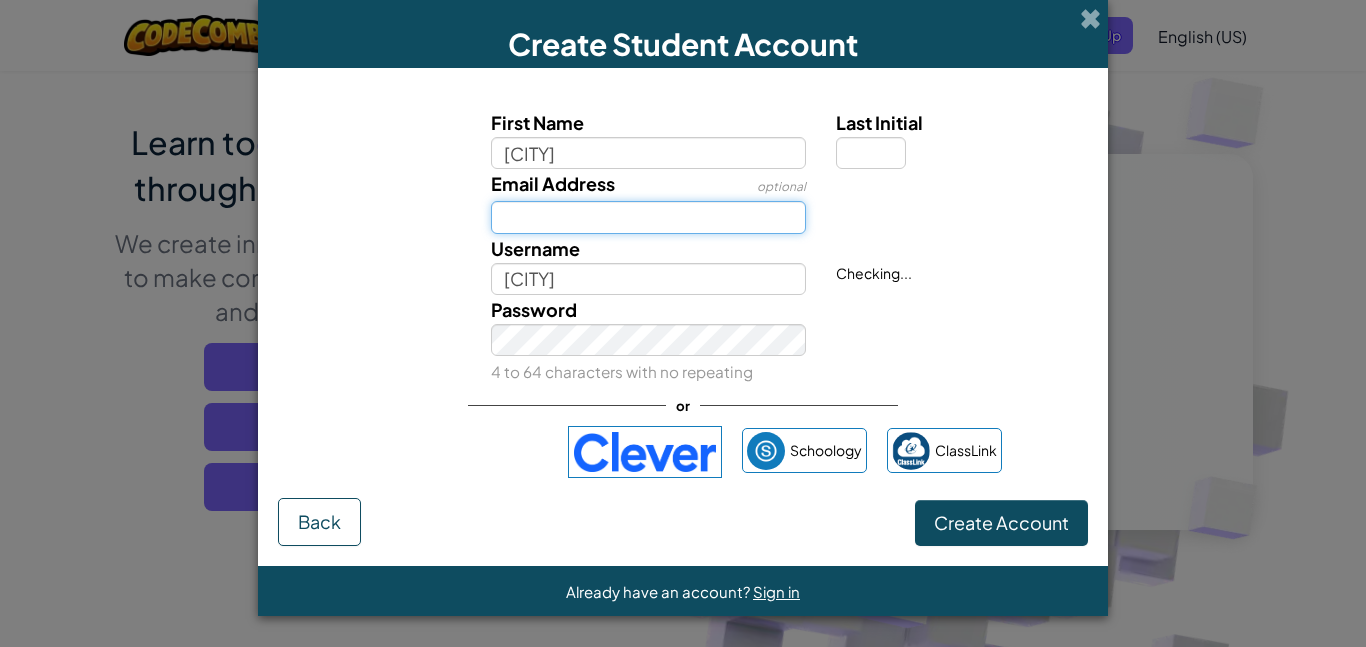 click on "Email Address" at bounding box center (649, 217) 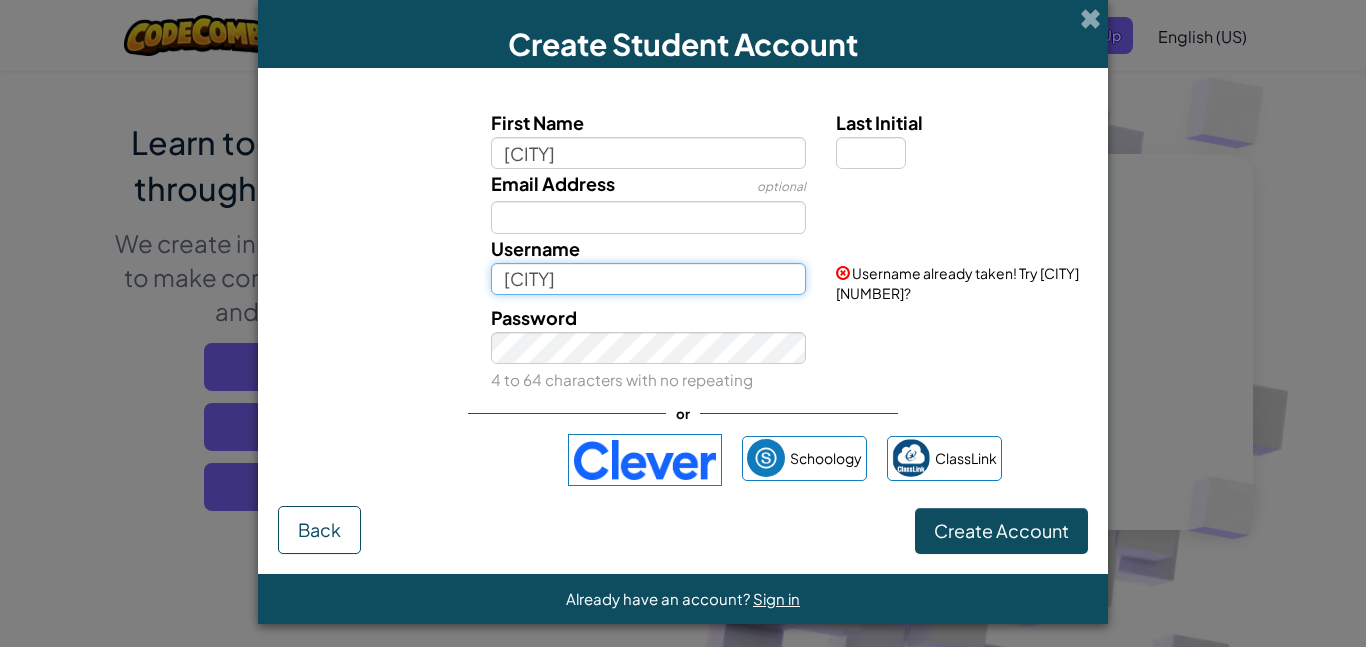 click on "Brooklyn" at bounding box center (649, 279) 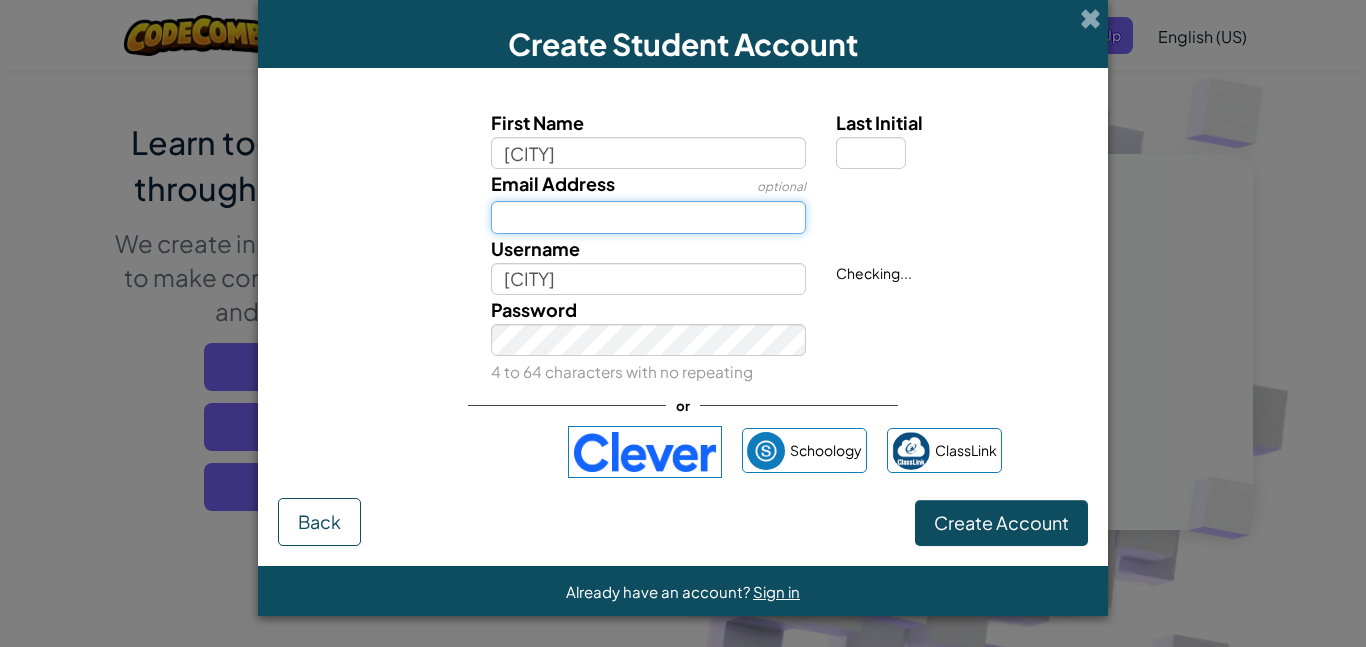 click on "Email Address" at bounding box center (649, 217) 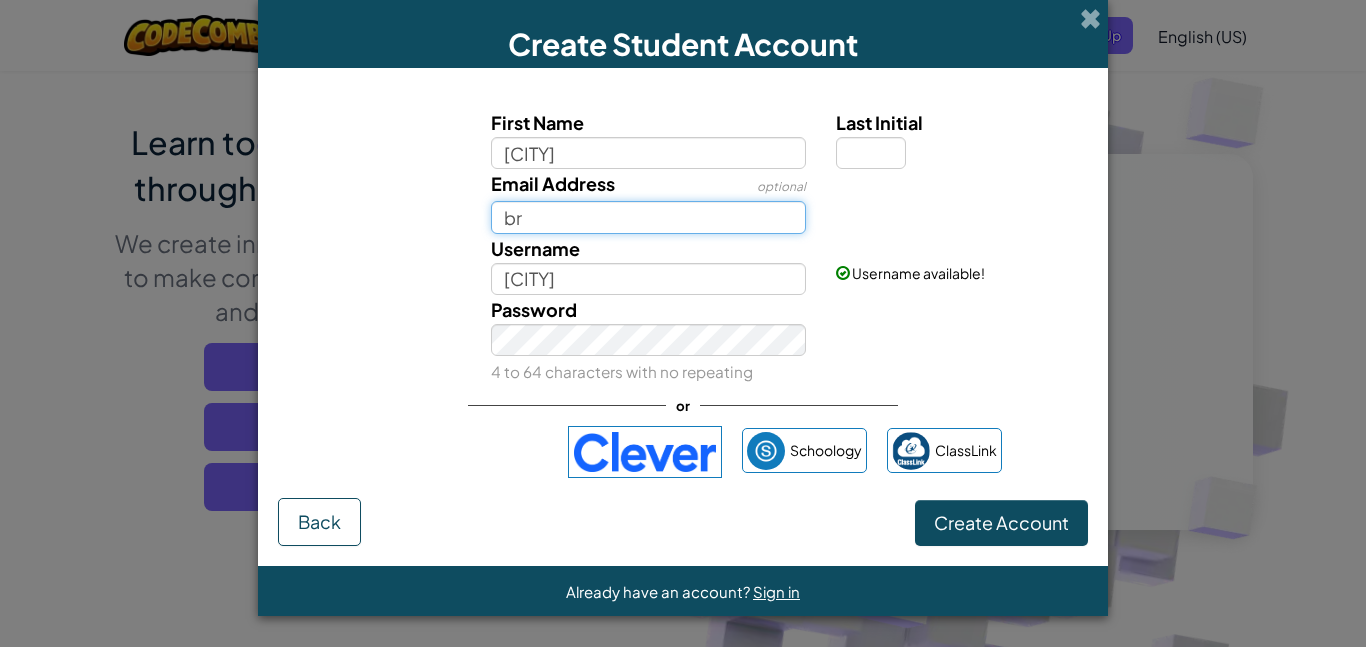 type on "b" 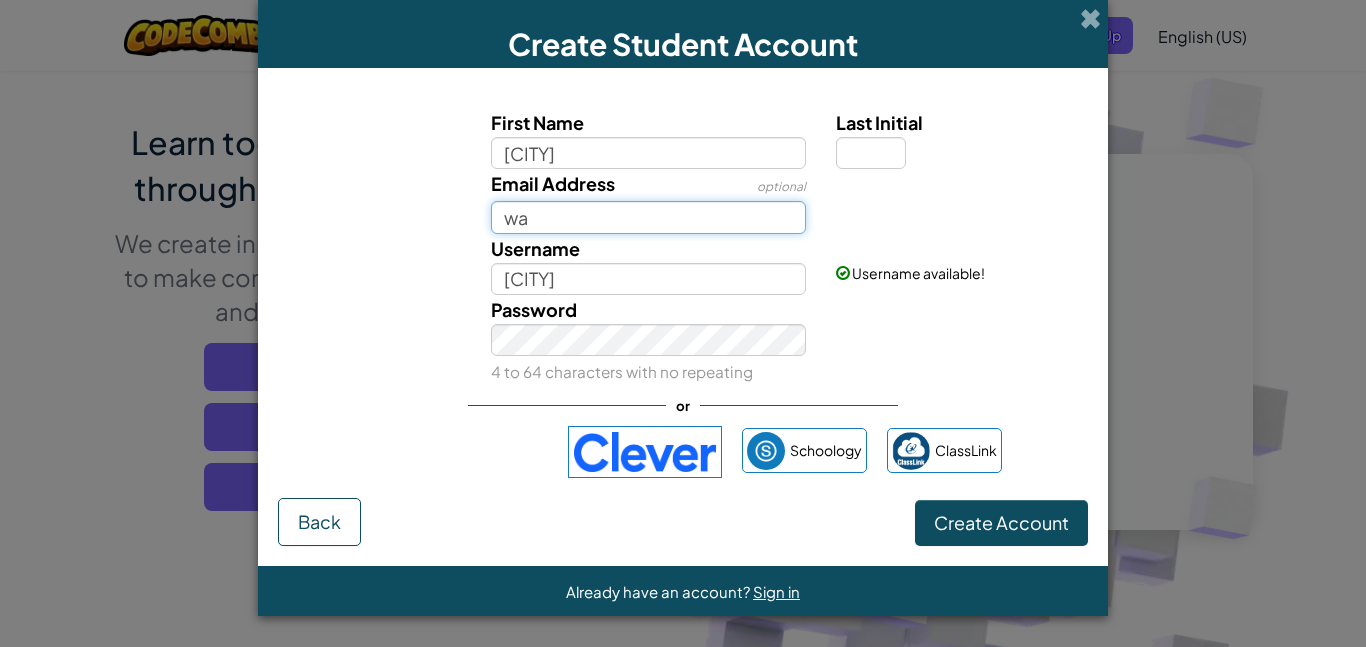 type on "w" 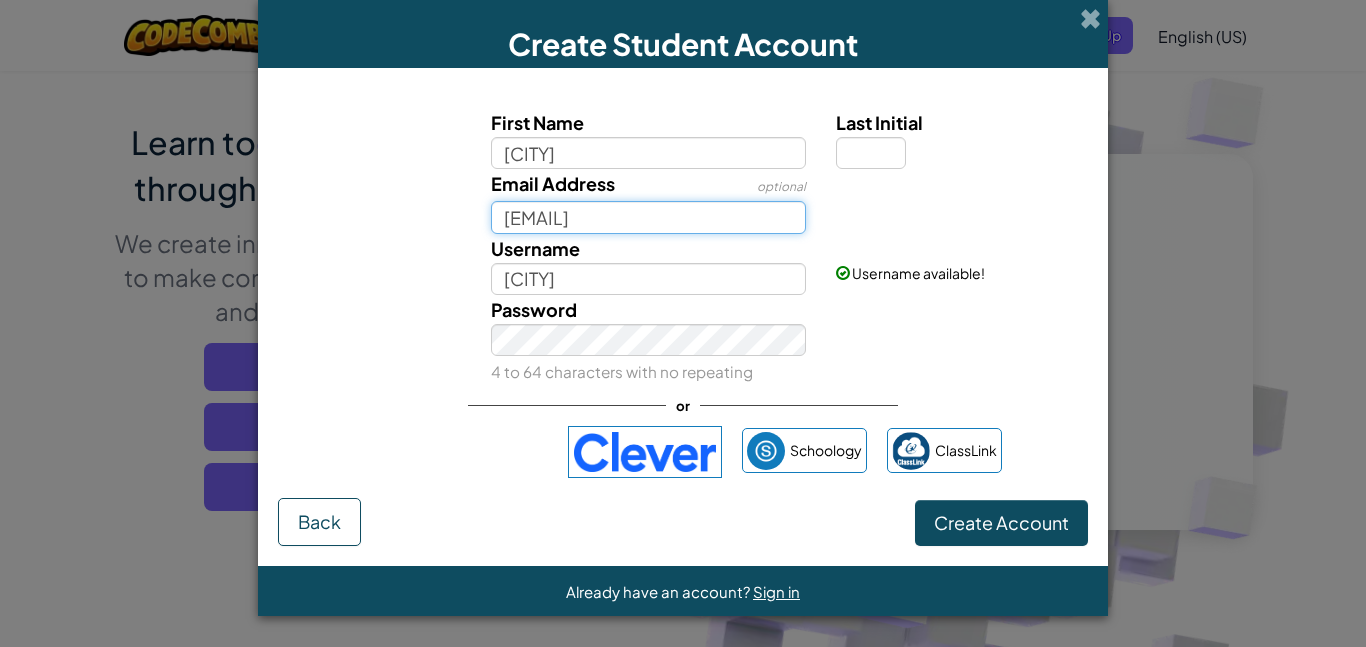 type on "warpobro000@wcs.edu" 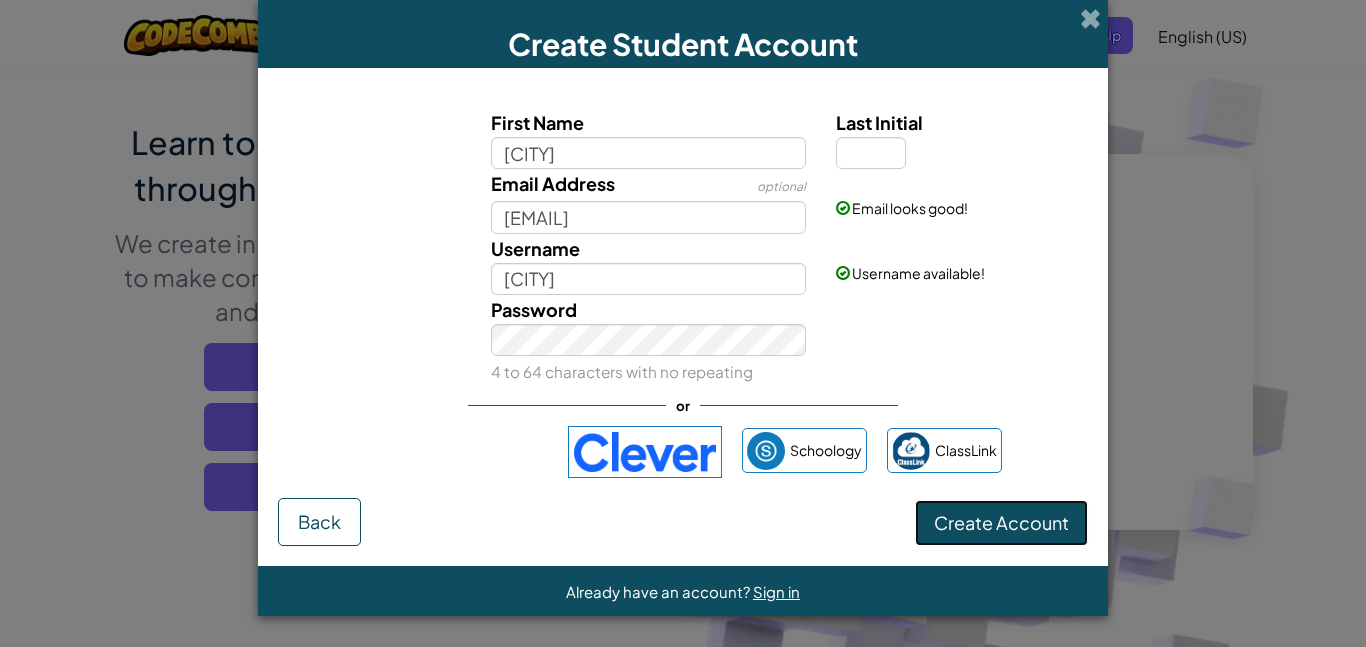 click on "Create Account" at bounding box center (1001, 522) 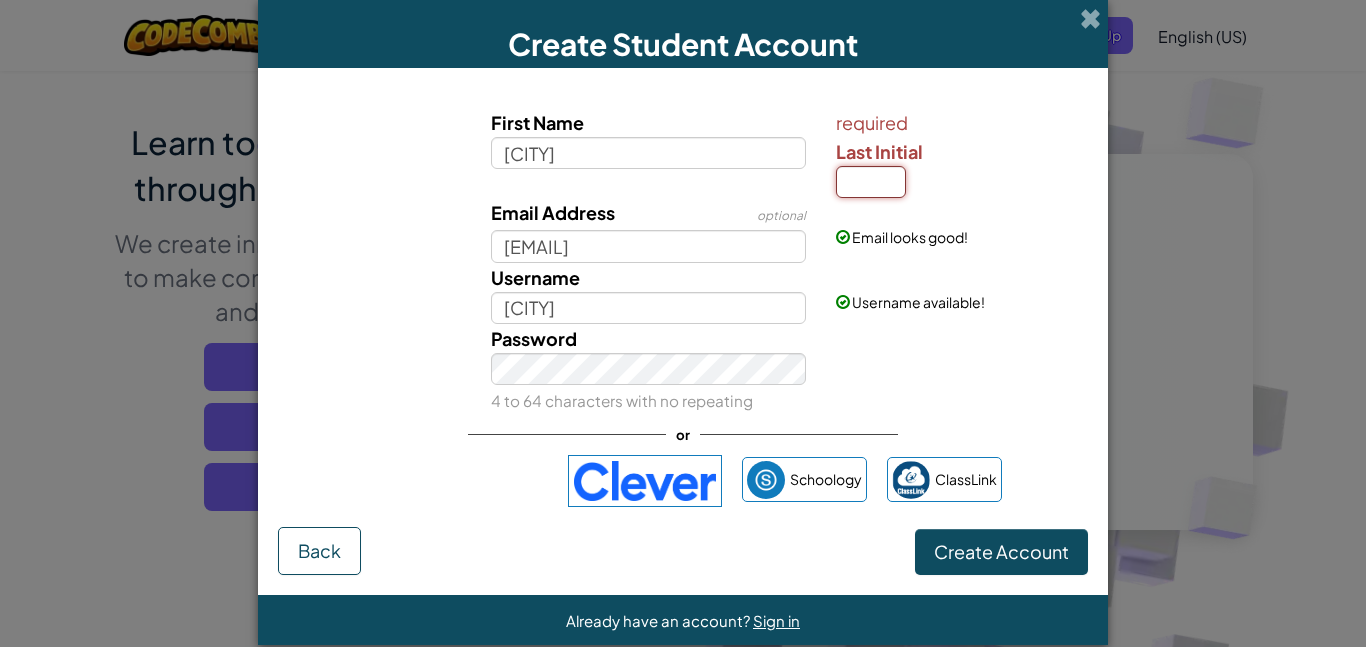 click on "Last Initial" at bounding box center [871, 182] 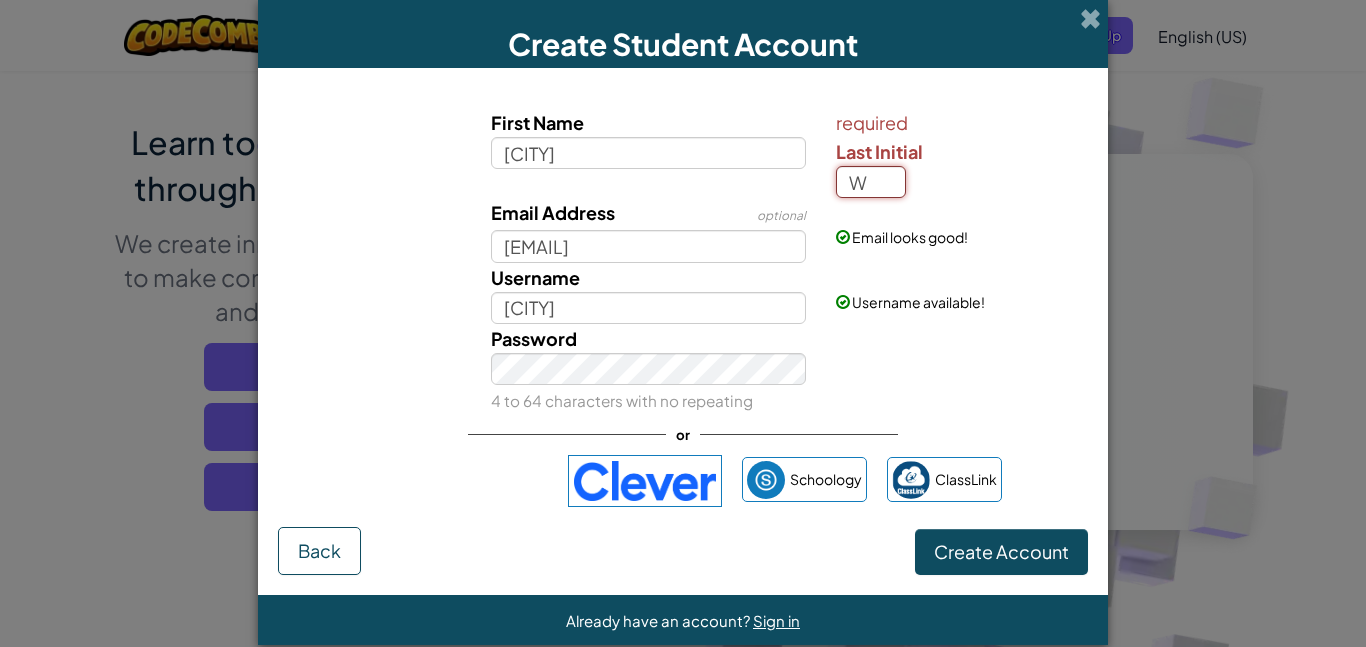 type on "W" 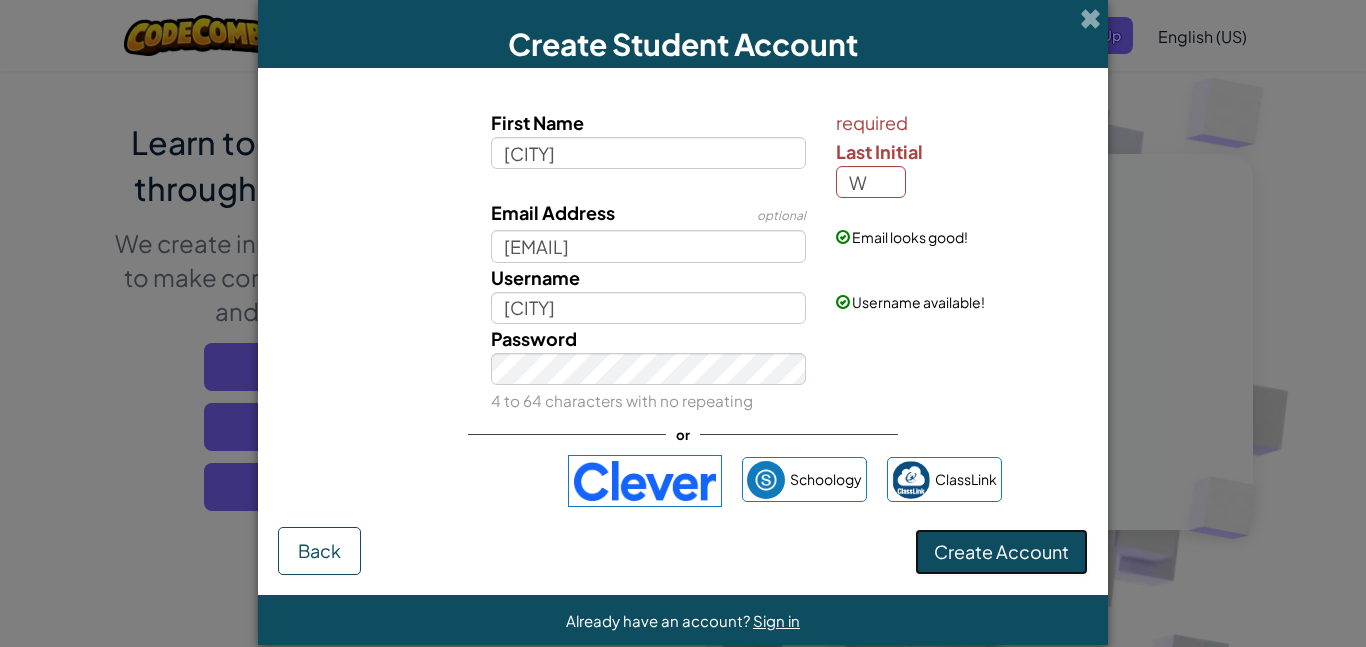 click on "Create Account" at bounding box center [1001, 551] 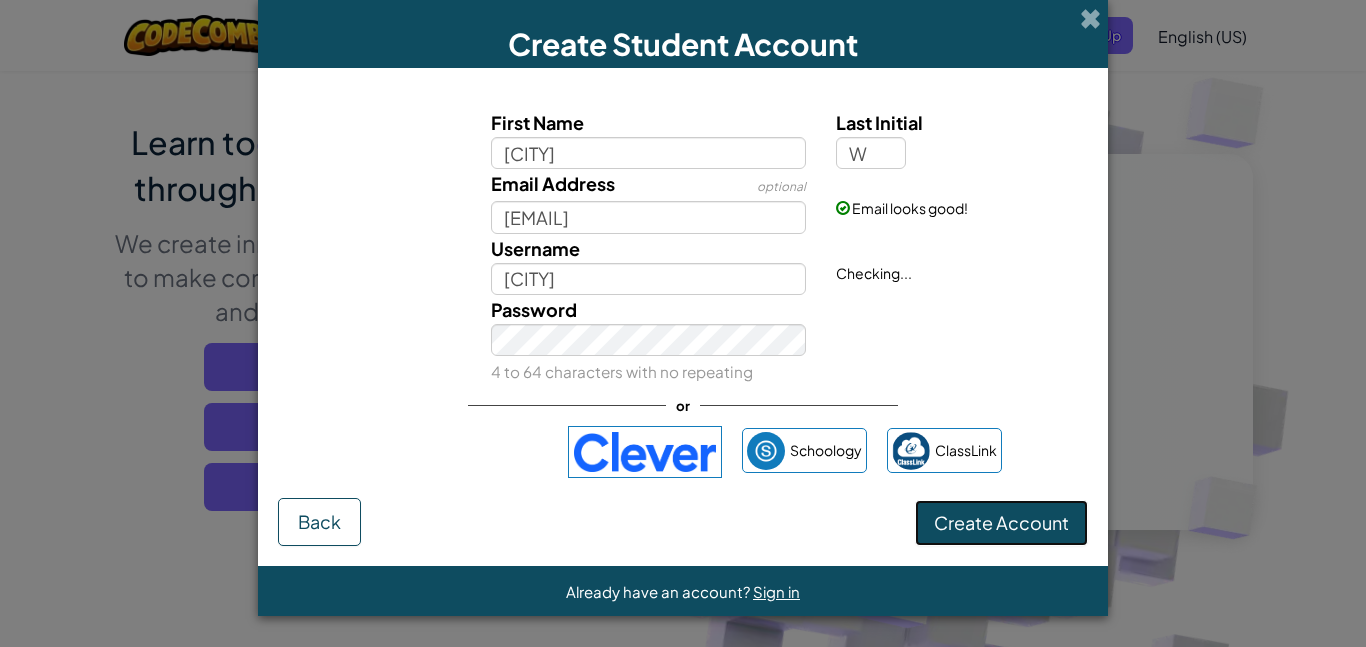 click on "Create Account" at bounding box center [1001, 523] 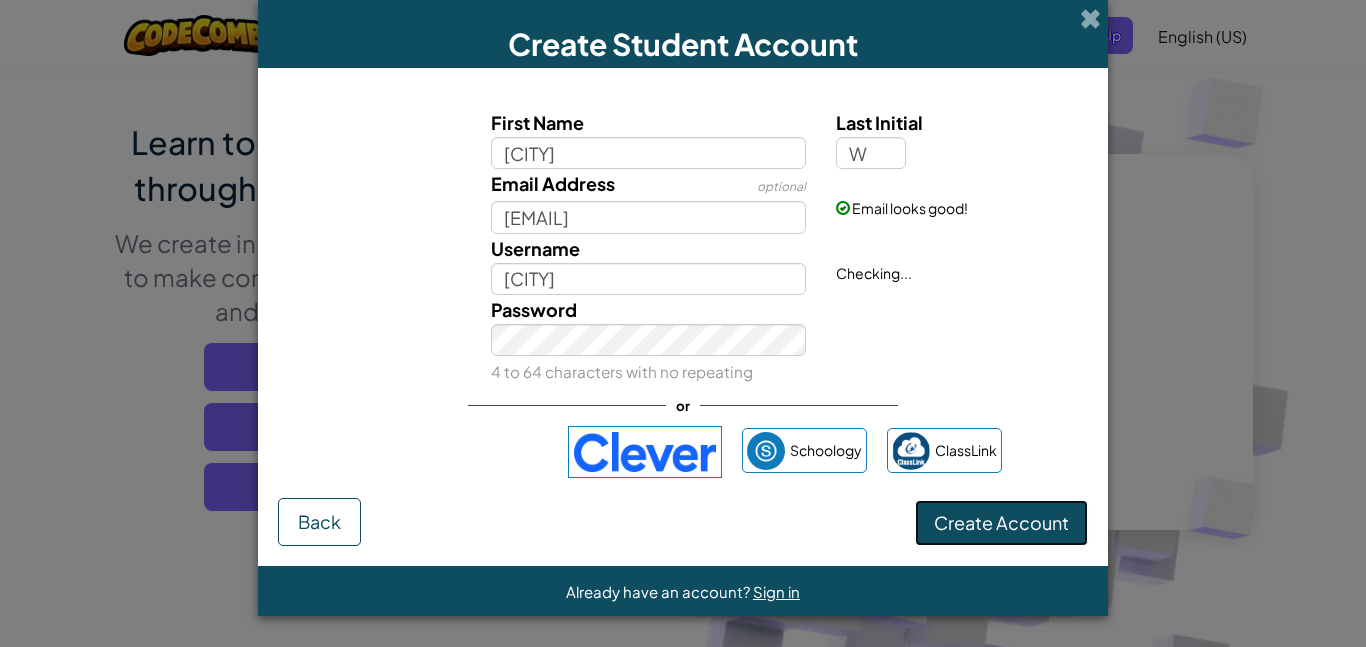 click on "Create Account" at bounding box center (1001, 523) 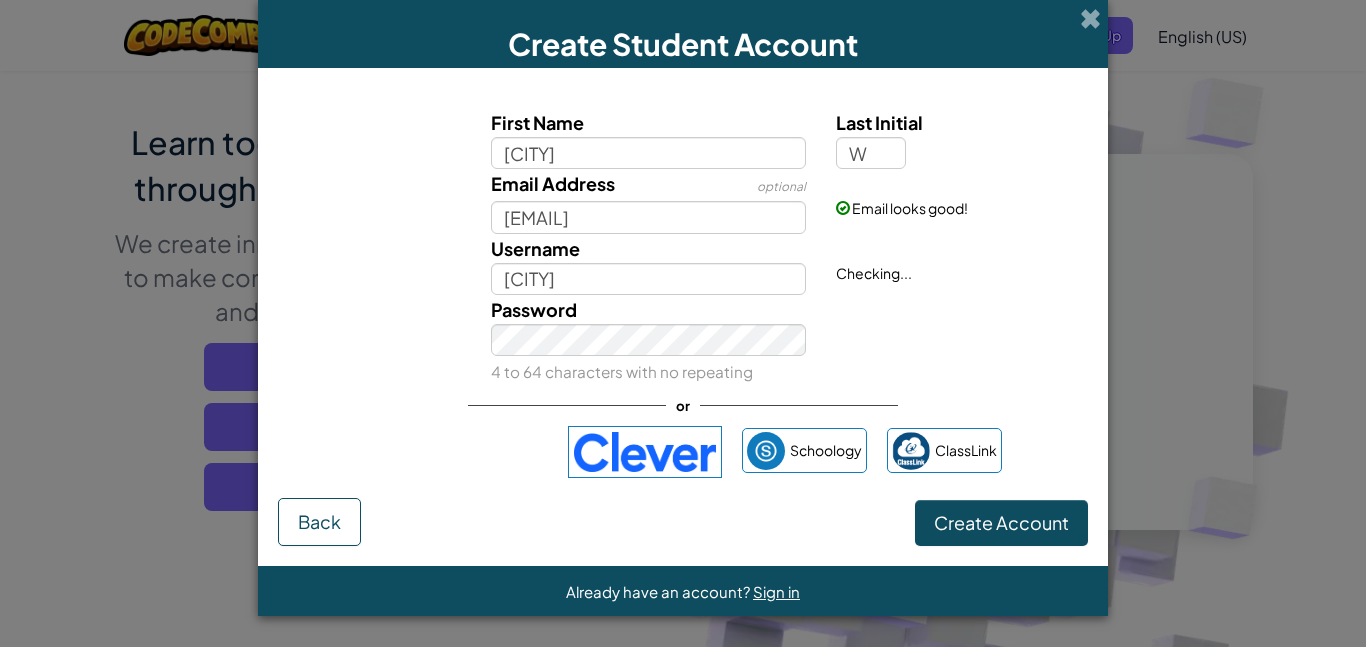 click on "Checking..." at bounding box center (874, 273) 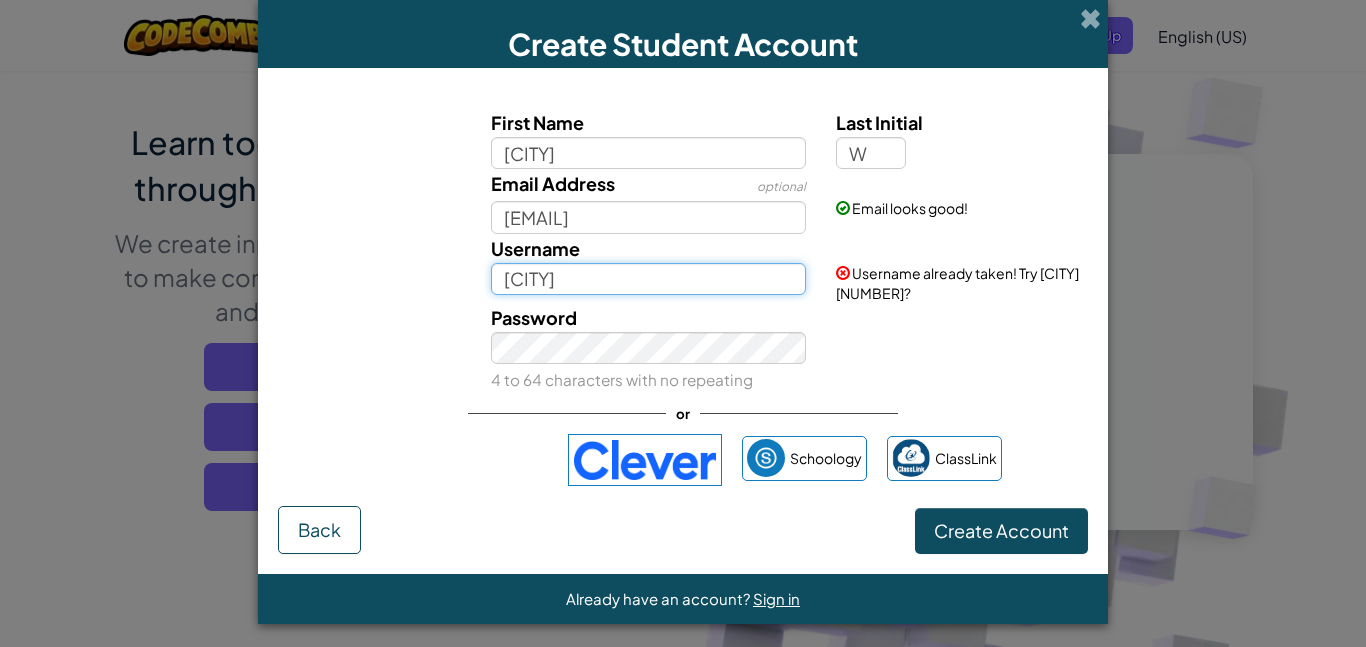 click on "BrooklynW" at bounding box center [649, 279] 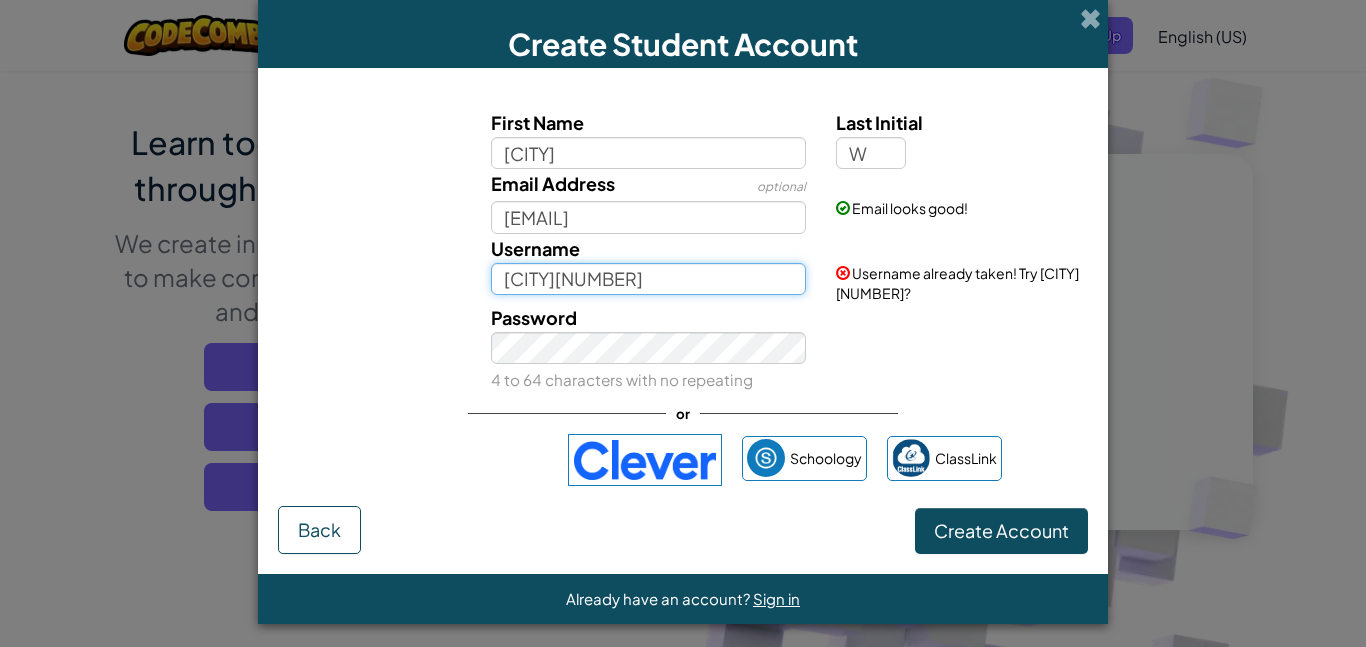 type on "[USERNAME]" 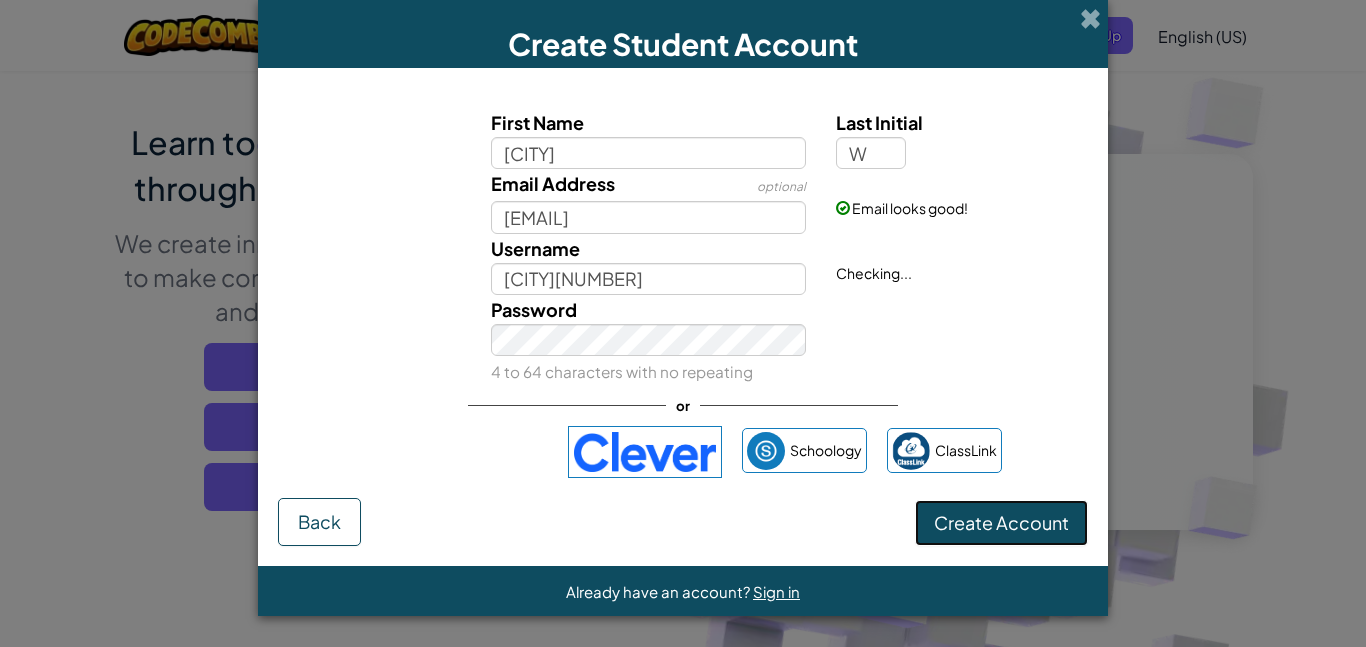 click on "Create Account" at bounding box center (1001, 523) 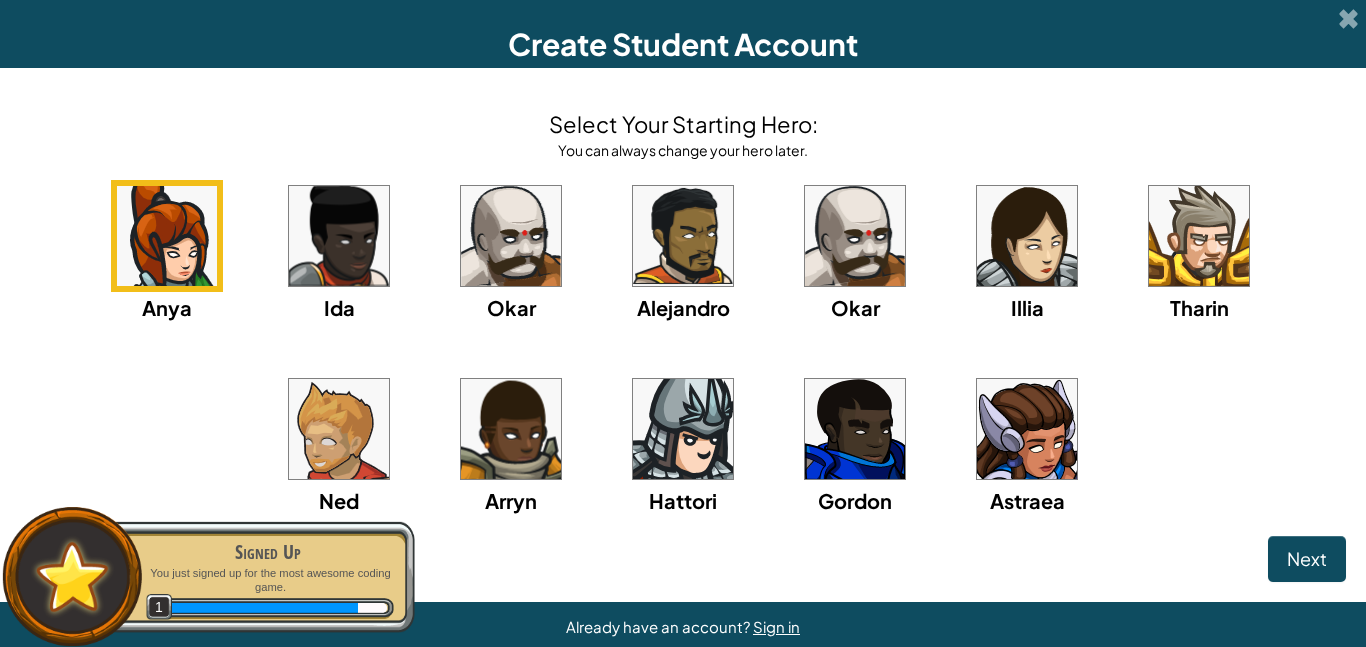 click at bounding box center (167, 236) 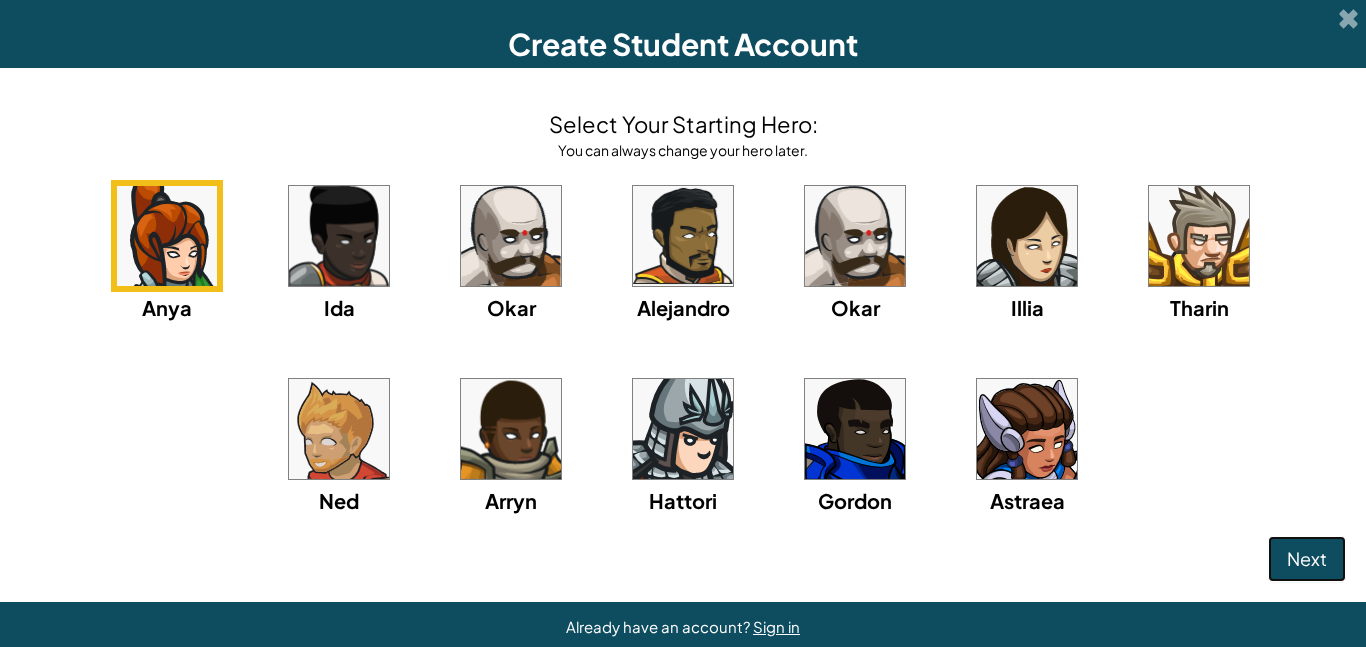 click on "Next" at bounding box center [1307, 559] 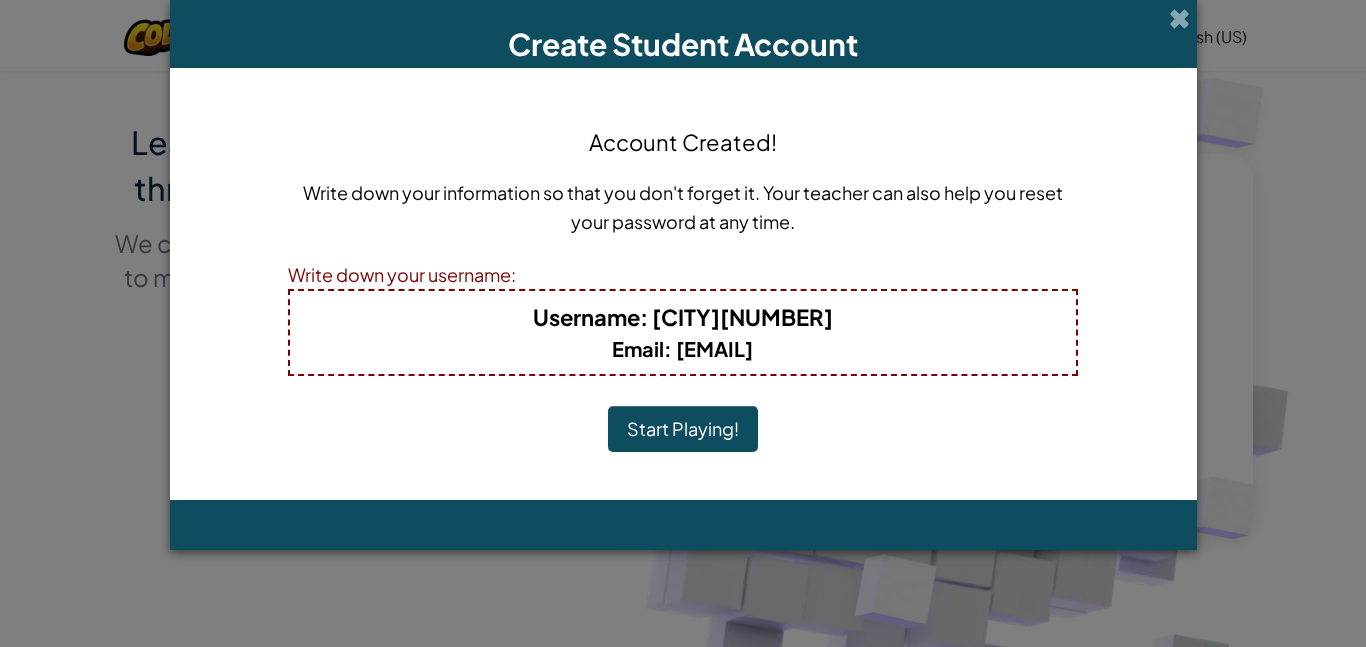click on "Start Playing!" at bounding box center [683, 429] 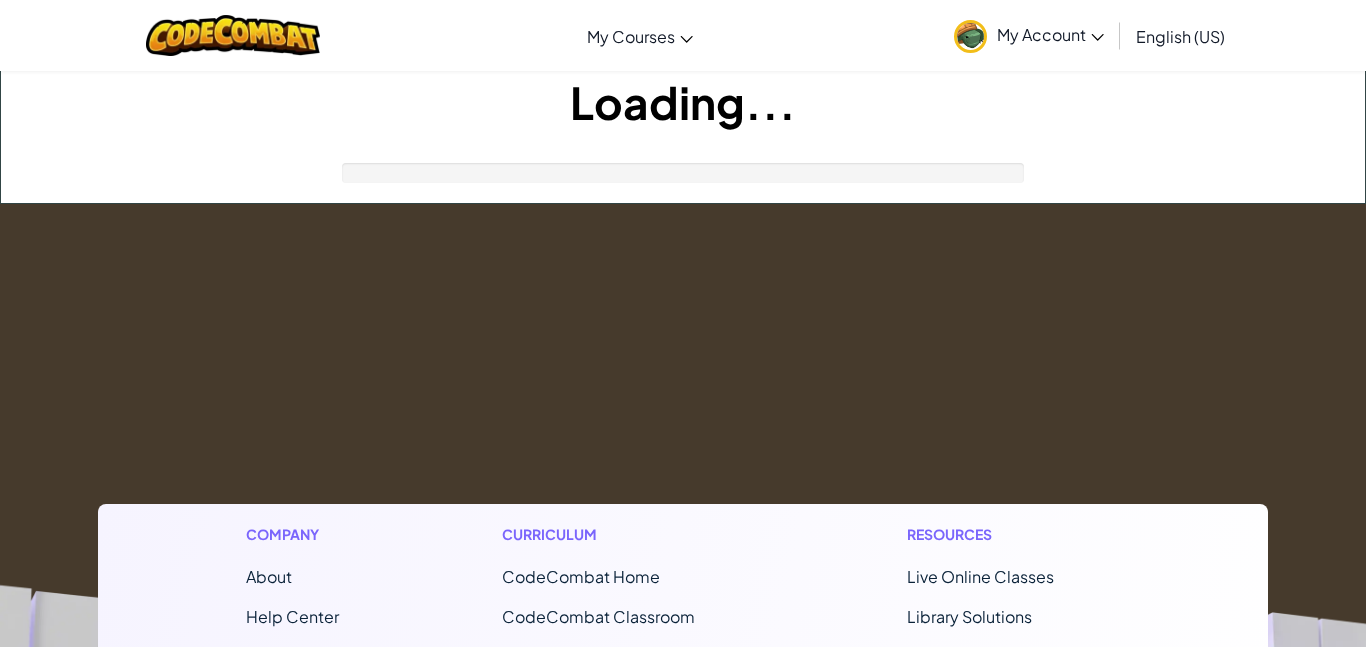 scroll, scrollTop: 121, scrollLeft: 0, axis: vertical 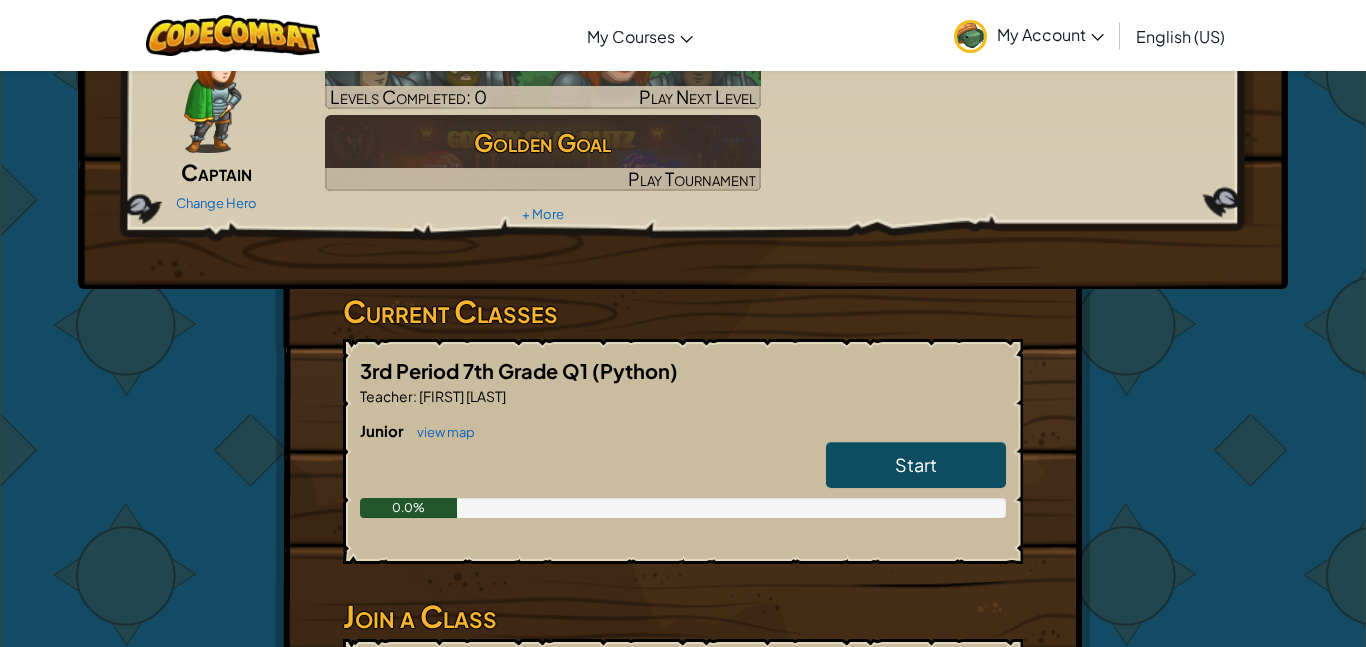 click on "Hero : Anya Captain Change Hero Player : Brooklyn W JR Level 1: The Gem Levels Completed: 0 Play Next Level Golden Goal Play Tournament + More Current Classes 3rd Period 7th Grade Q1 (Python) Teacher : [FIRST] [LAST] Junior view map Start 0.0% Join a Class Join" at bounding box center (683, 402) 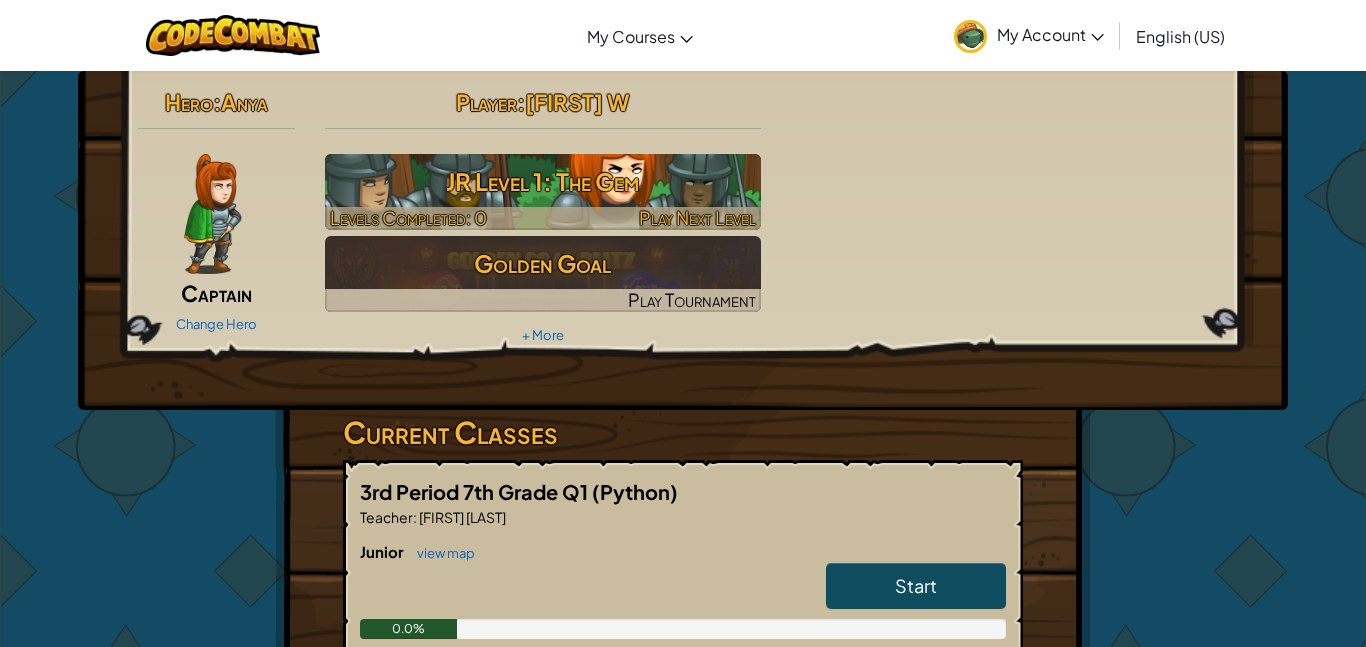 click on "JR Level 1: The Gem" at bounding box center [543, 181] 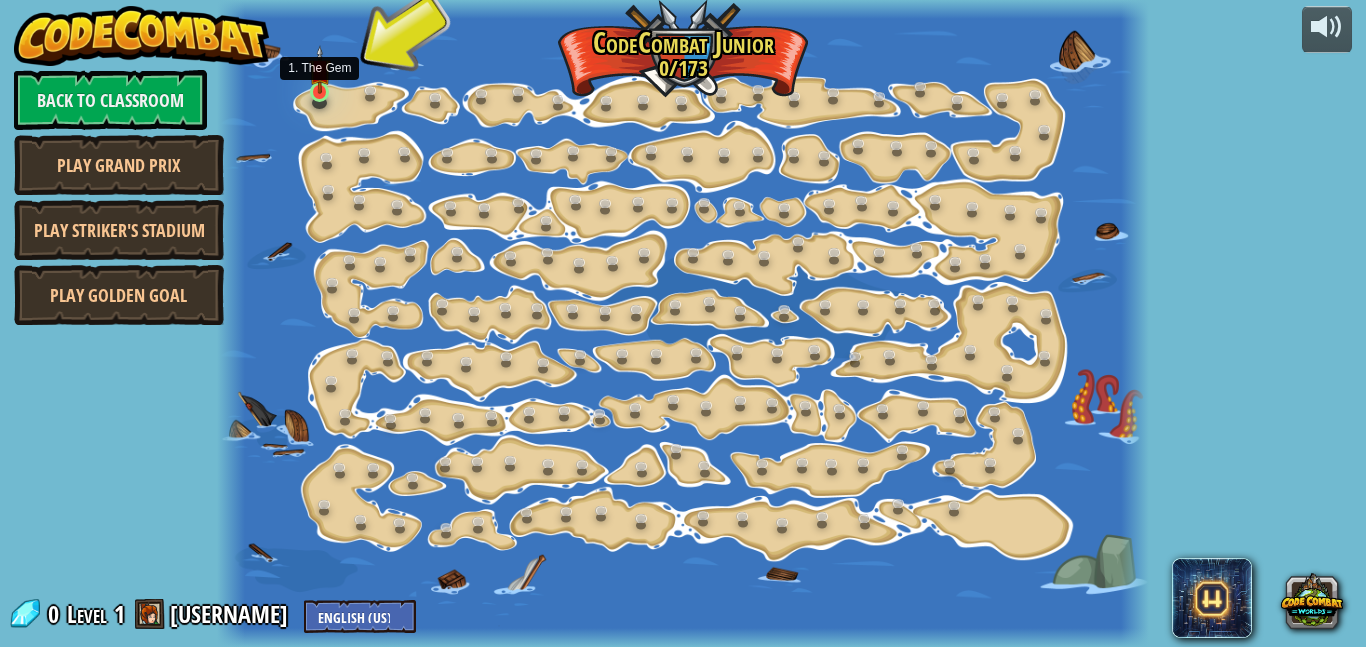 click at bounding box center (319, 69) 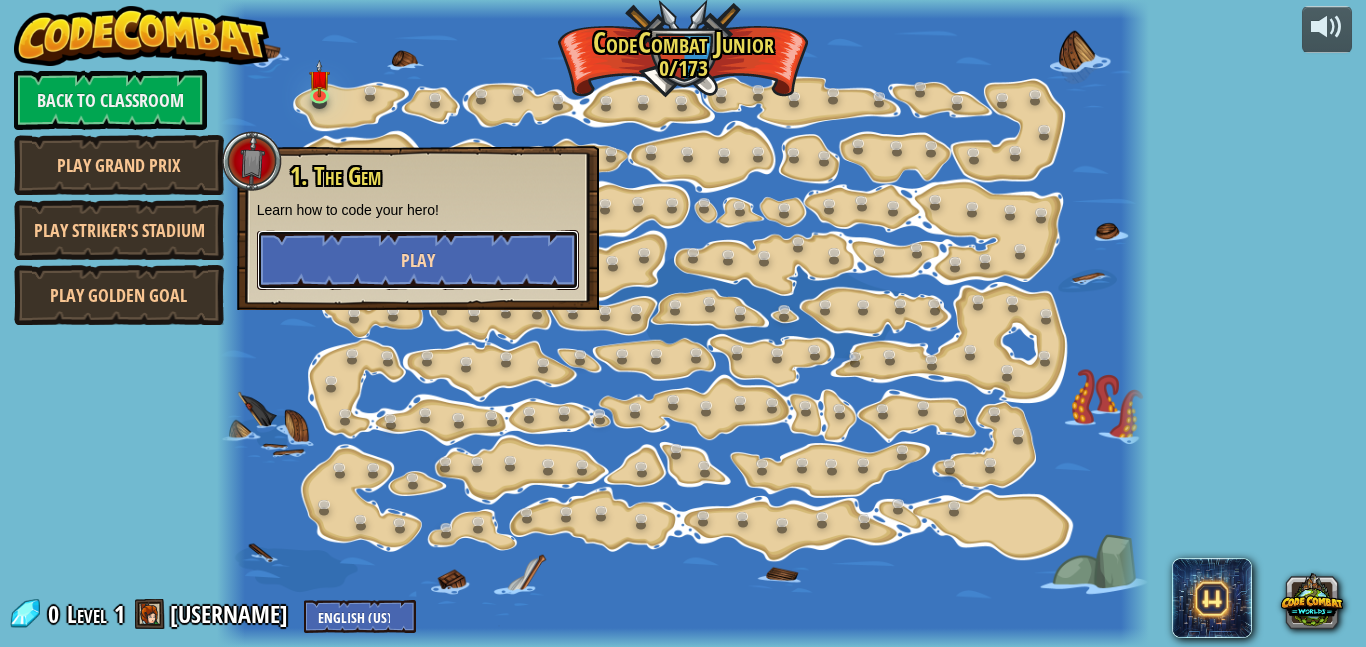 click on "Play" at bounding box center (418, 260) 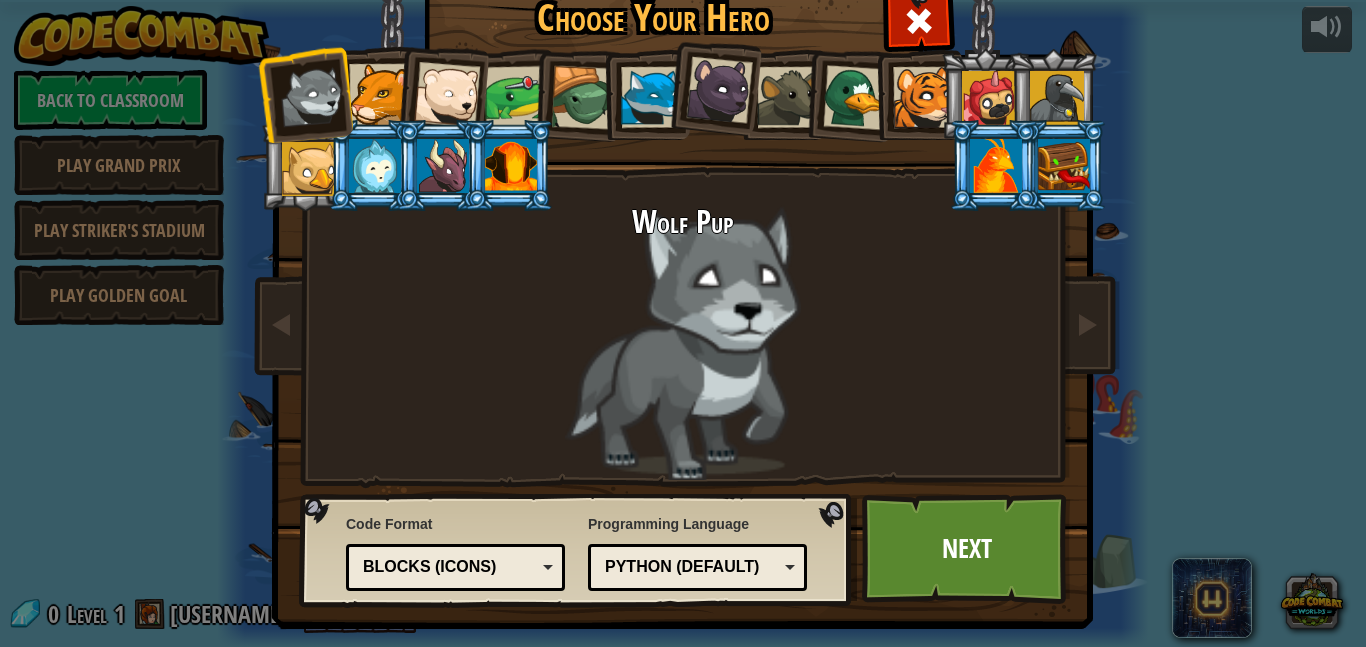 click at bounding box center [855, 97] 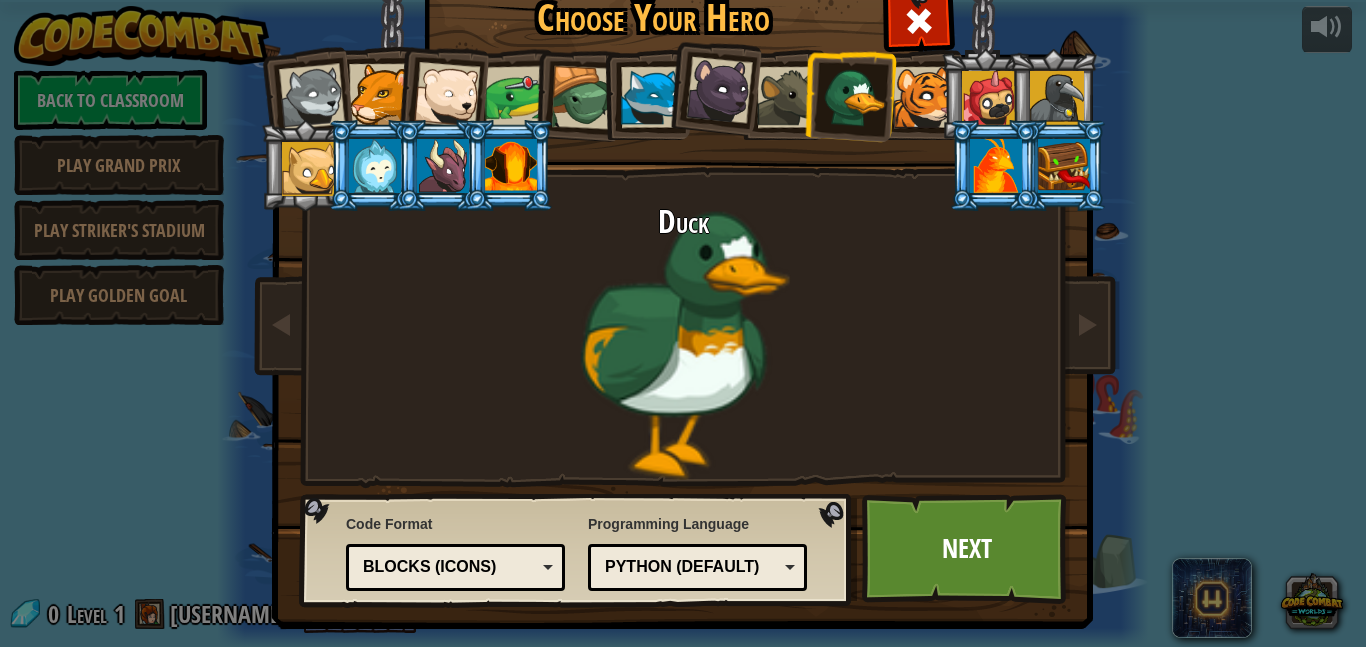 click at bounding box center [923, 97] 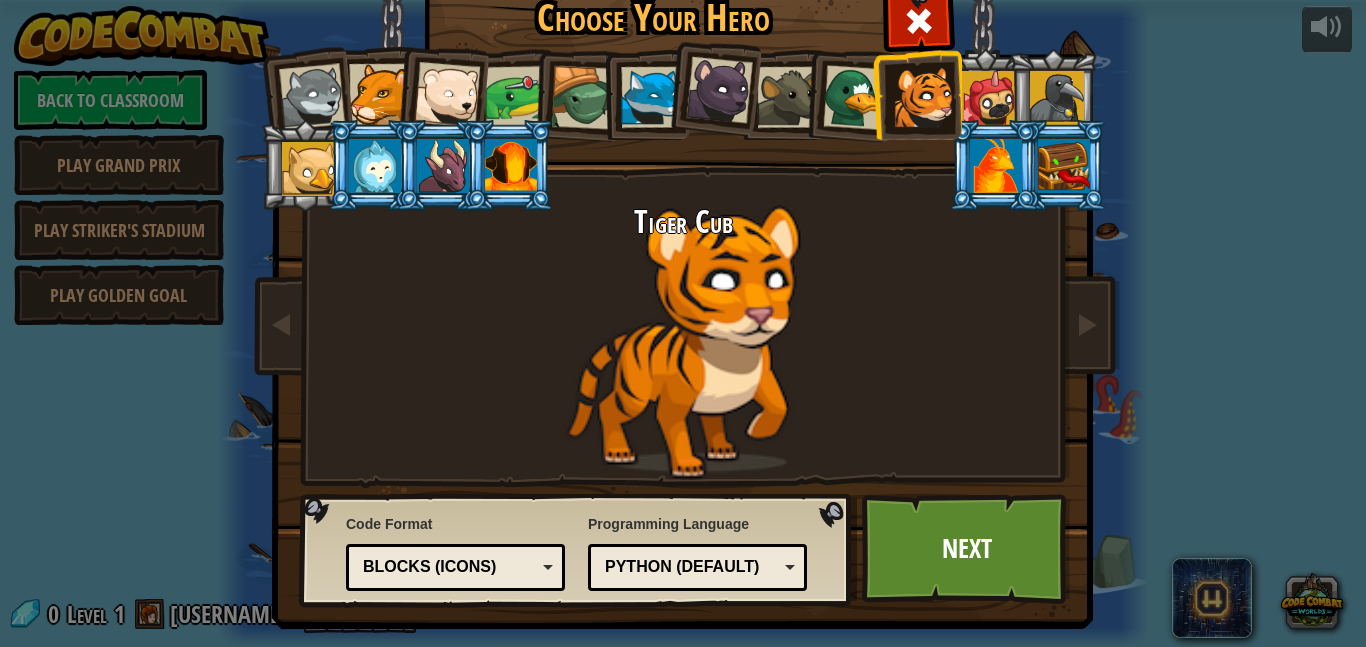 click at bounding box center (447, 95) 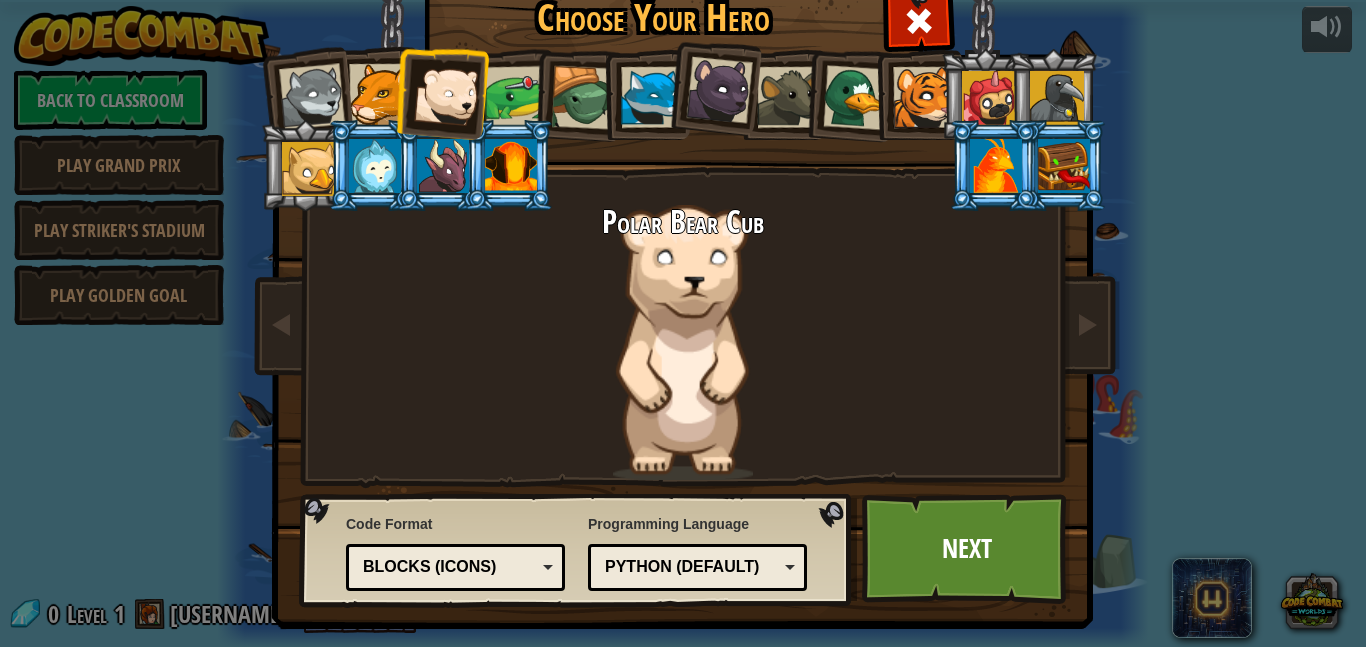 click at bounding box center [583, 98] 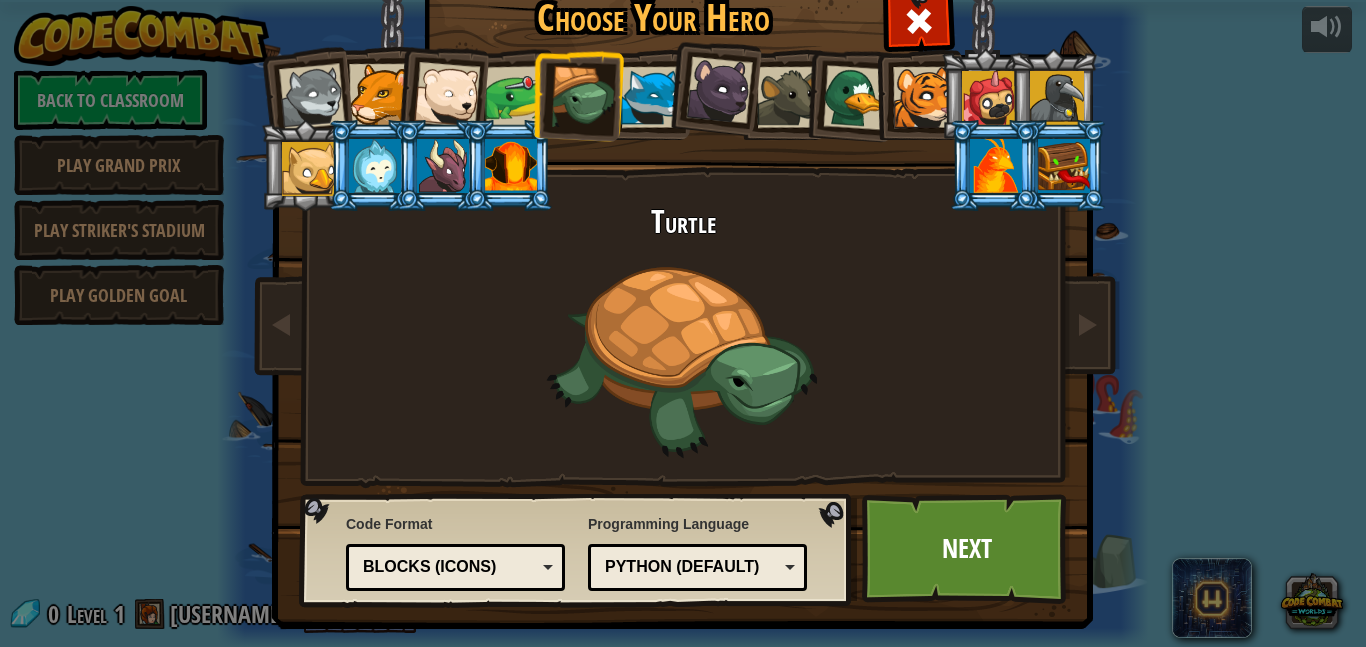 click on "Text code Blocks and code Blocks Blocks (Icons) Blocks (Icons)" at bounding box center [455, 567] 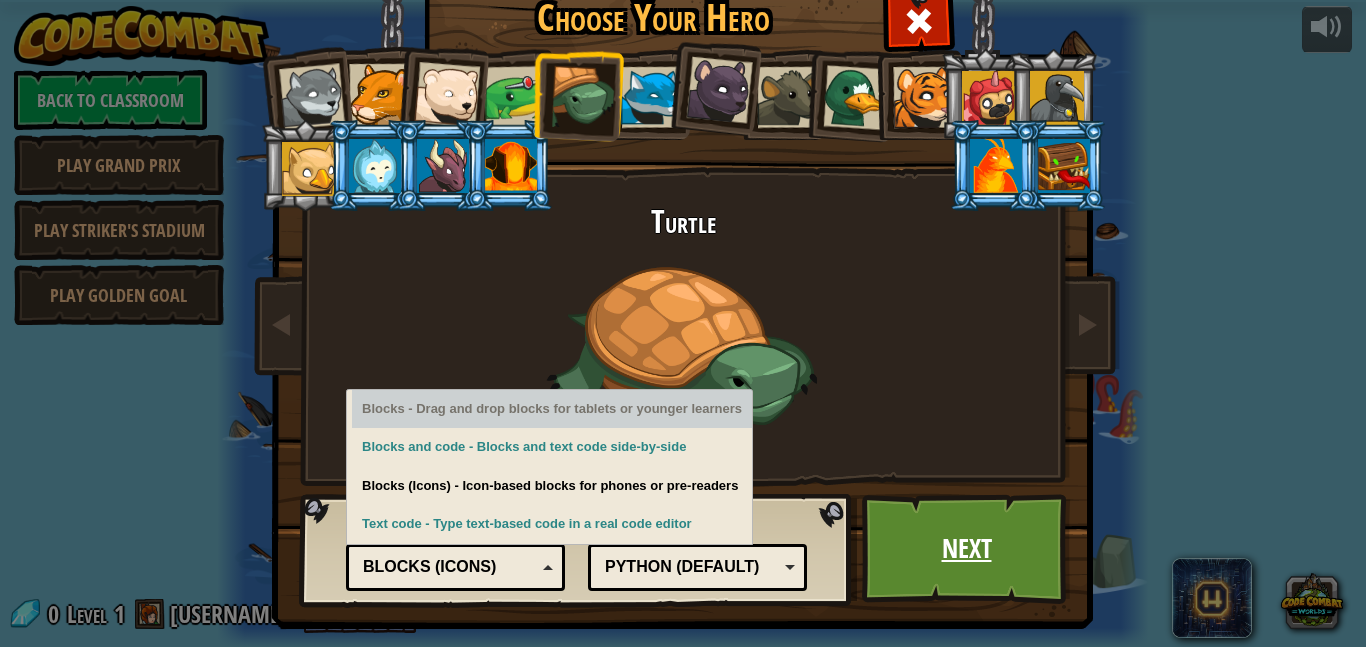 click on "Next" at bounding box center [966, 549] 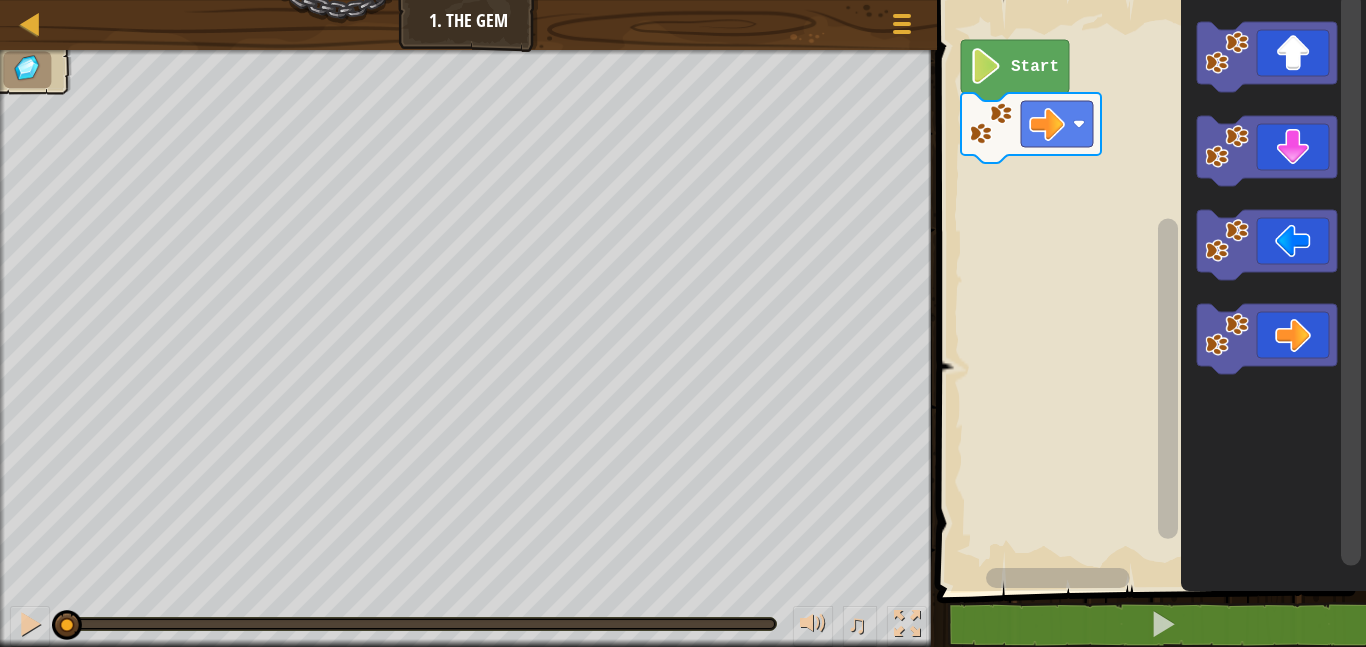 click 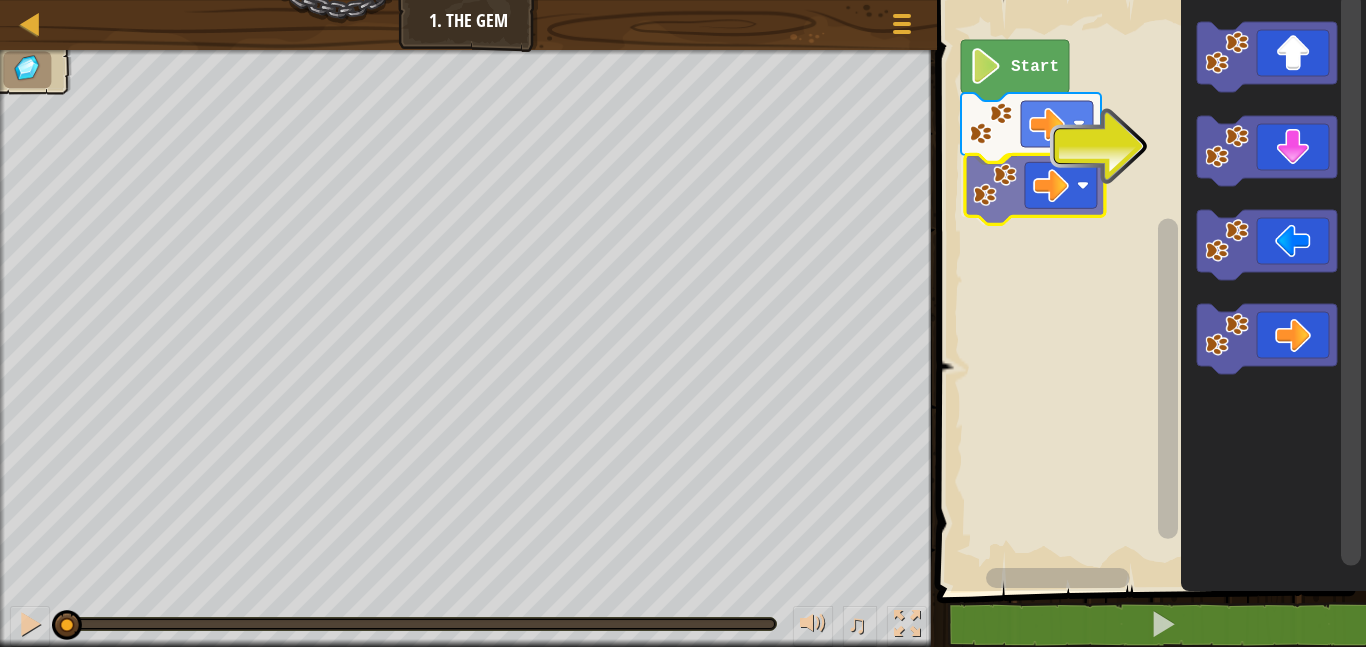 click on "Start" at bounding box center [1148, 290] 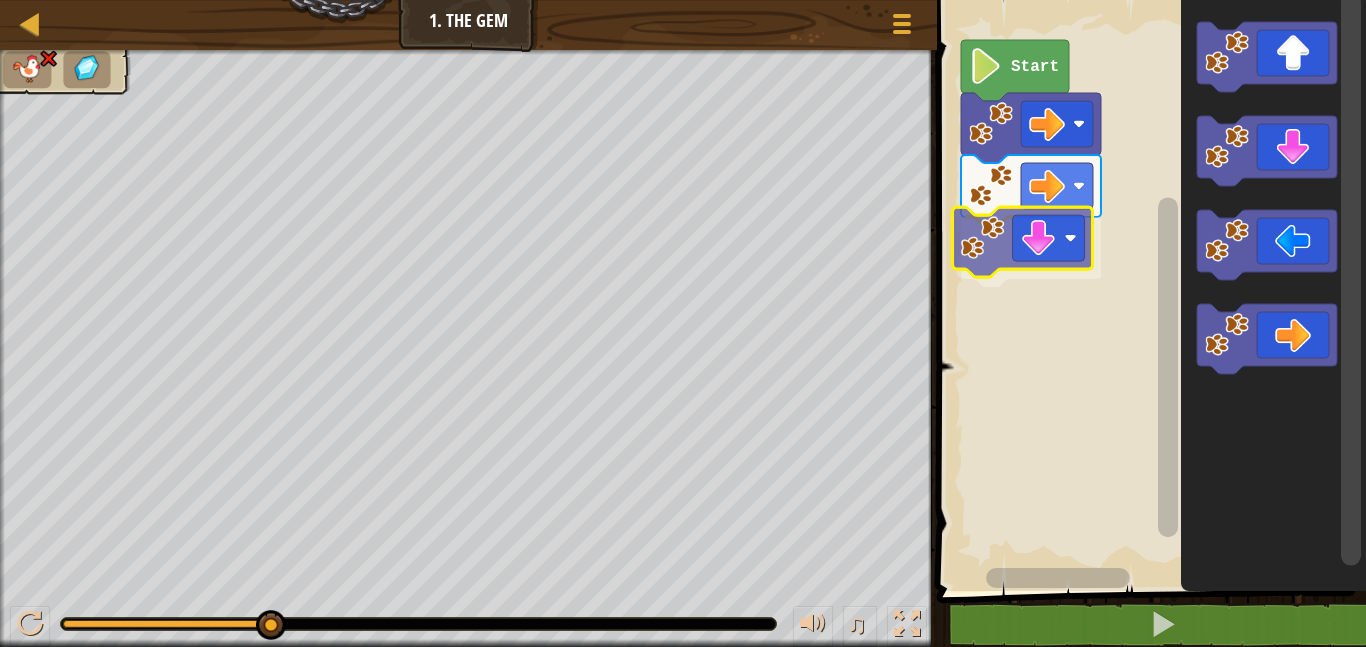 click on "Start" at bounding box center [1148, 290] 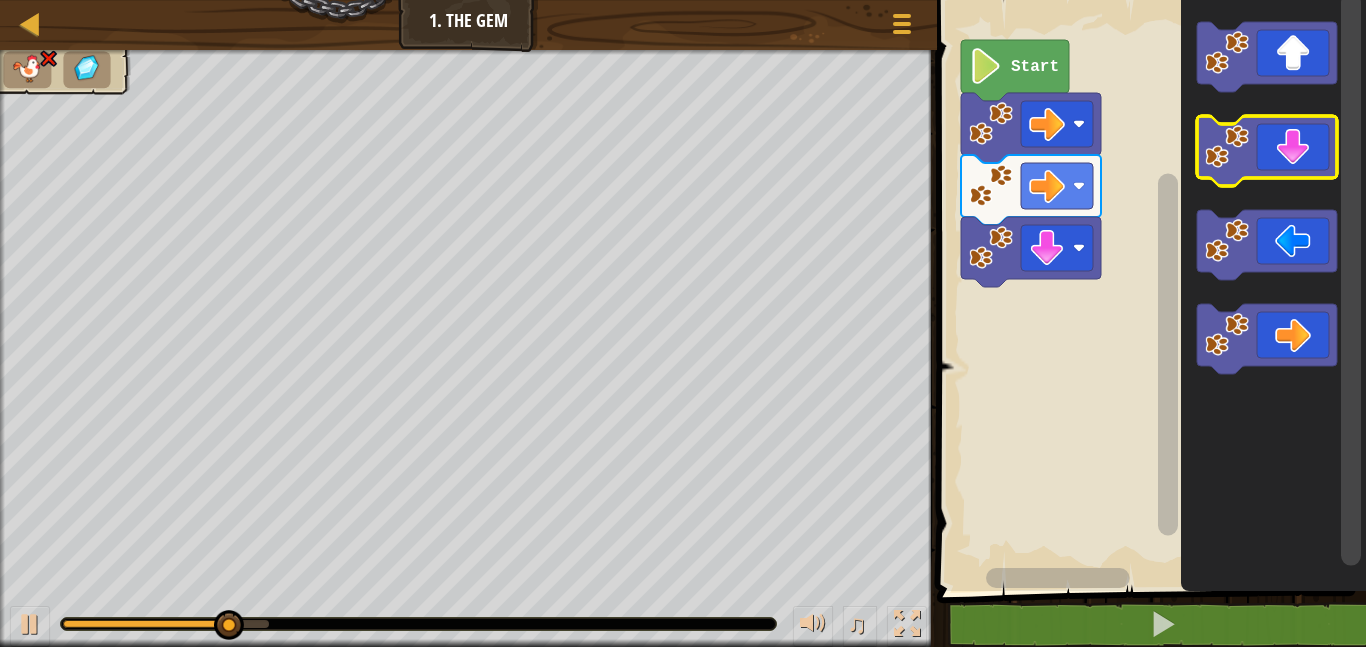 click 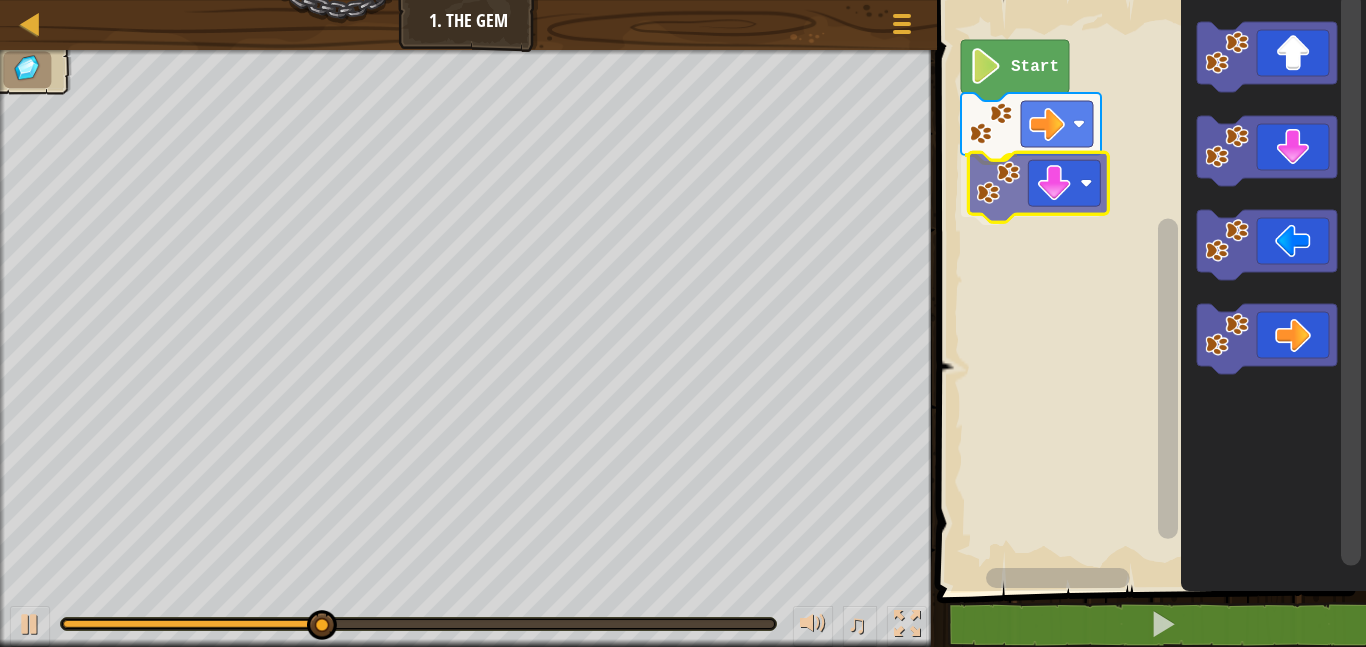click on "Start" at bounding box center (1148, 290) 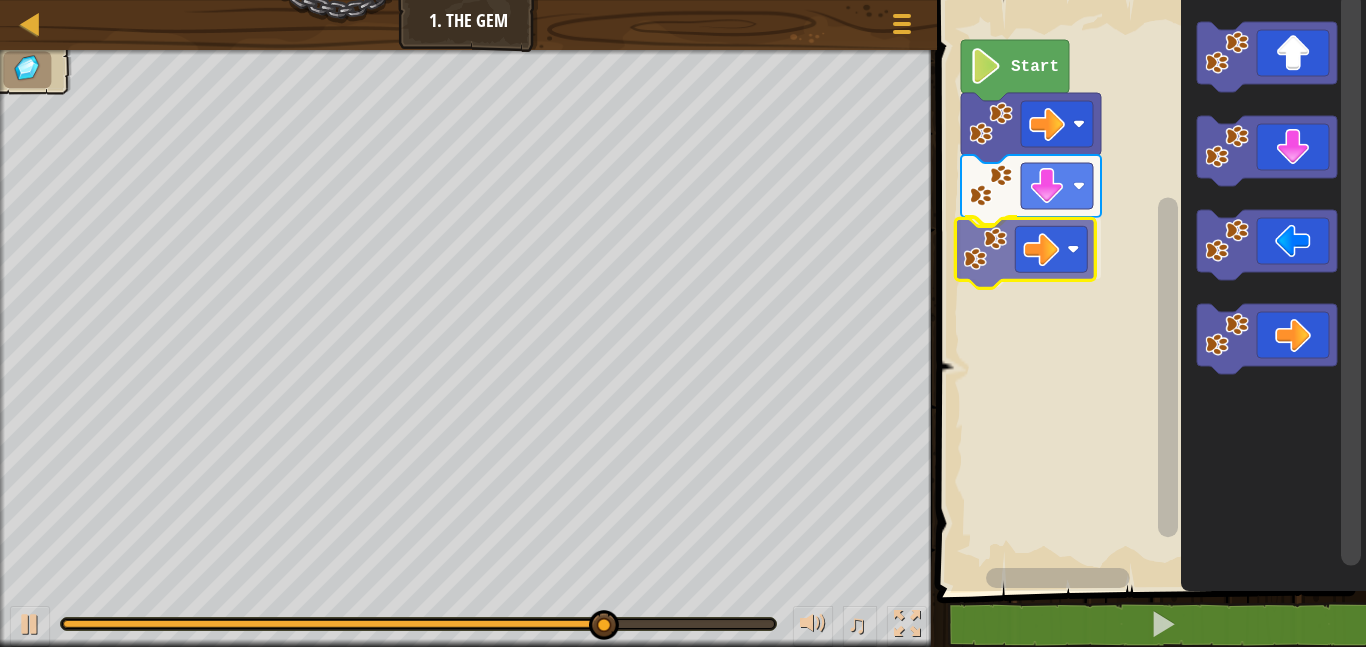 click on "Start" at bounding box center [1148, 290] 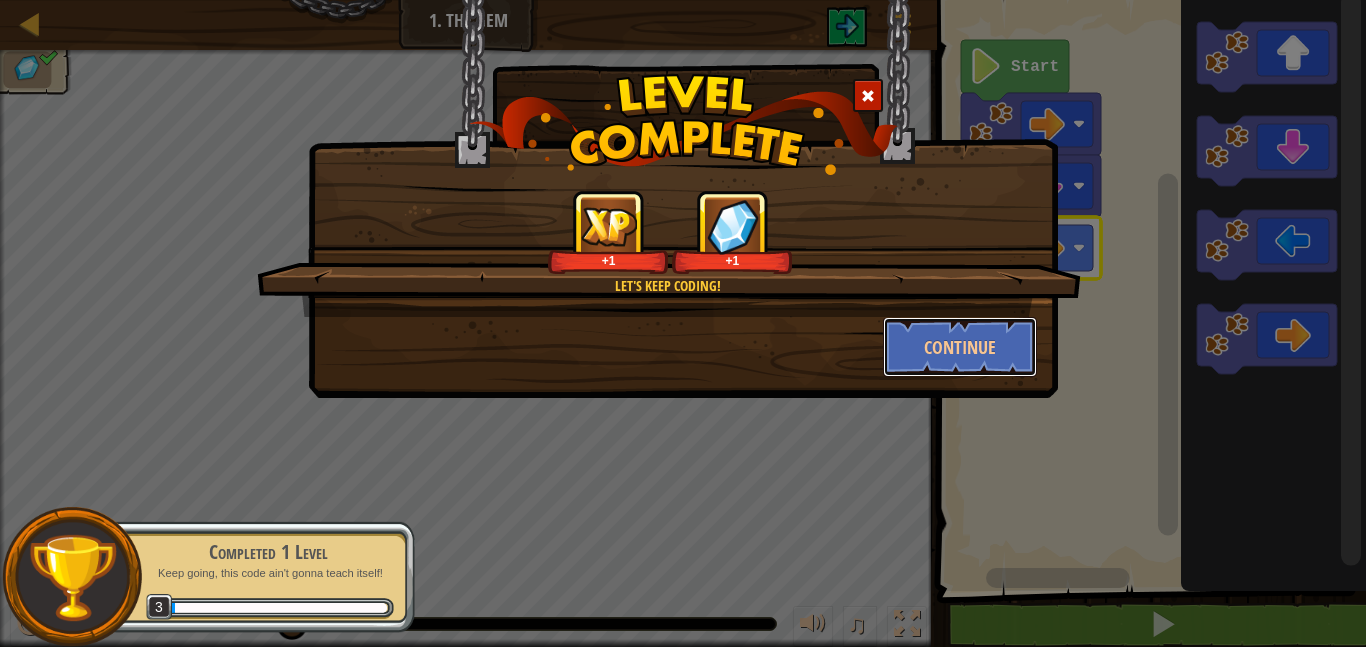 click on "Continue" at bounding box center [960, 347] 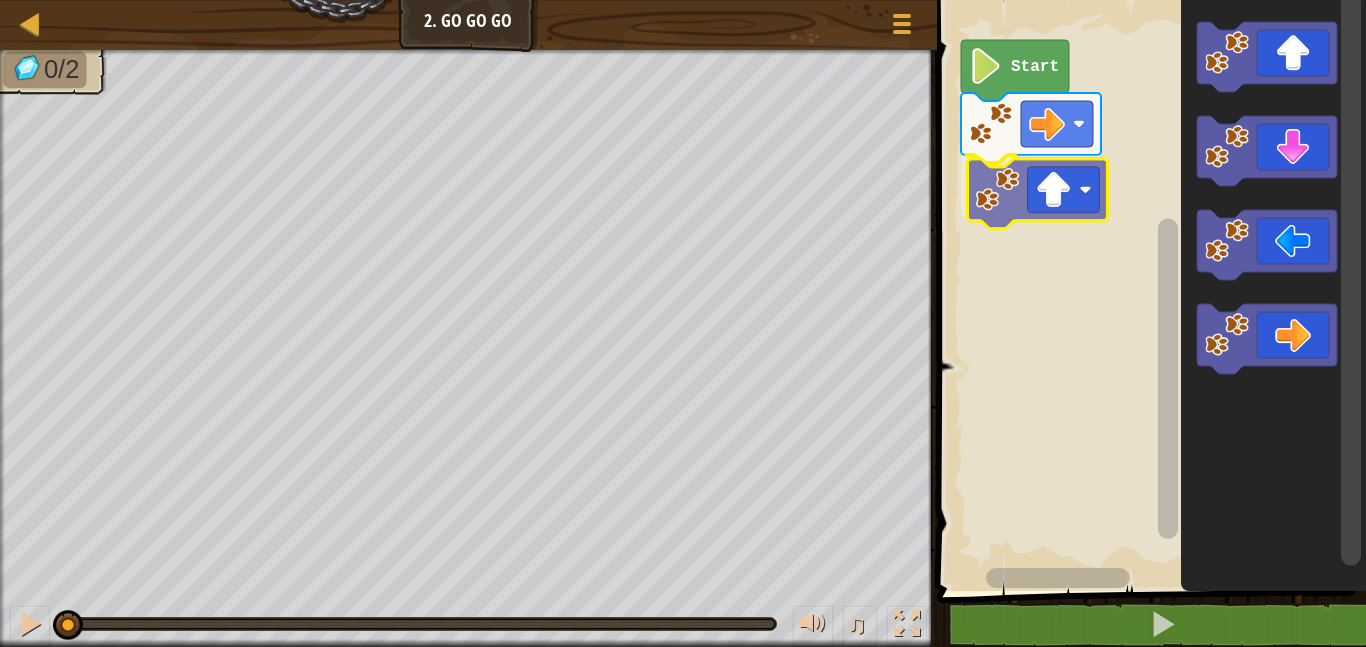 click on "Start" at bounding box center [1148, 290] 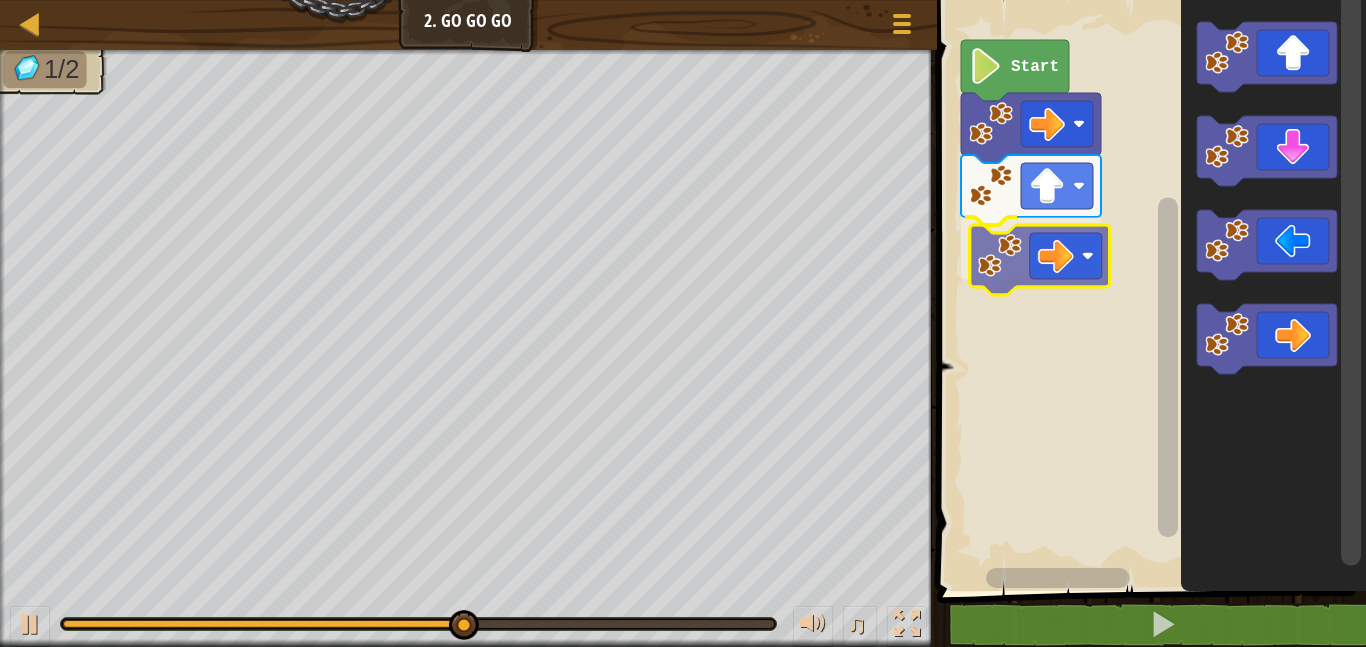 click on "Start" at bounding box center (1148, 290) 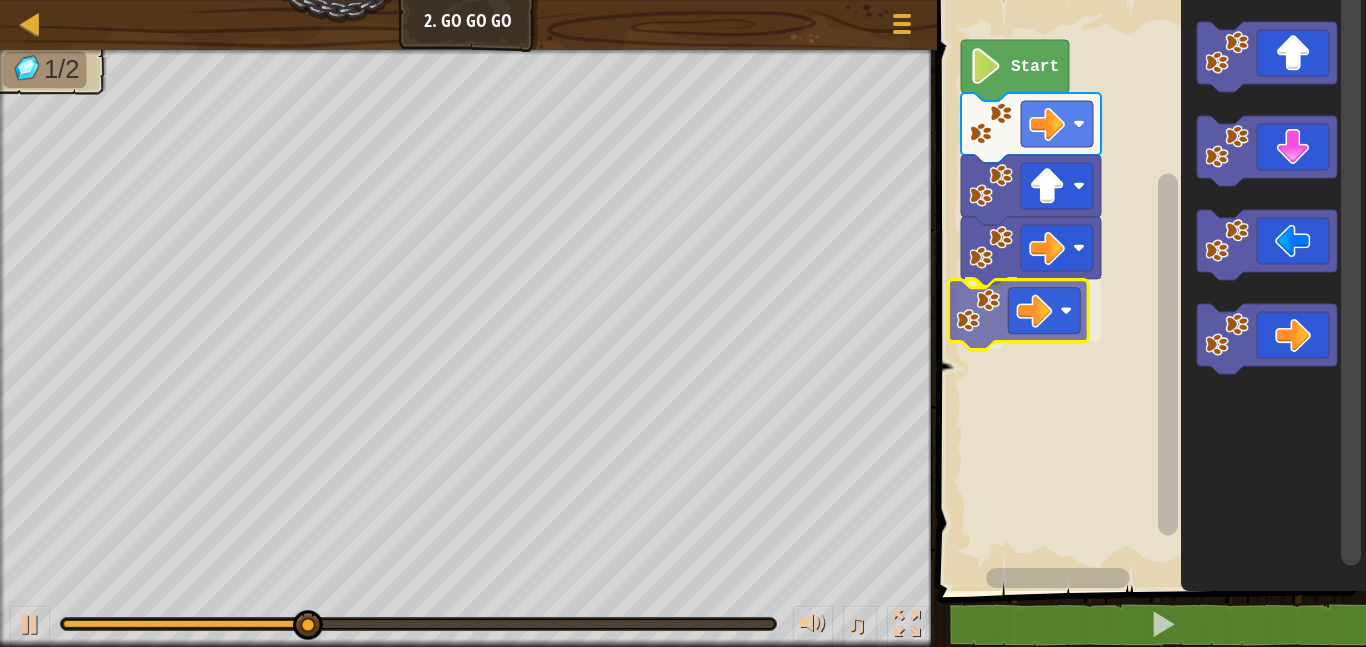 click on "Start" at bounding box center (1148, 290) 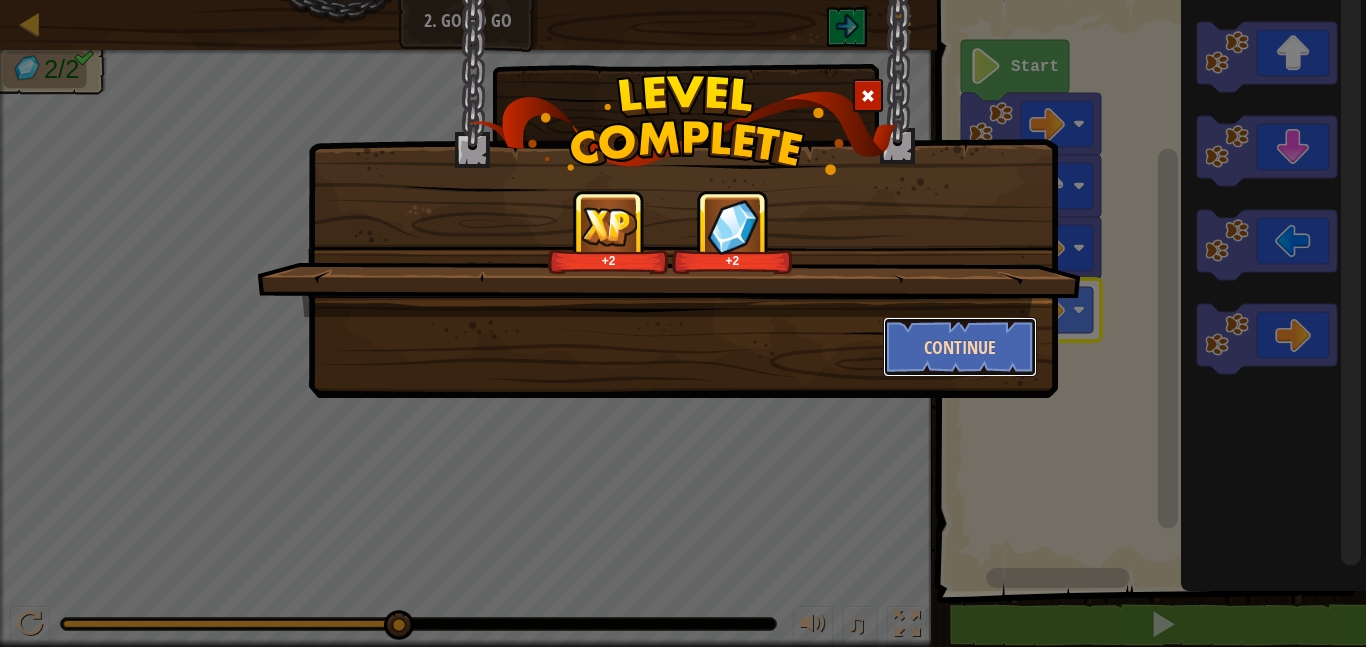 click on "Continue" at bounding box center (960, 347) 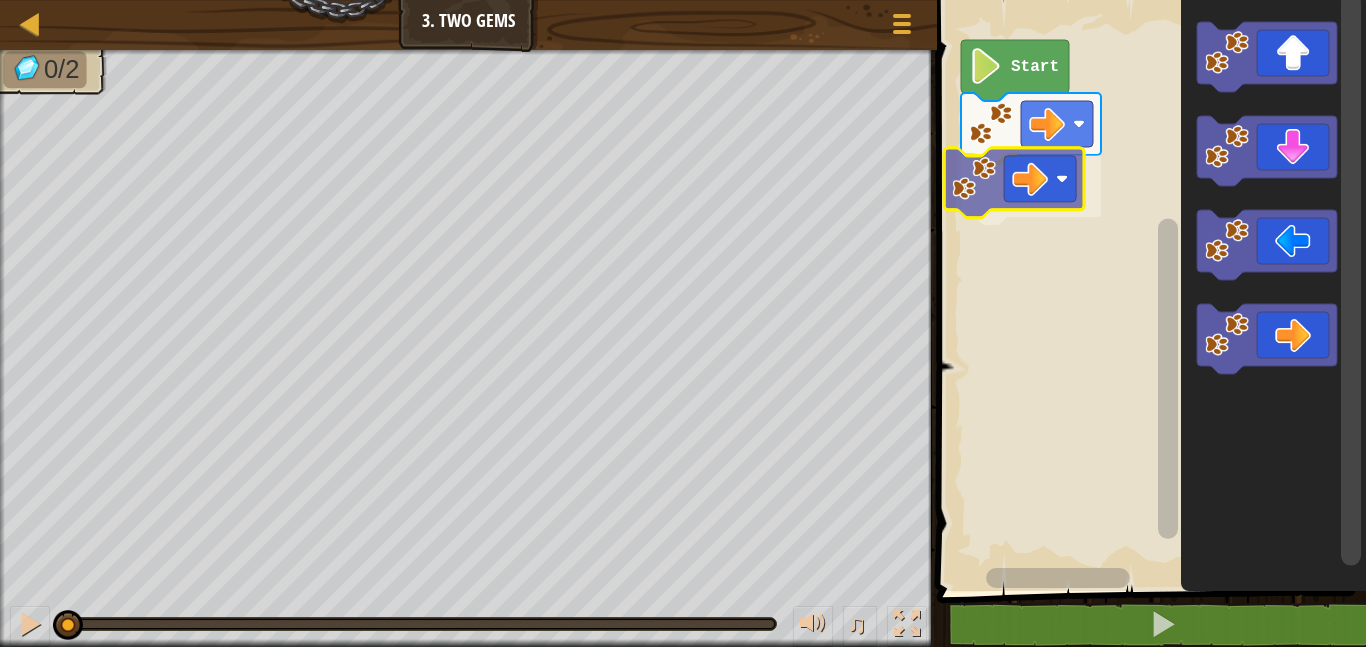 click on "Start" at bounding box center (1148, 290) 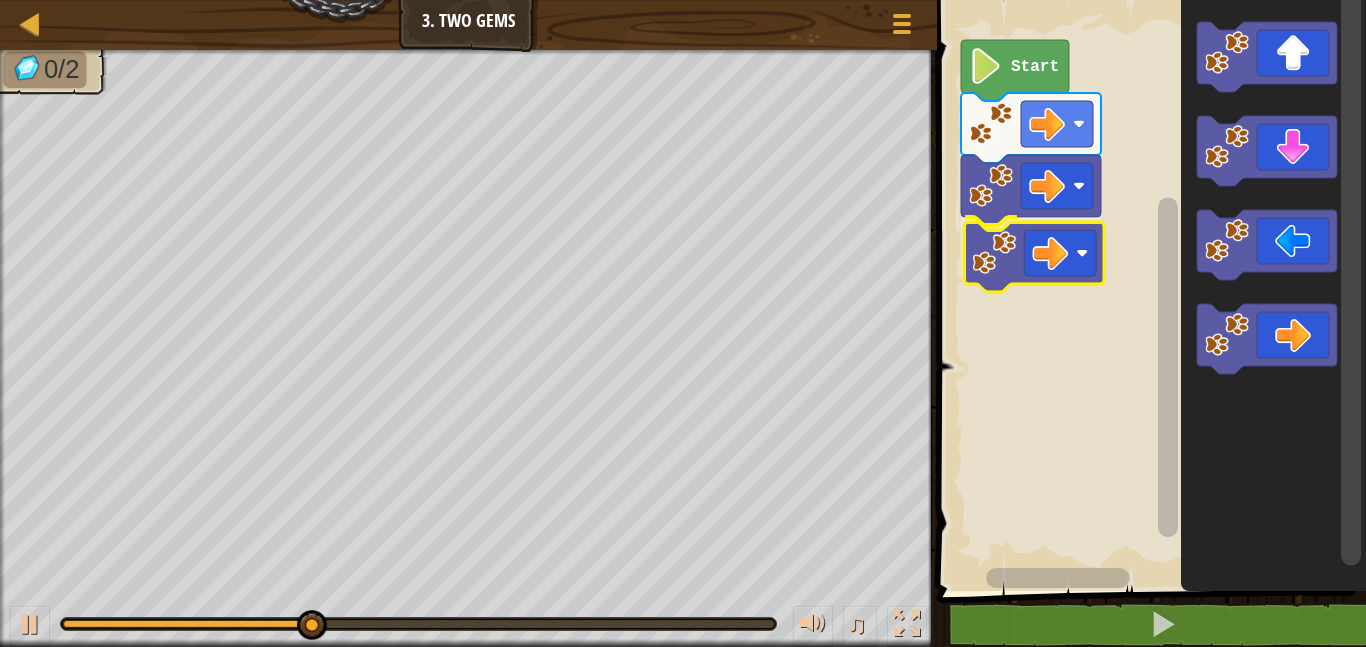click on "Start" at bounding box center (1148, 290) 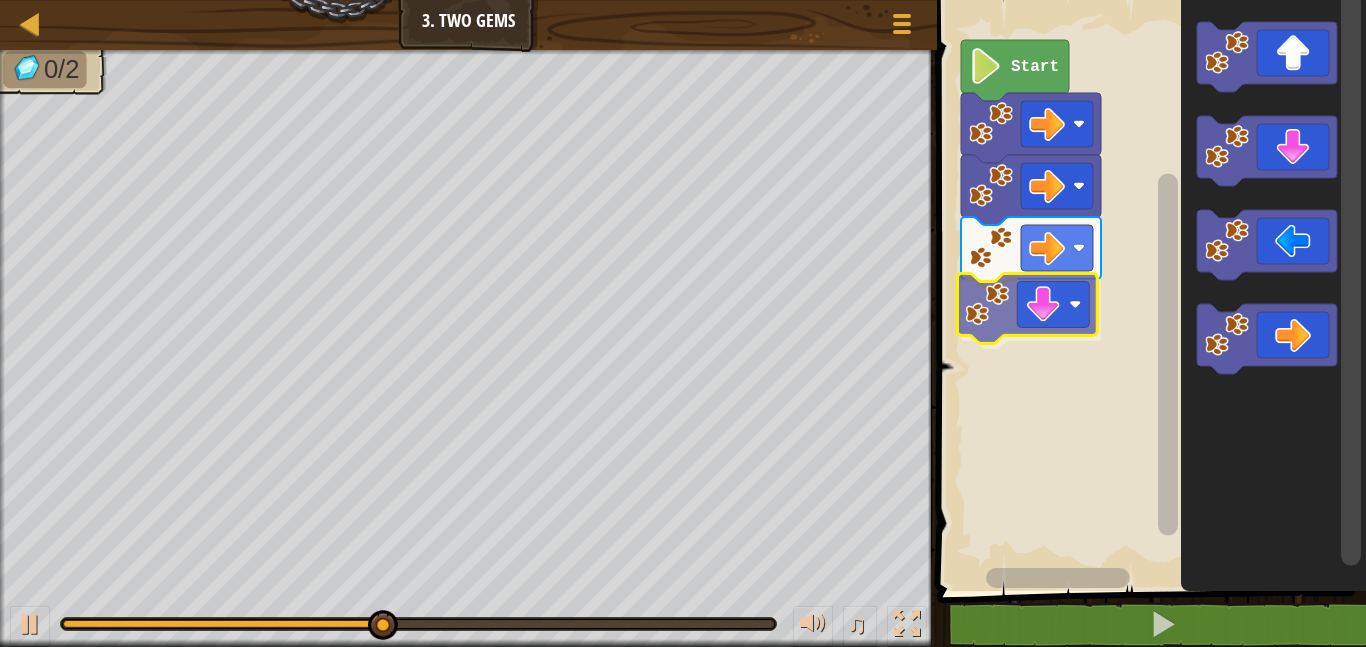 click on "Start" at bounding box center [1148, 290] 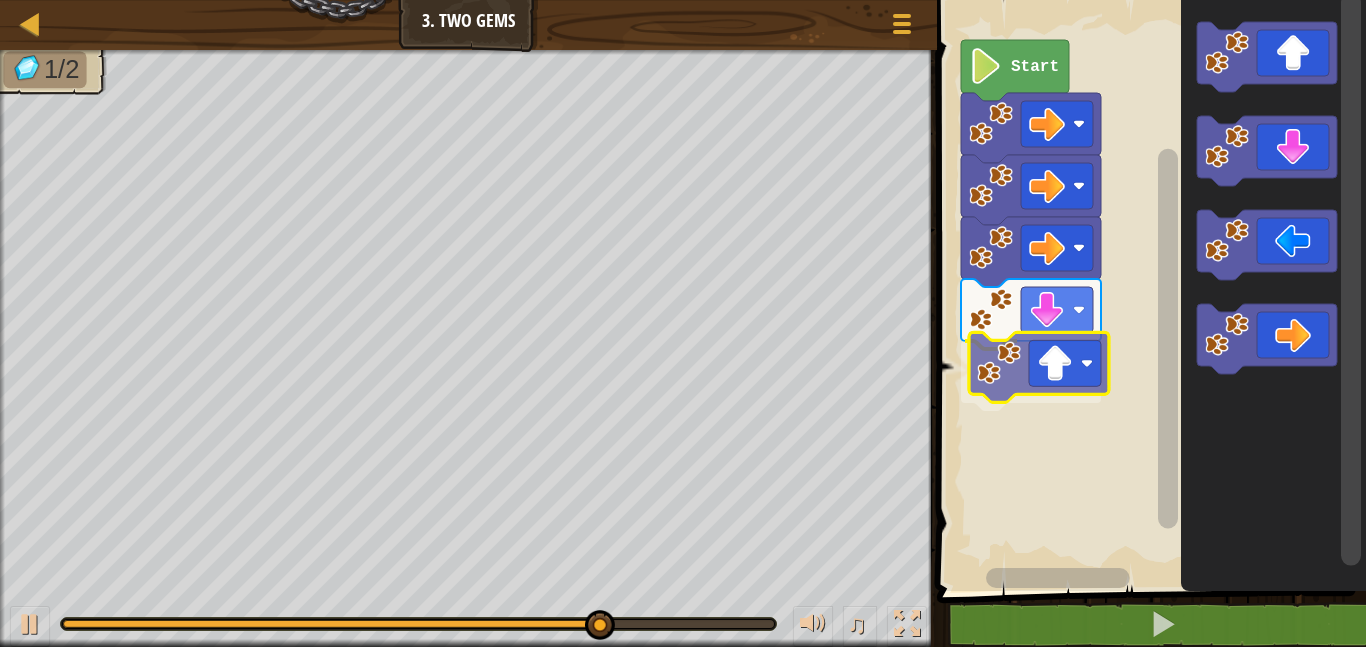 click on "Start" at bounding box center [1148, 290] 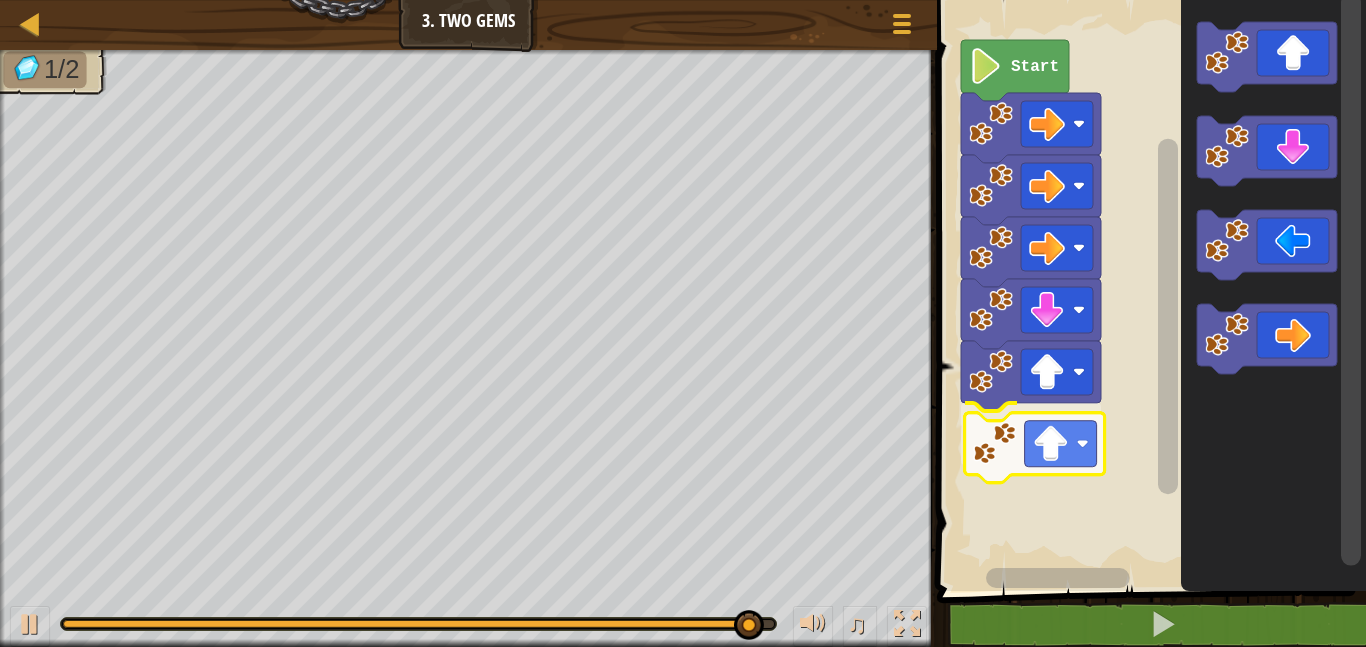 click on "Start" at bounding box center (1148, 290) 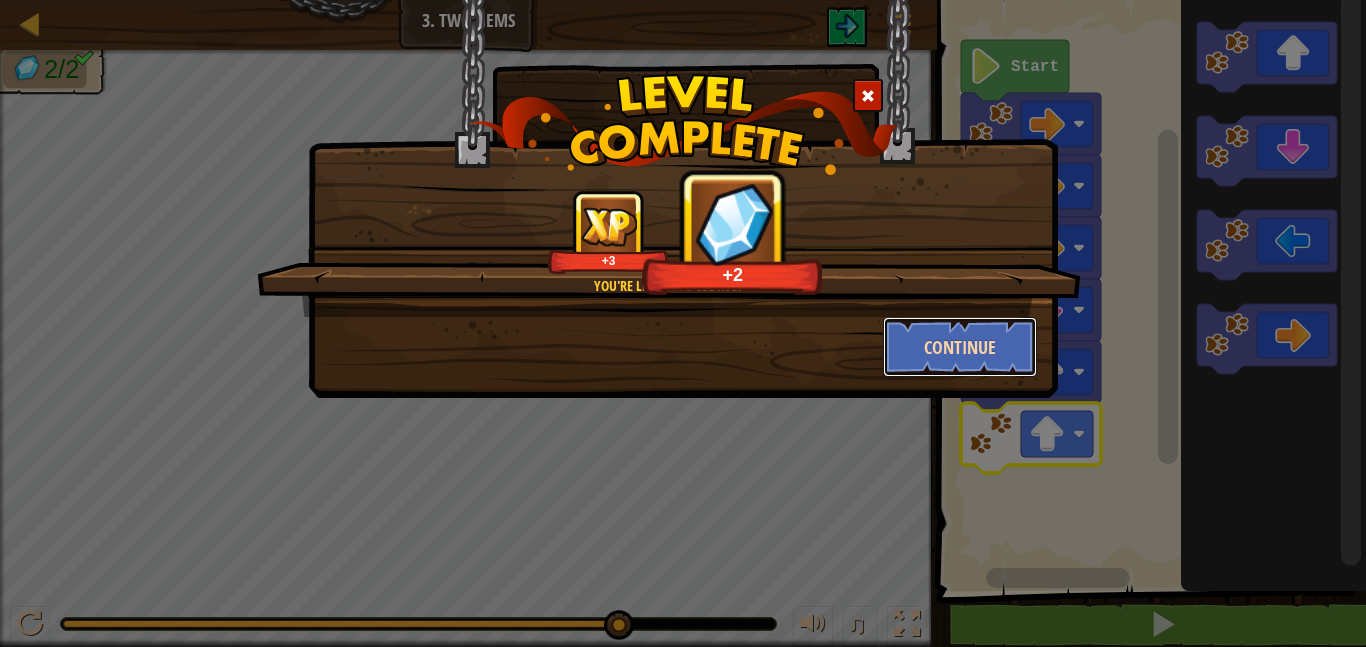 click on "Continue" at bounding box center [960, 347] 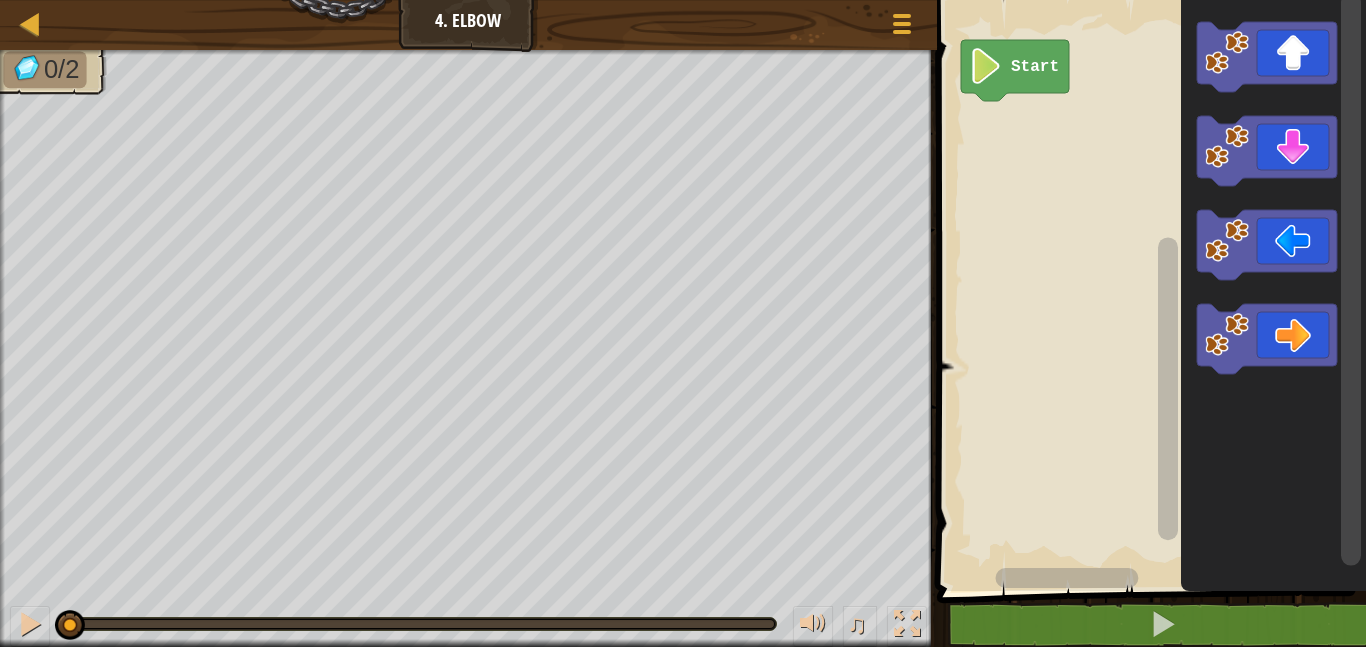 click 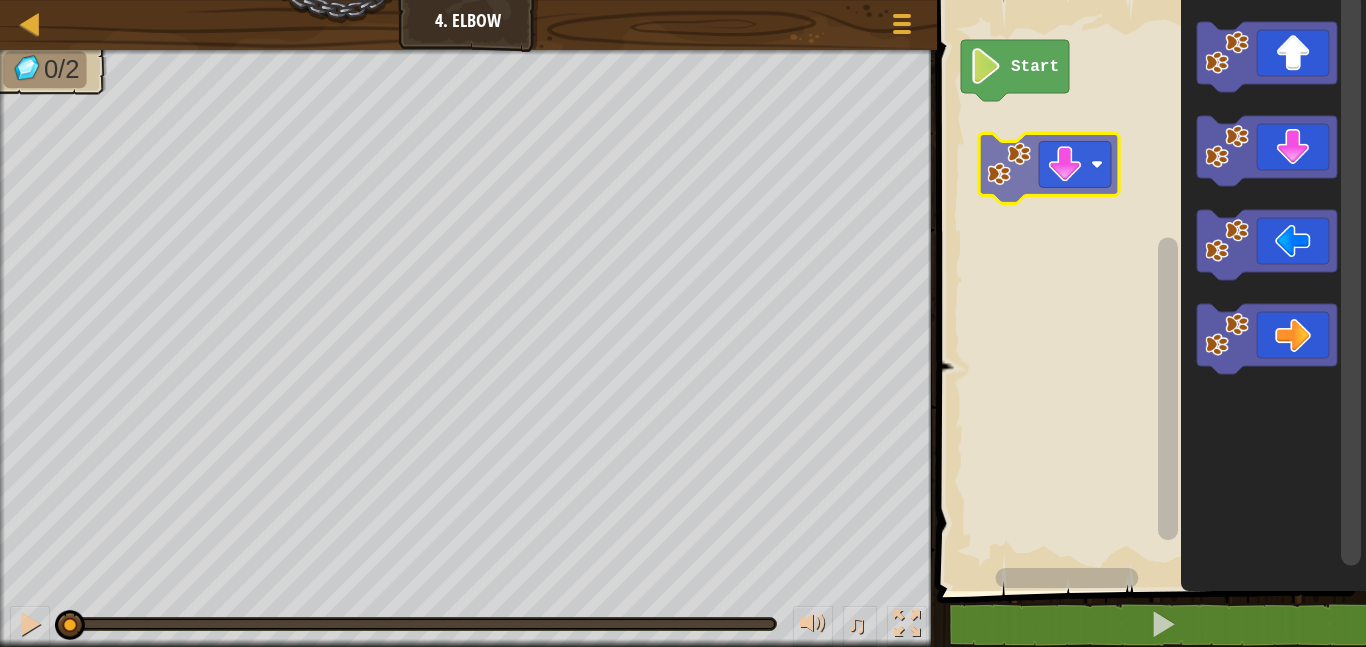click on "Start" at bounding box center [1148, 290] 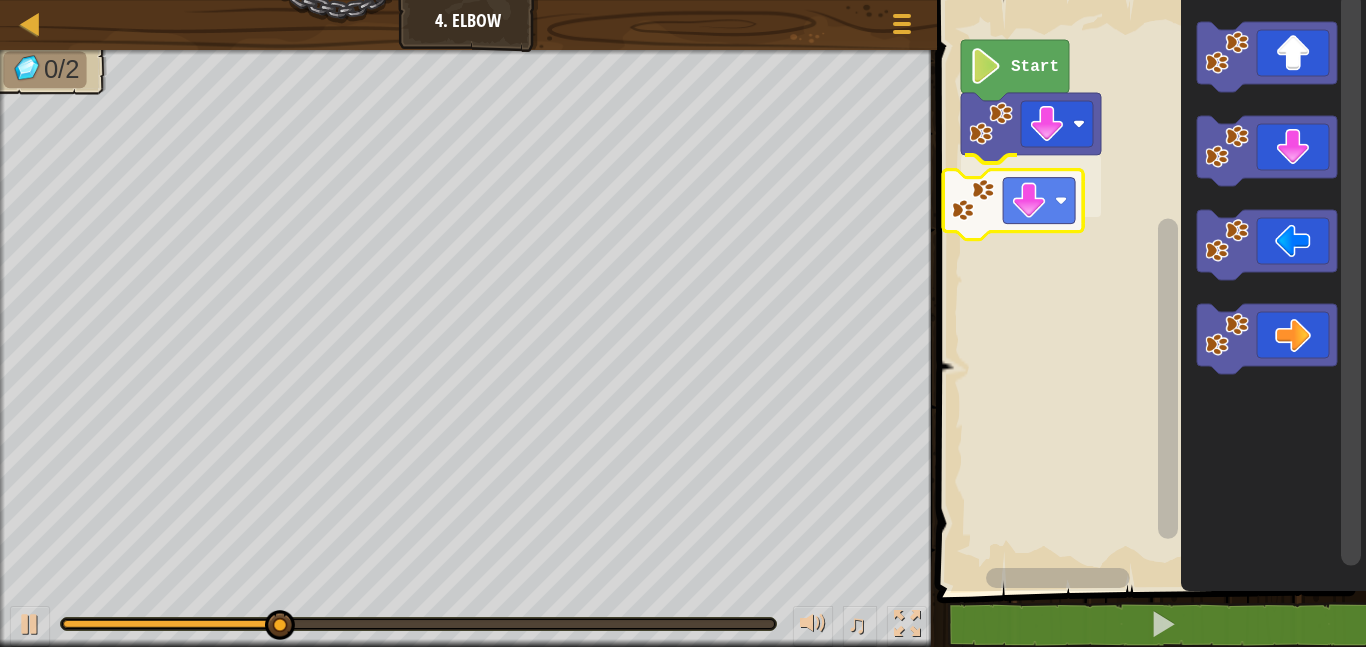 click on "Start" at bounding box center (1148, 290) 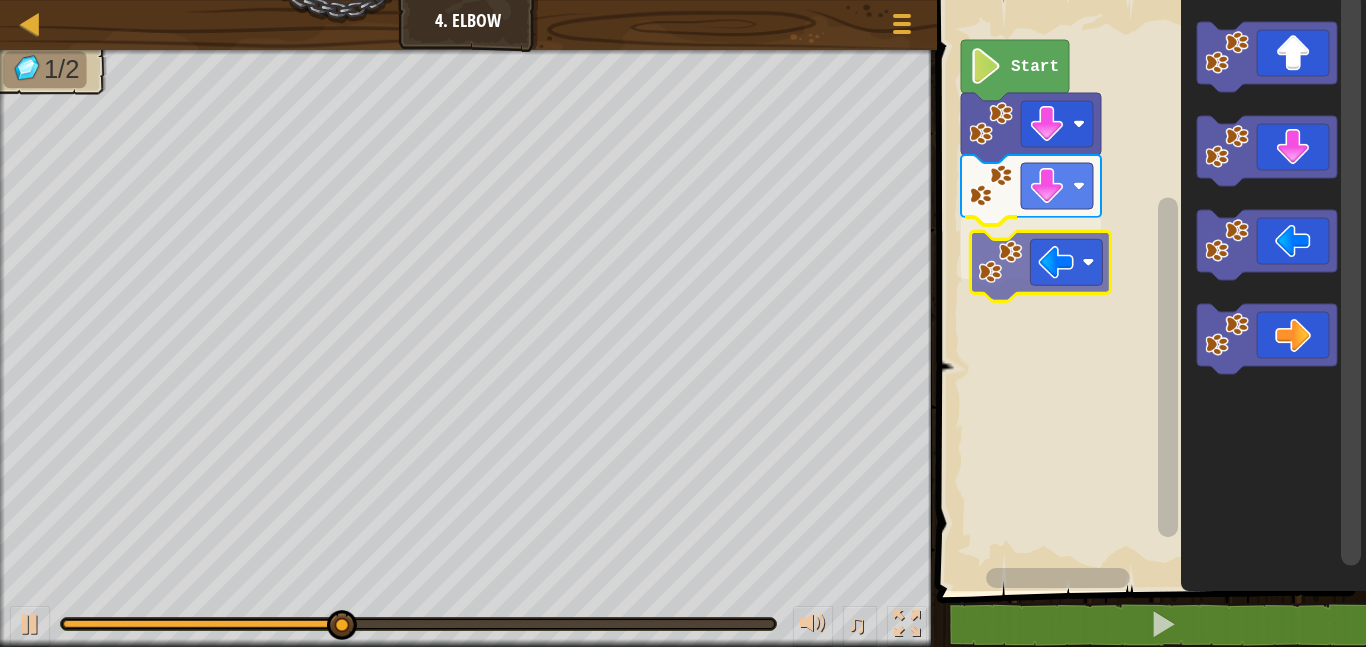 click on "Start" at bounding box center [1148, 290] 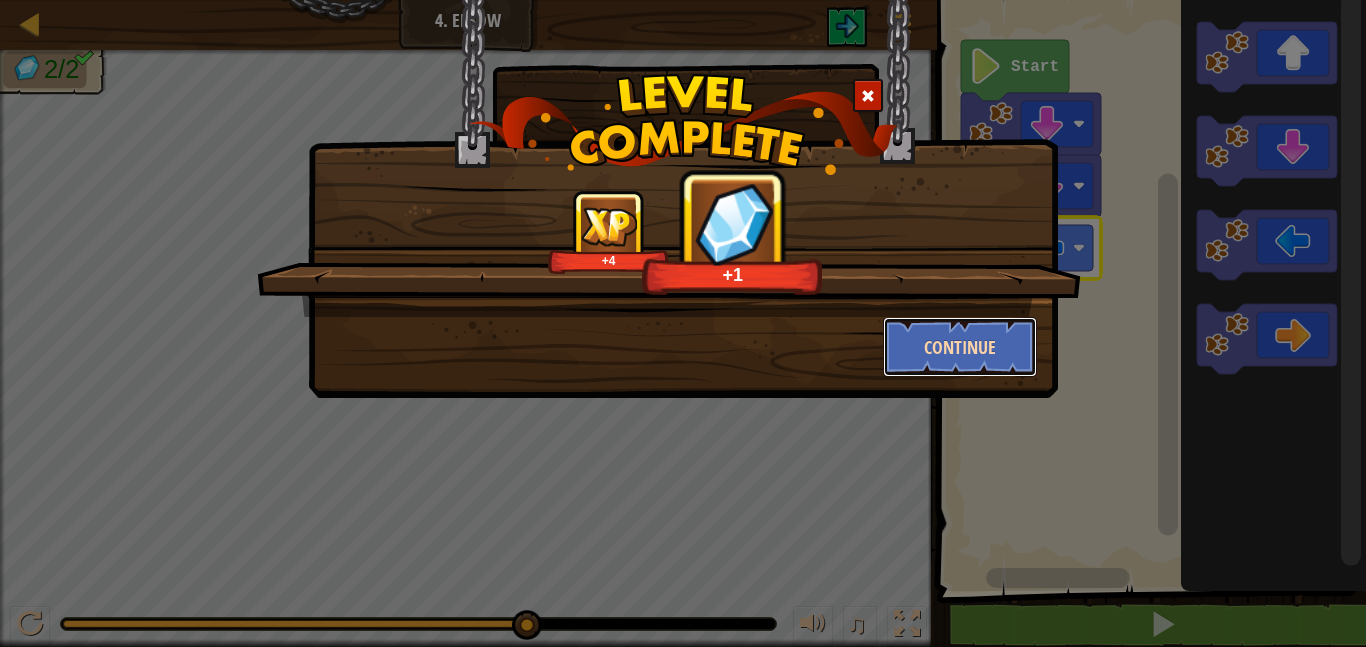 click on "Continue" at bounding box center (960, 347) 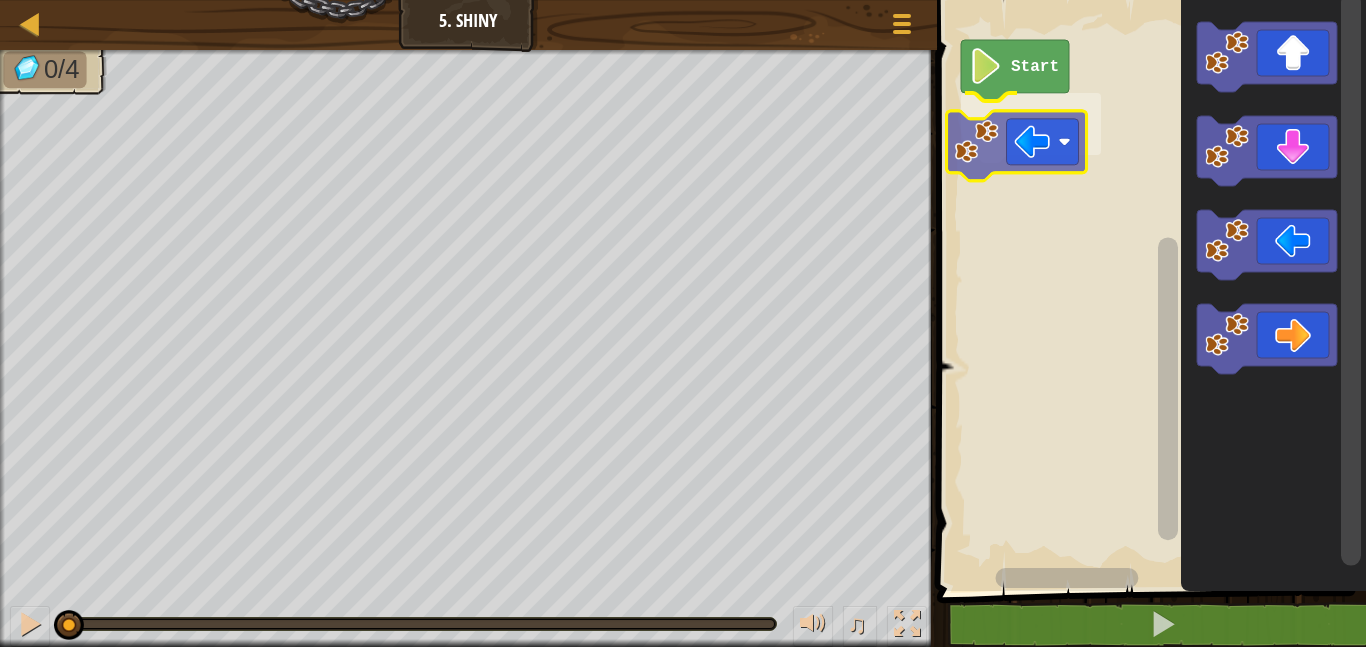 click on "Start" at bounding box center (1148, 290) 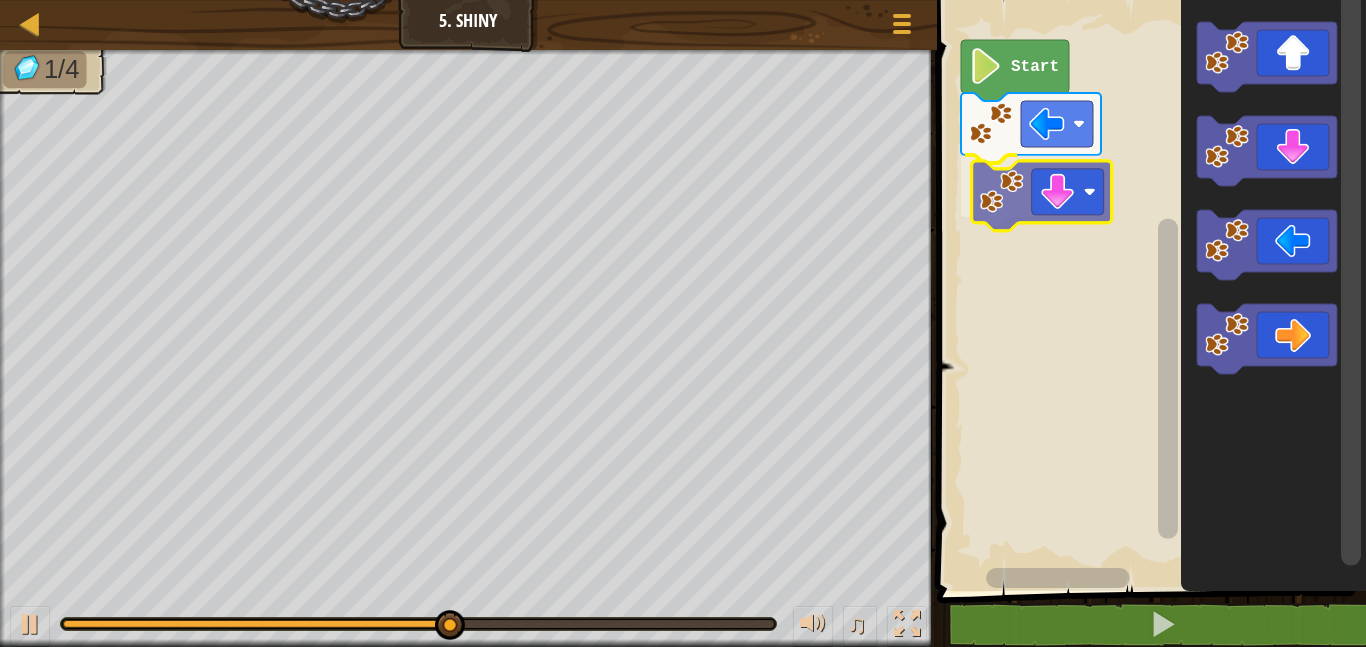 click on "Start" at bounding box center [1148, 290] 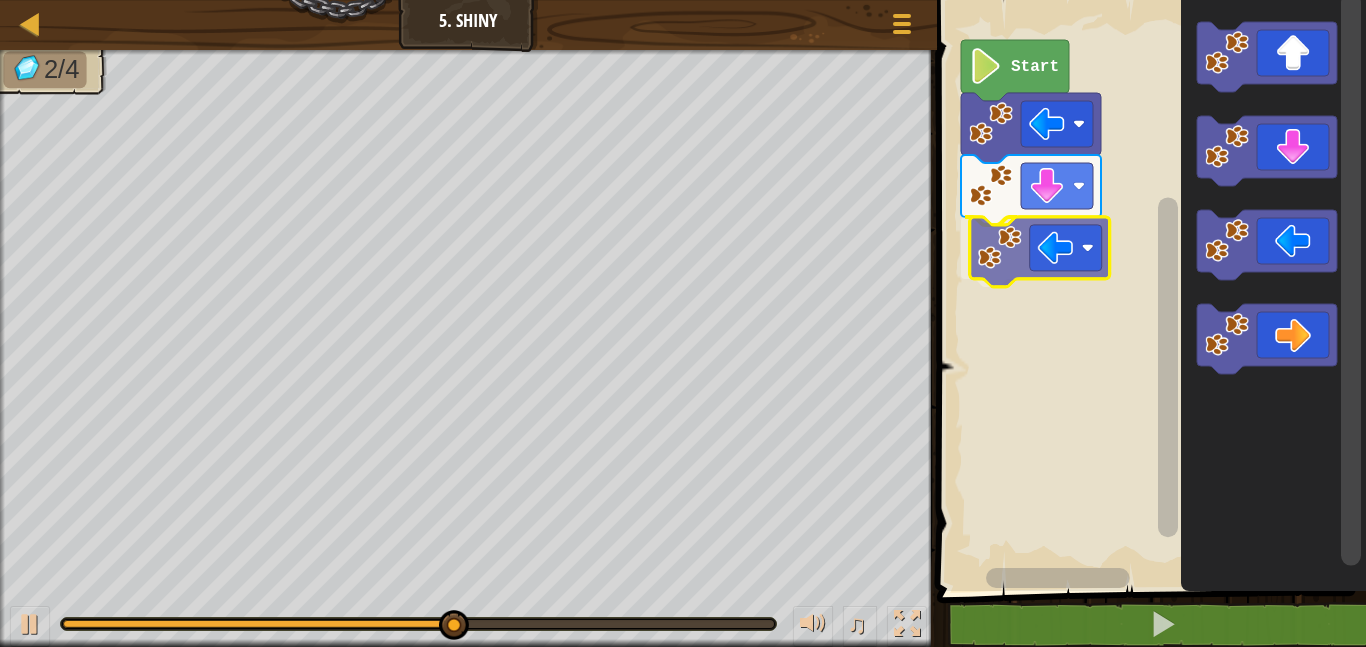 click on "Start" at bounding box center (1148, 290) 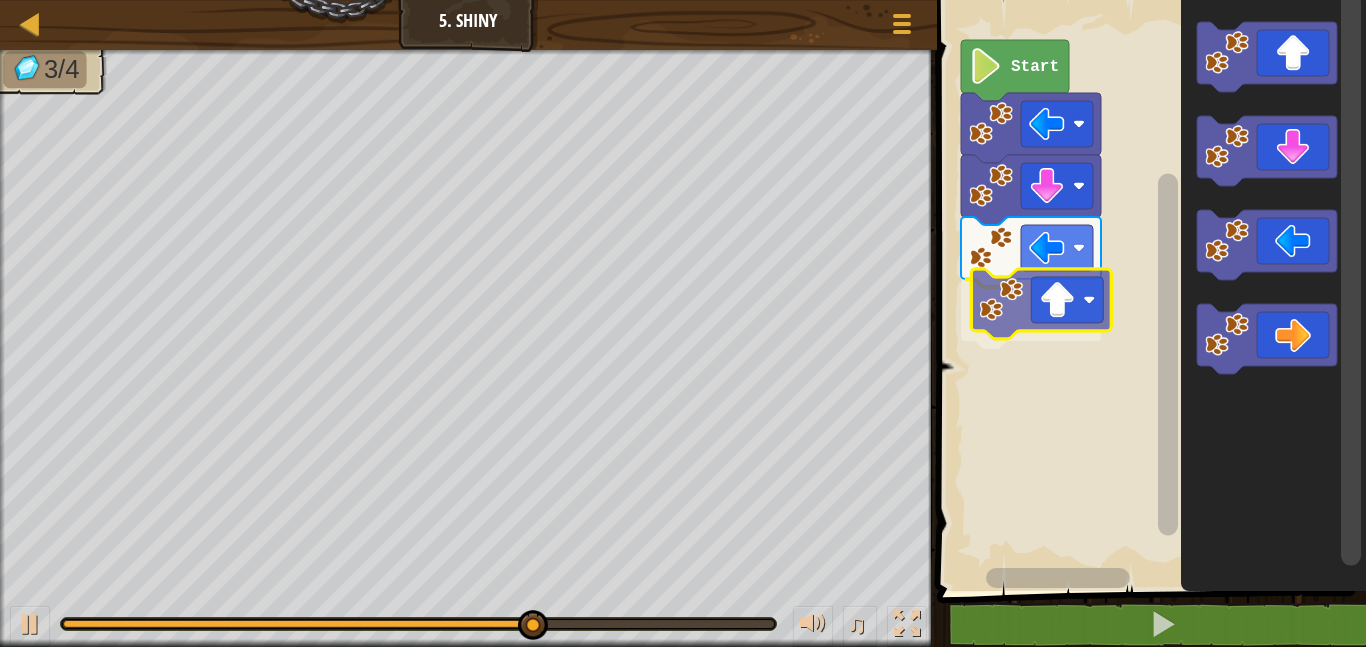 click on "Start" at bounding box center [1148, 290] 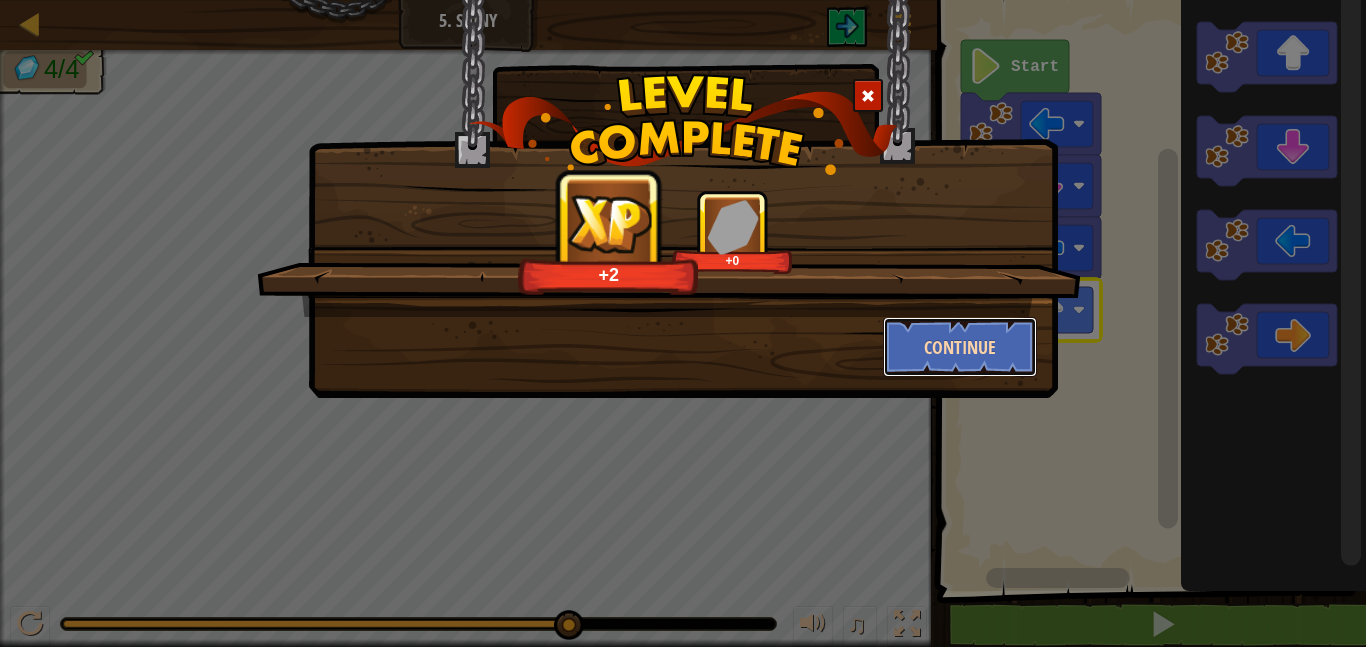 click on "Continue" at bounding box center (960, 347) 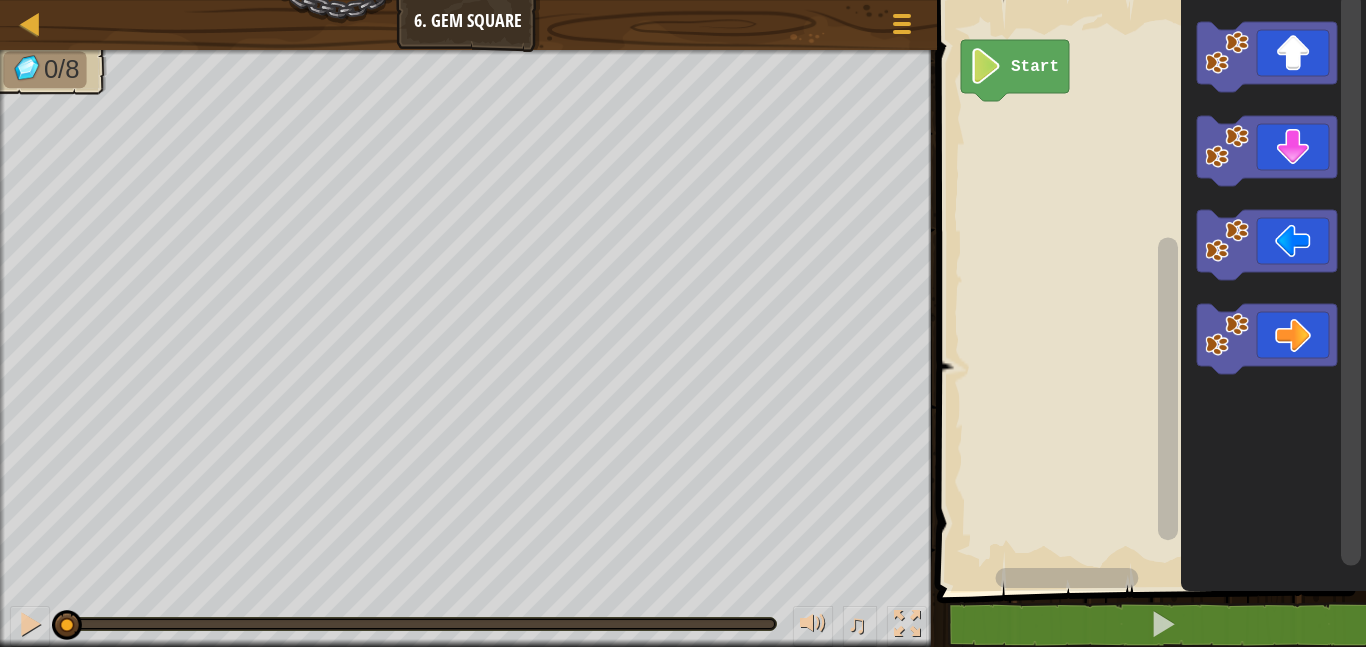 click 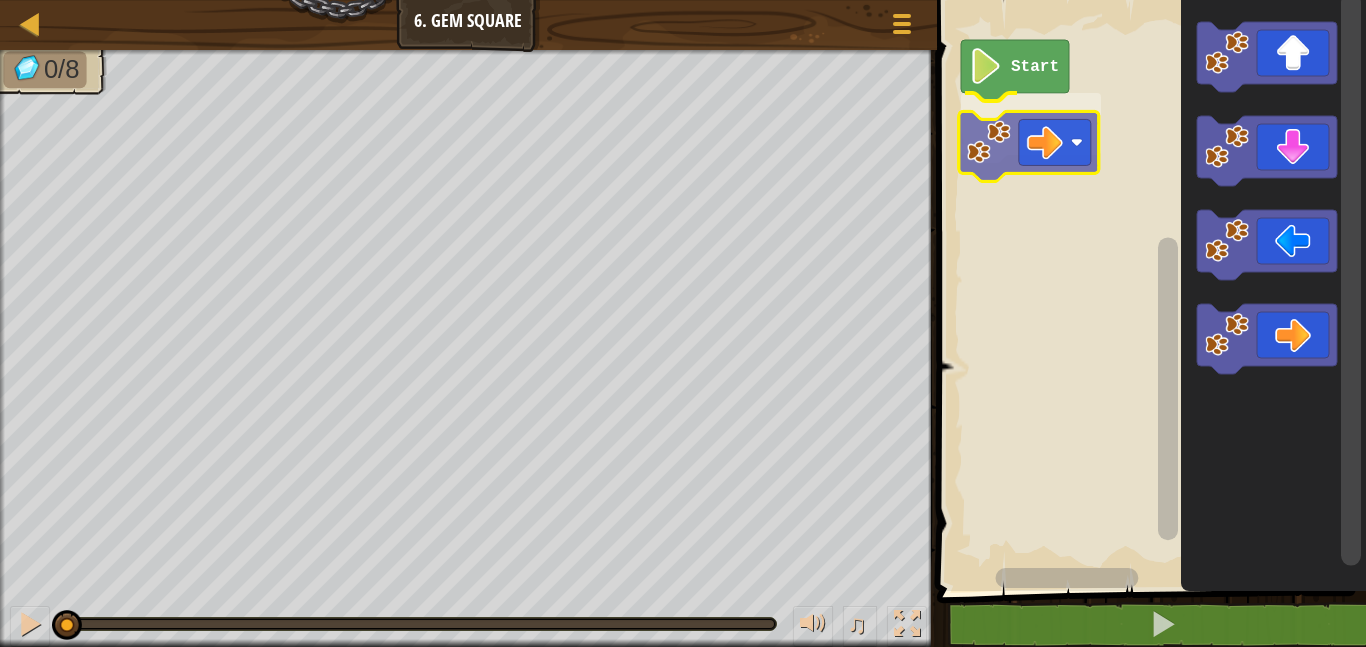 click on "Start" at bounding box center [1148, 290] 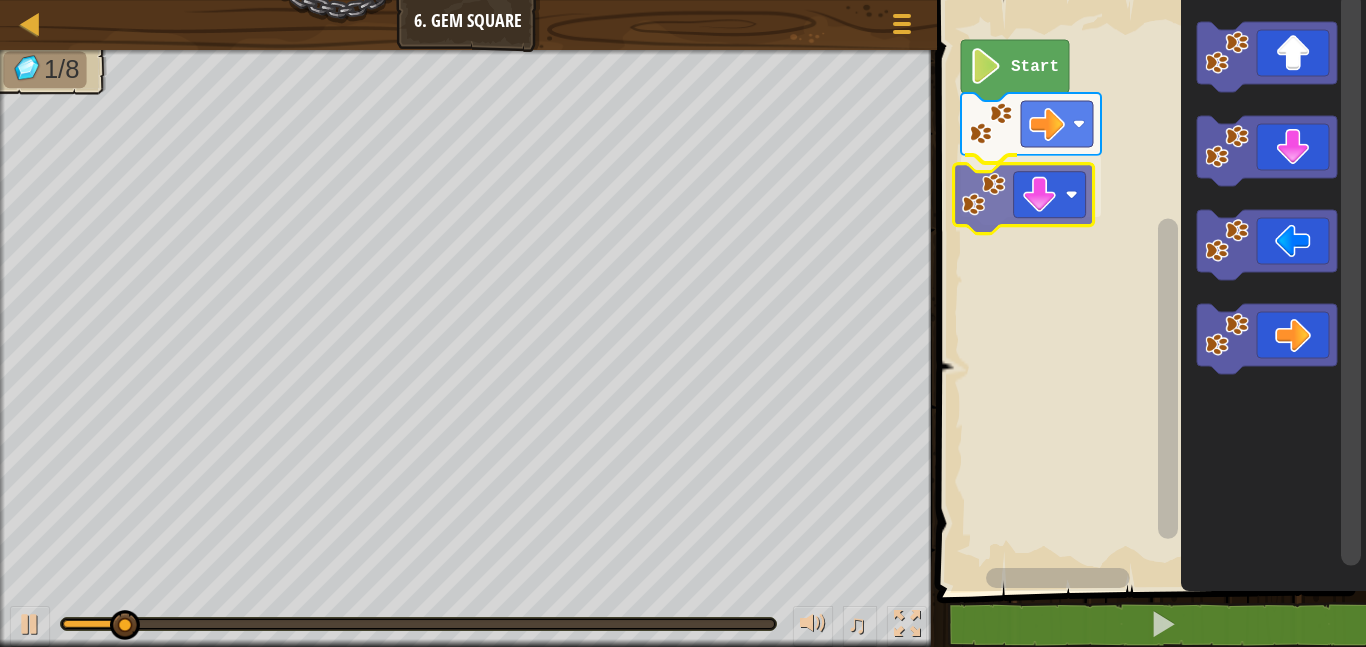click on "Start" at bounding box center [1148, 290] 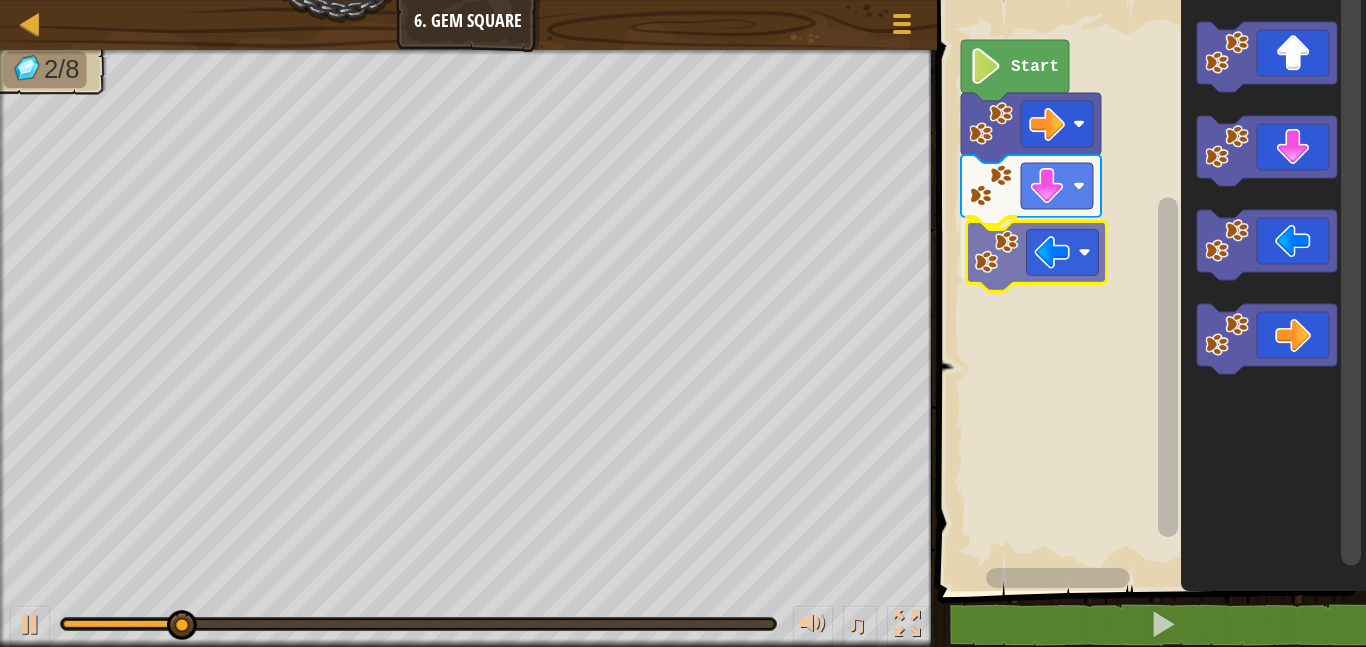 click on "Start" at bounding box center (1148, 290) 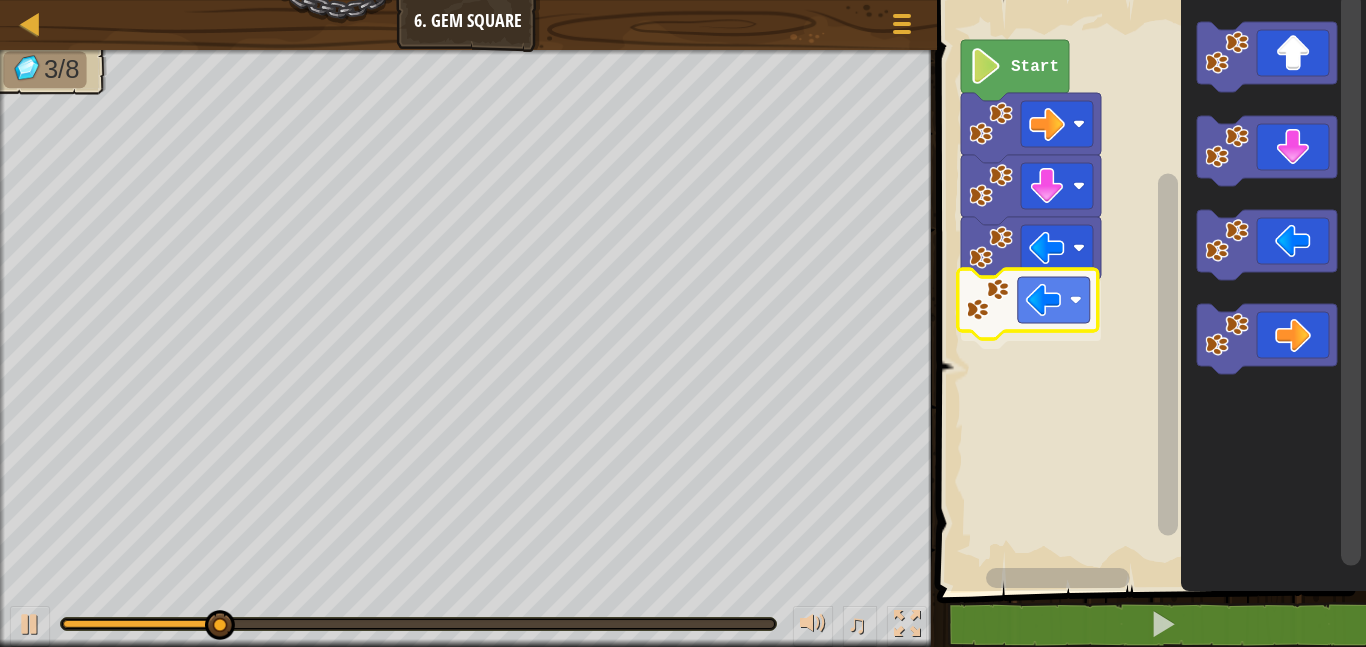 click on "Start" at bounding box center (1148, 290) 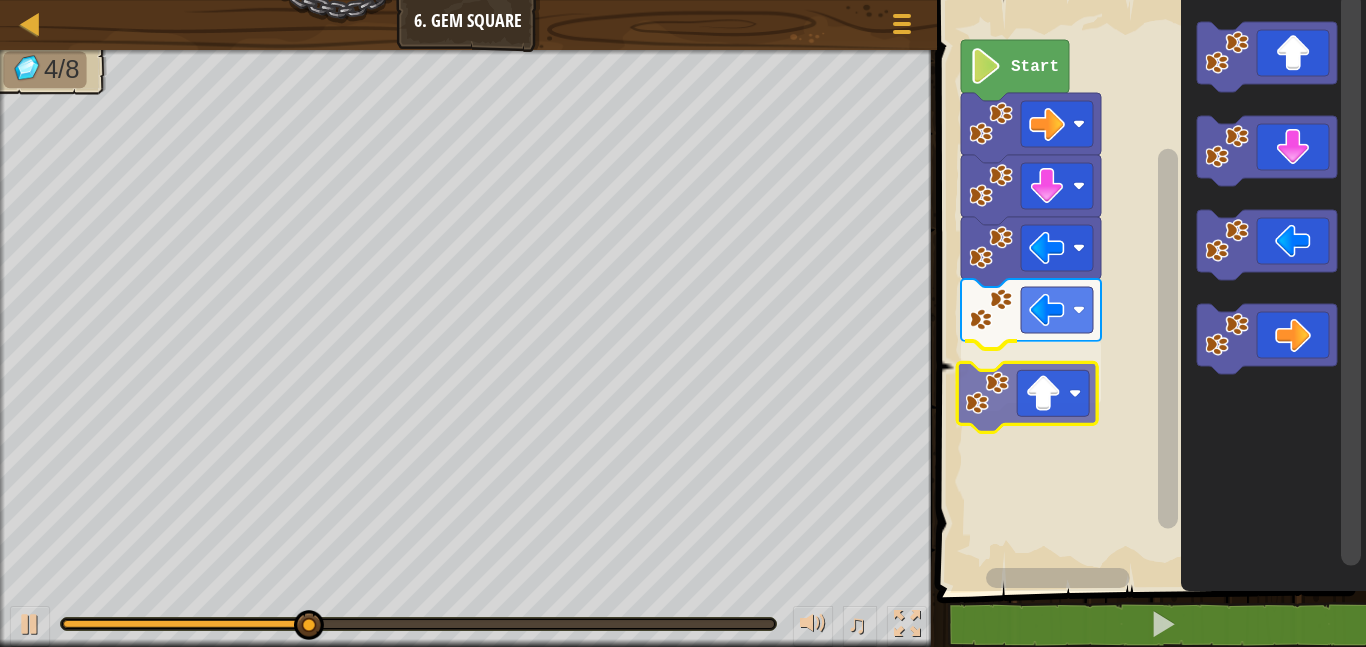 click on "Start" at bounding box center (1148, 290) 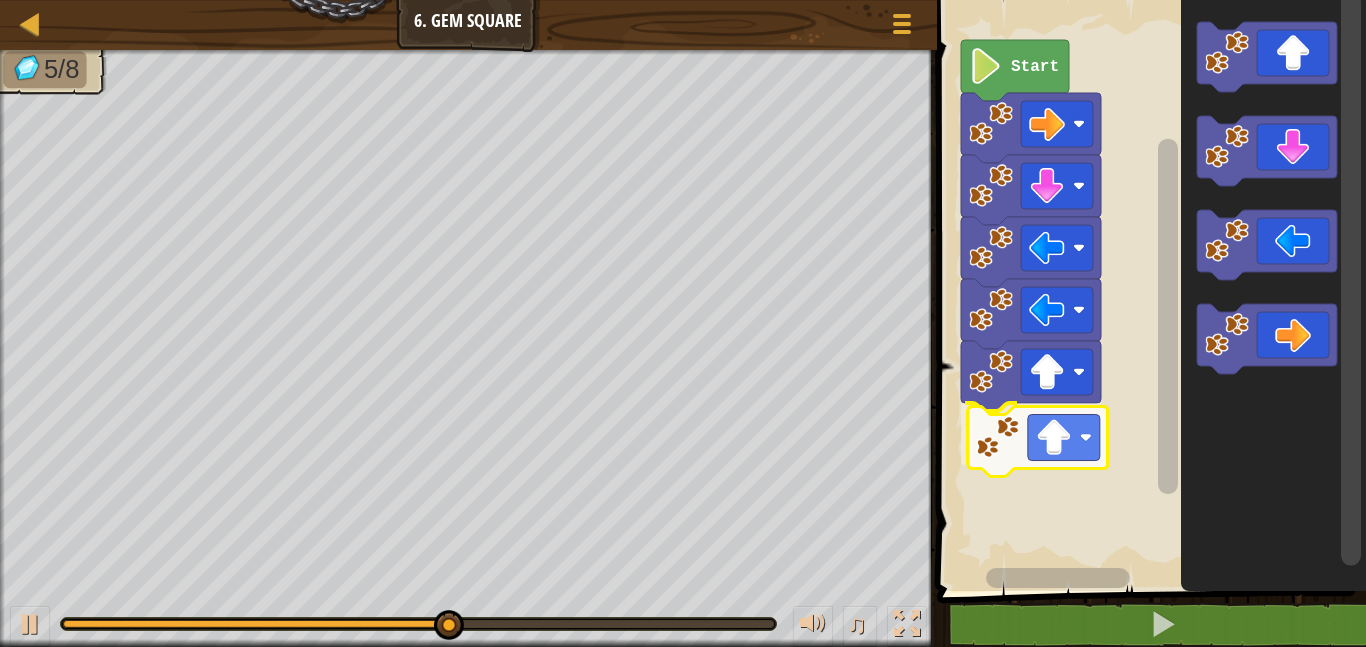 click on "Start" at bounding box center (1148, 290) 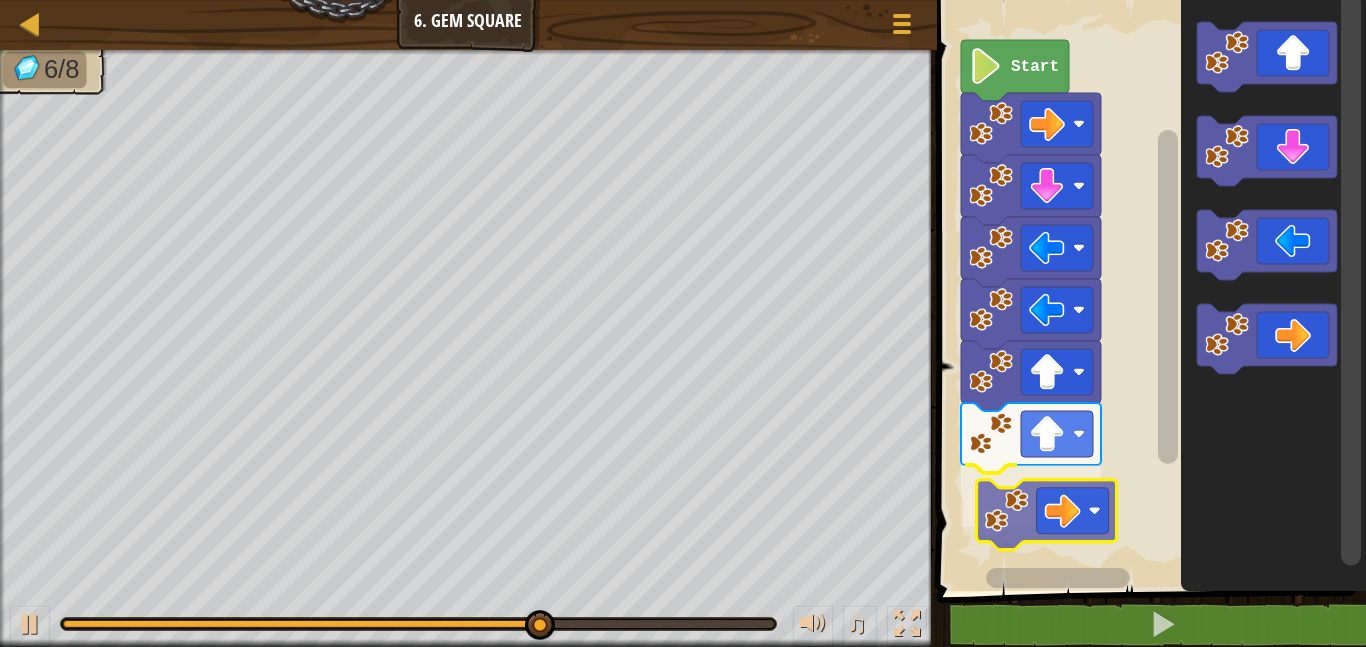 click on "Start" at bounding box center [1148, 290] 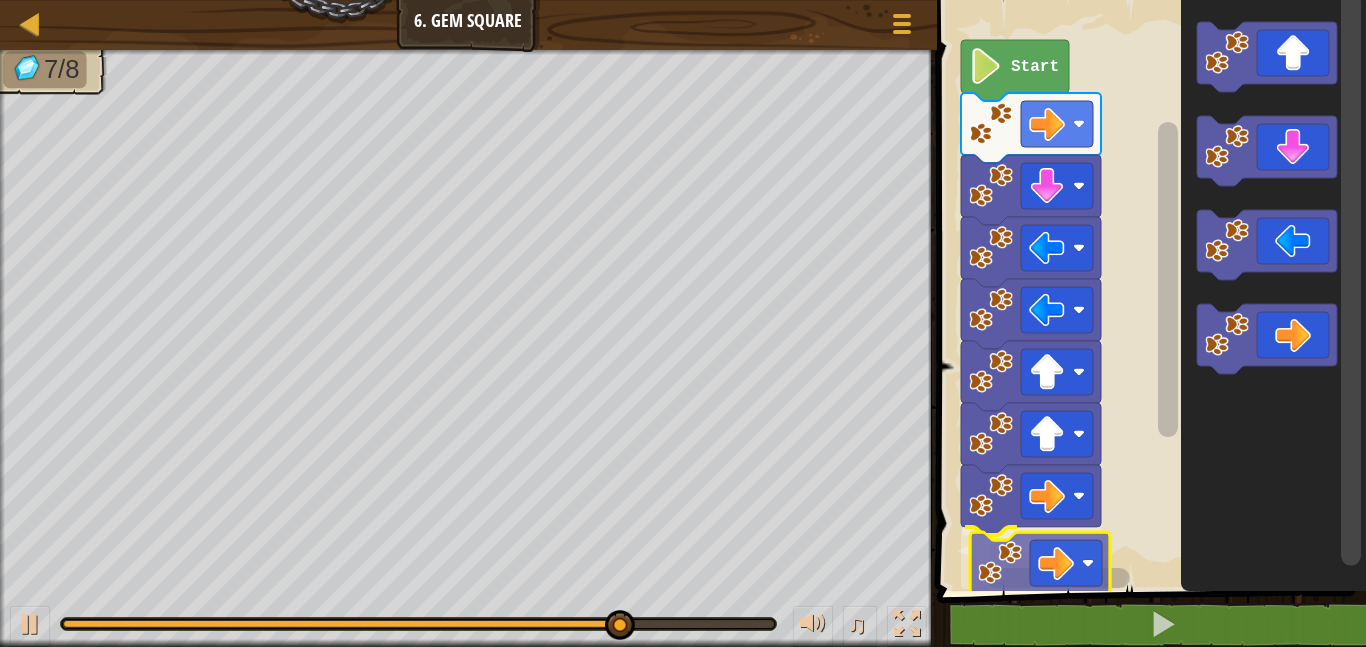 click on "Start" at bounding box center (1148, 290) 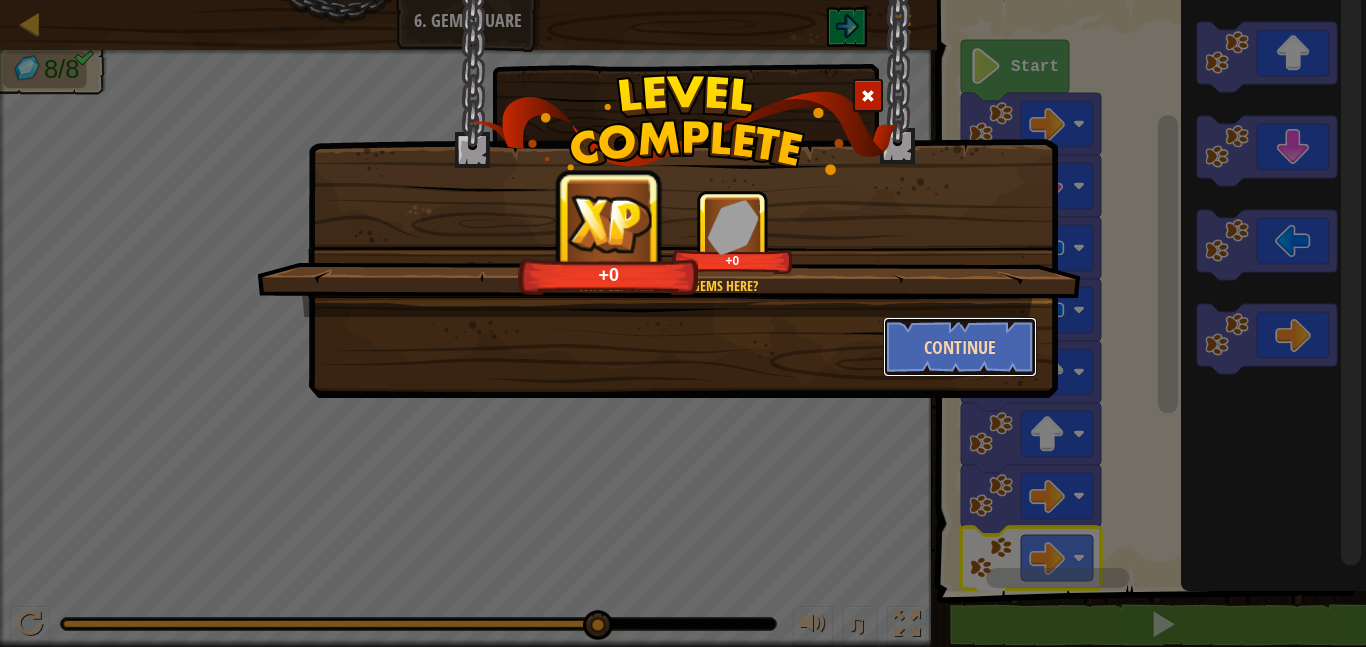 click on "Continue" at bounding box center [960, 347] 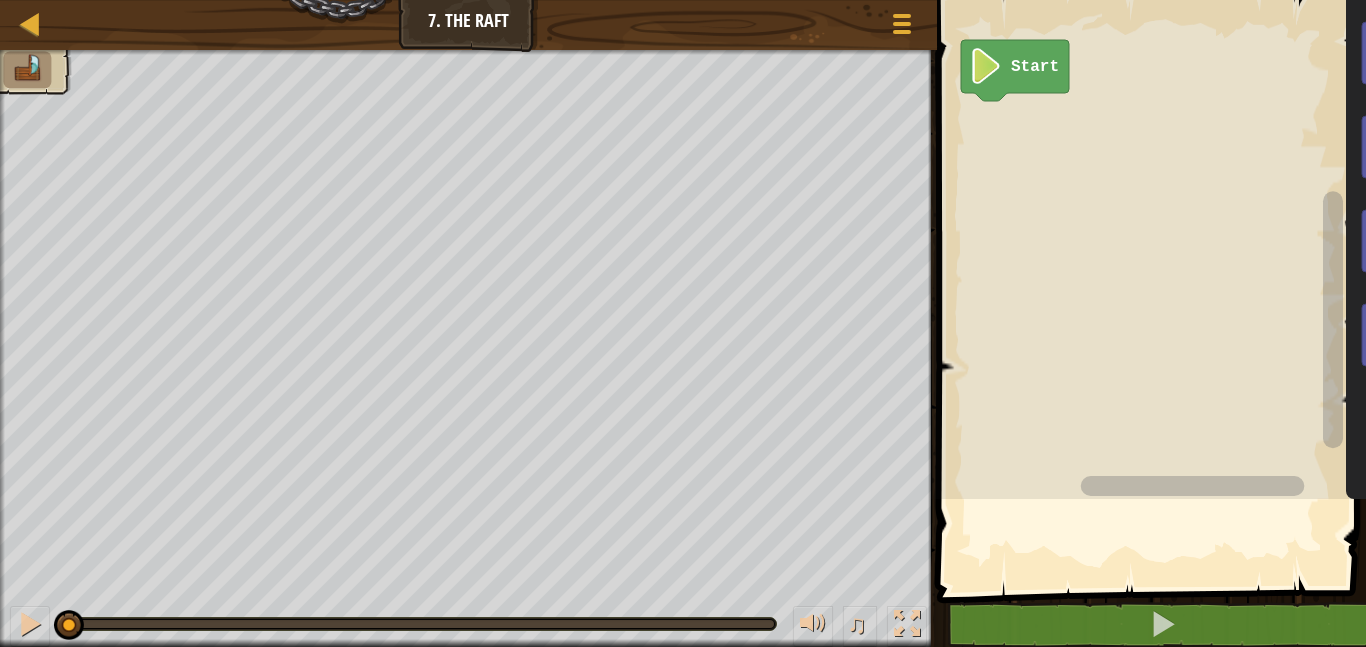 click 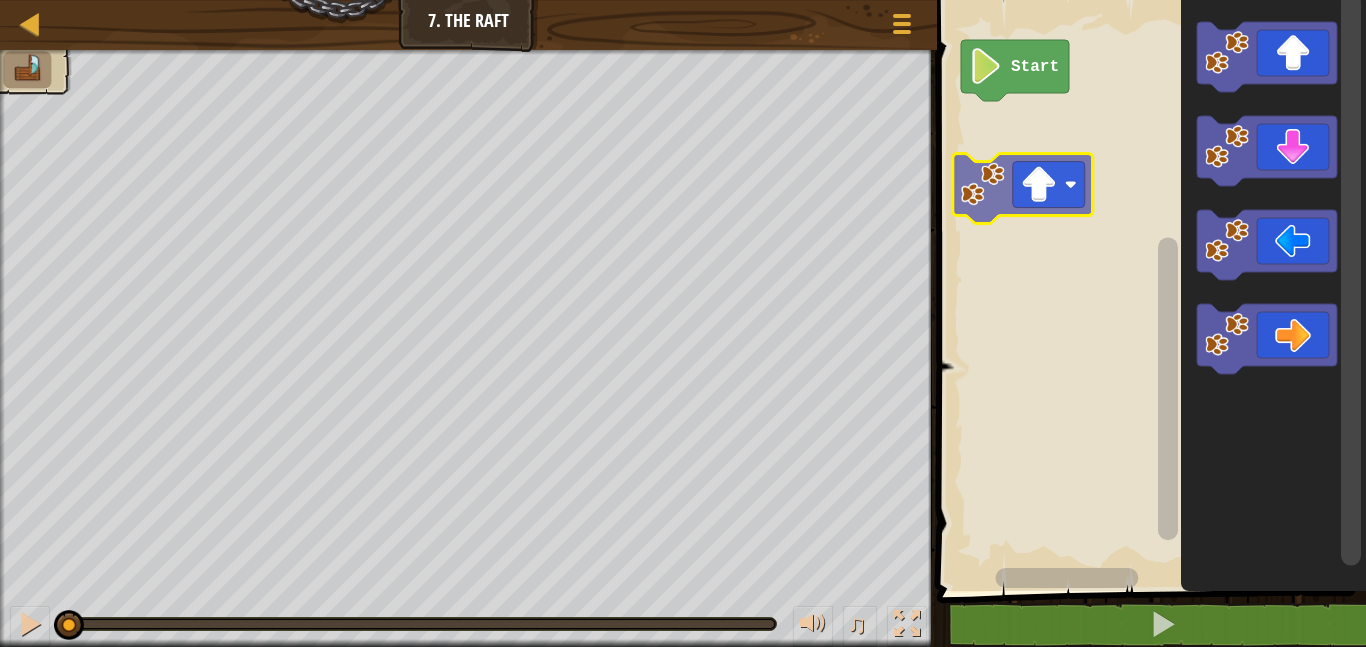 click on "Start" at bounding box center [1148, 290] 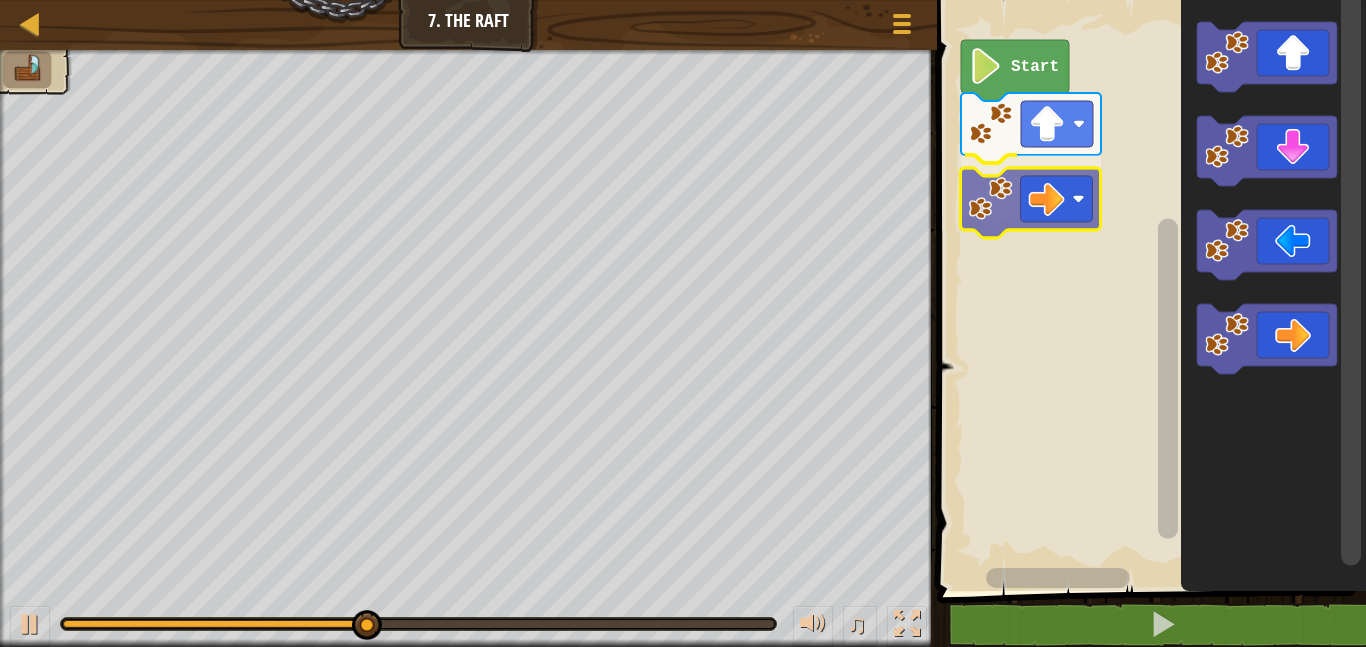 click on "Start" at bounding box center (1148, 290) 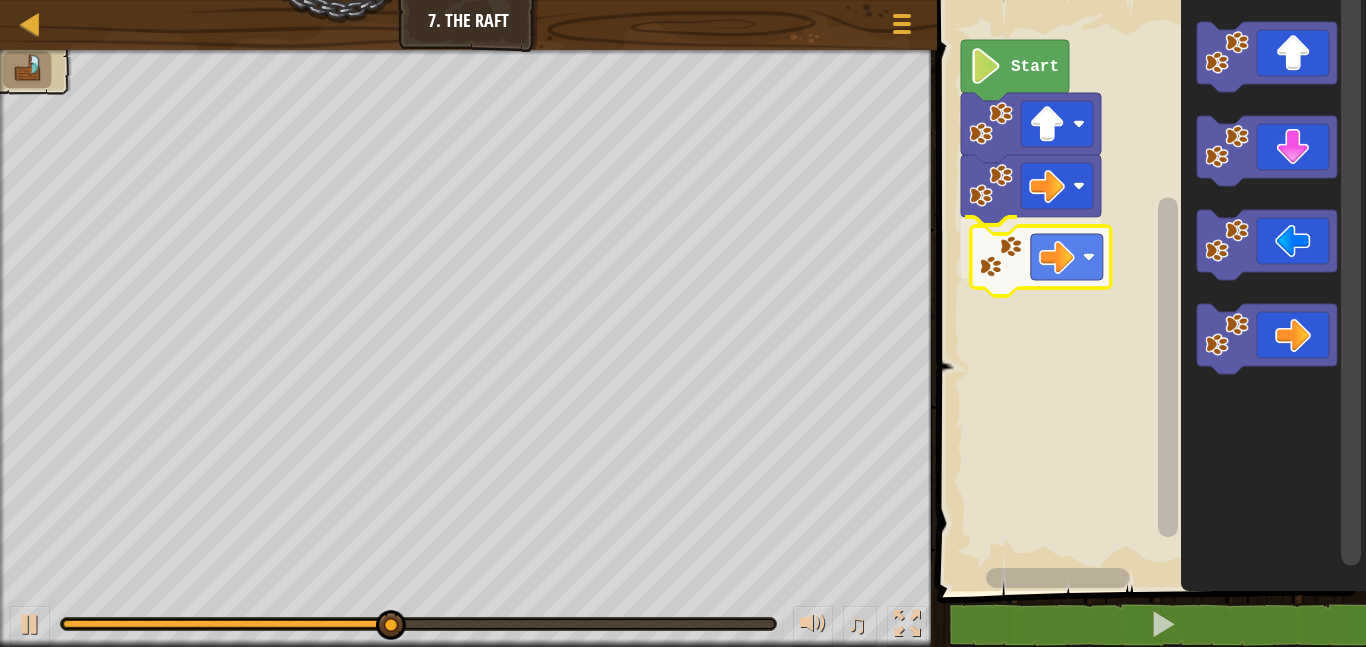 click on "Start" at bounding box center (1148, 290) 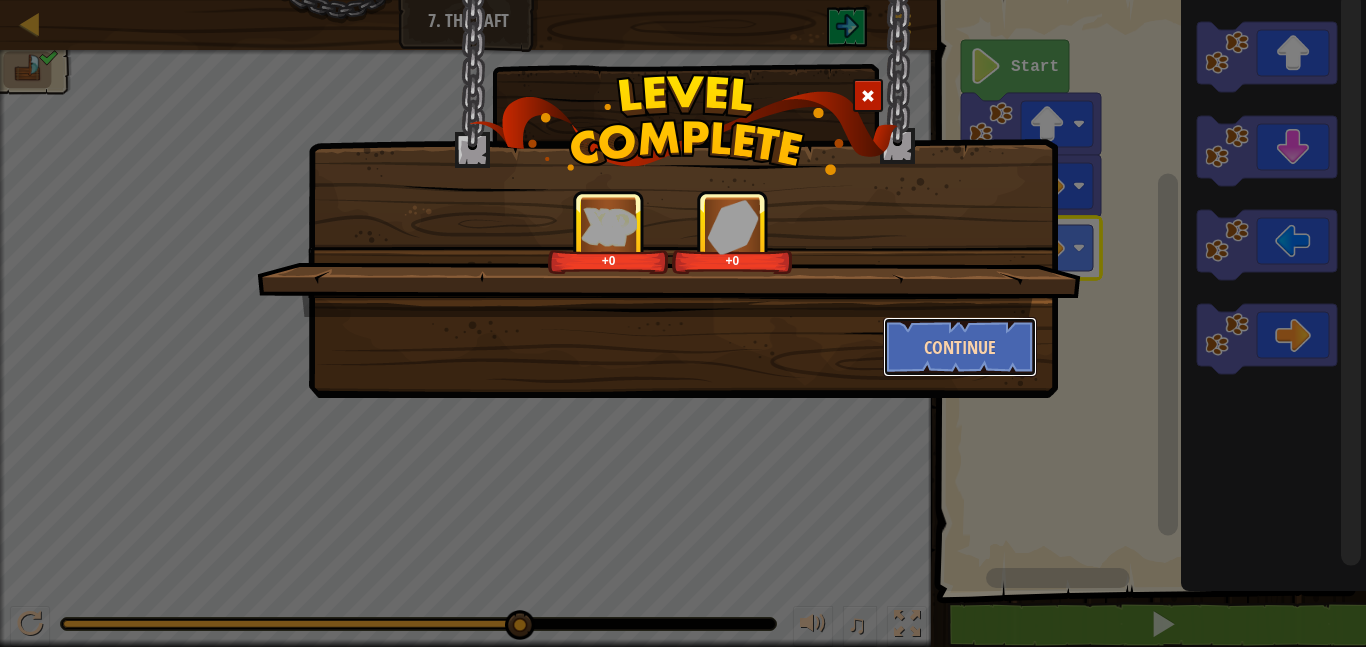 click on "Continue" at bounding box center [960, 347] 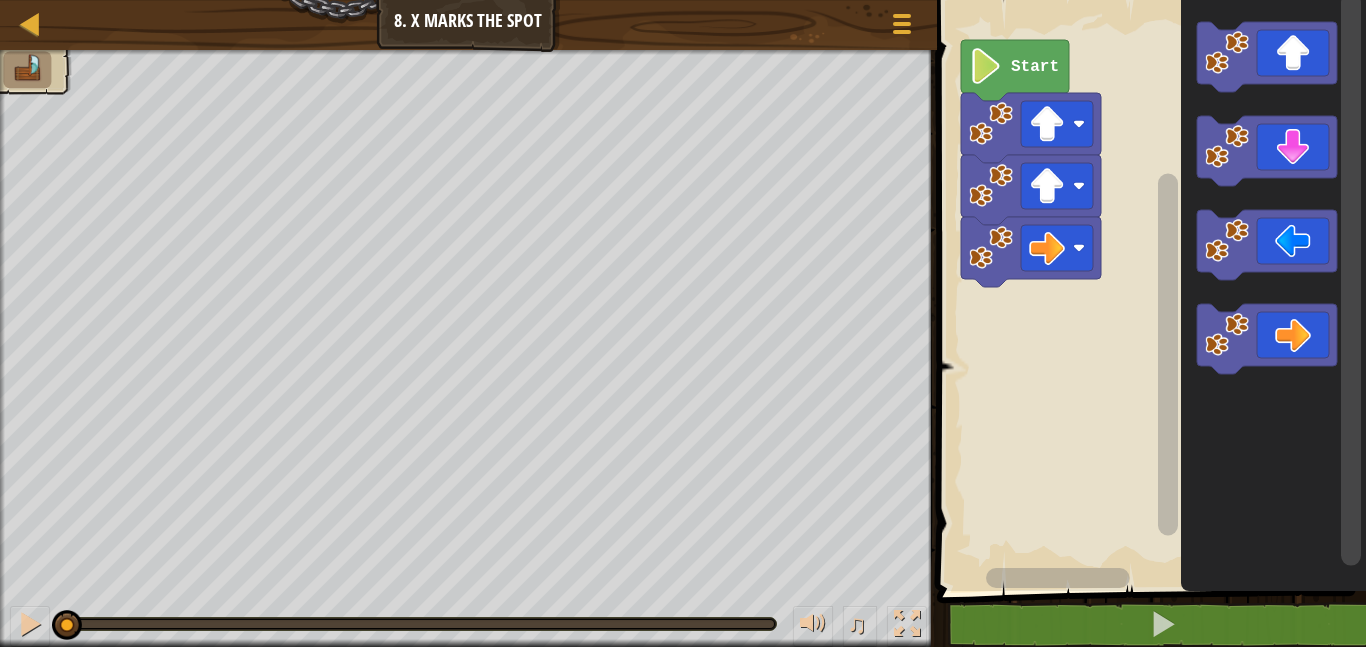 click 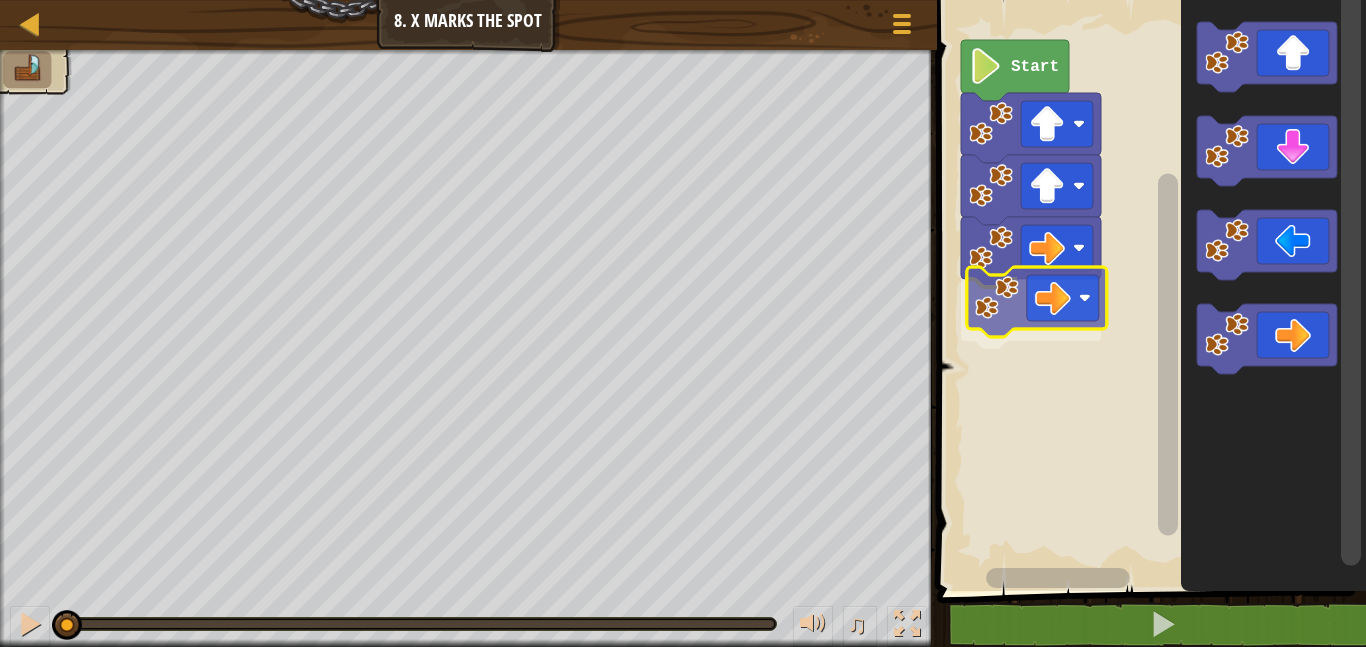 click on "Start" at bounding box center [1148, 290] 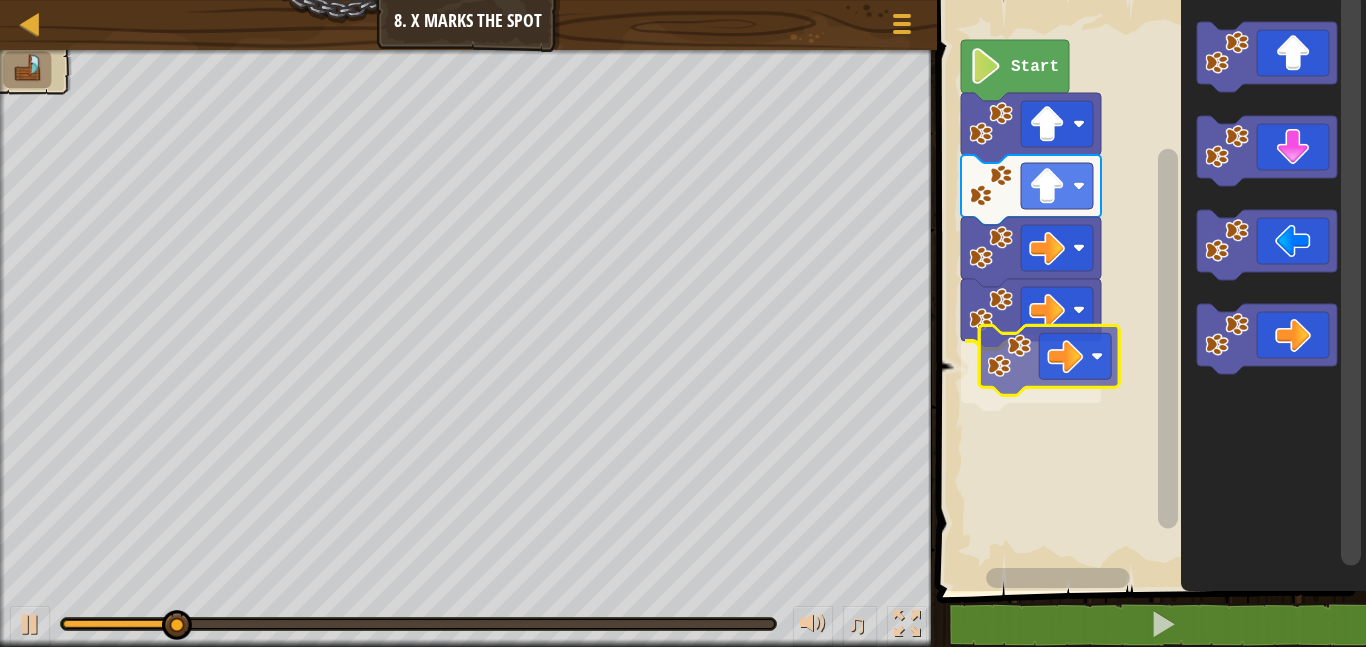 click on "Start" at bounding box center (1148, 290) 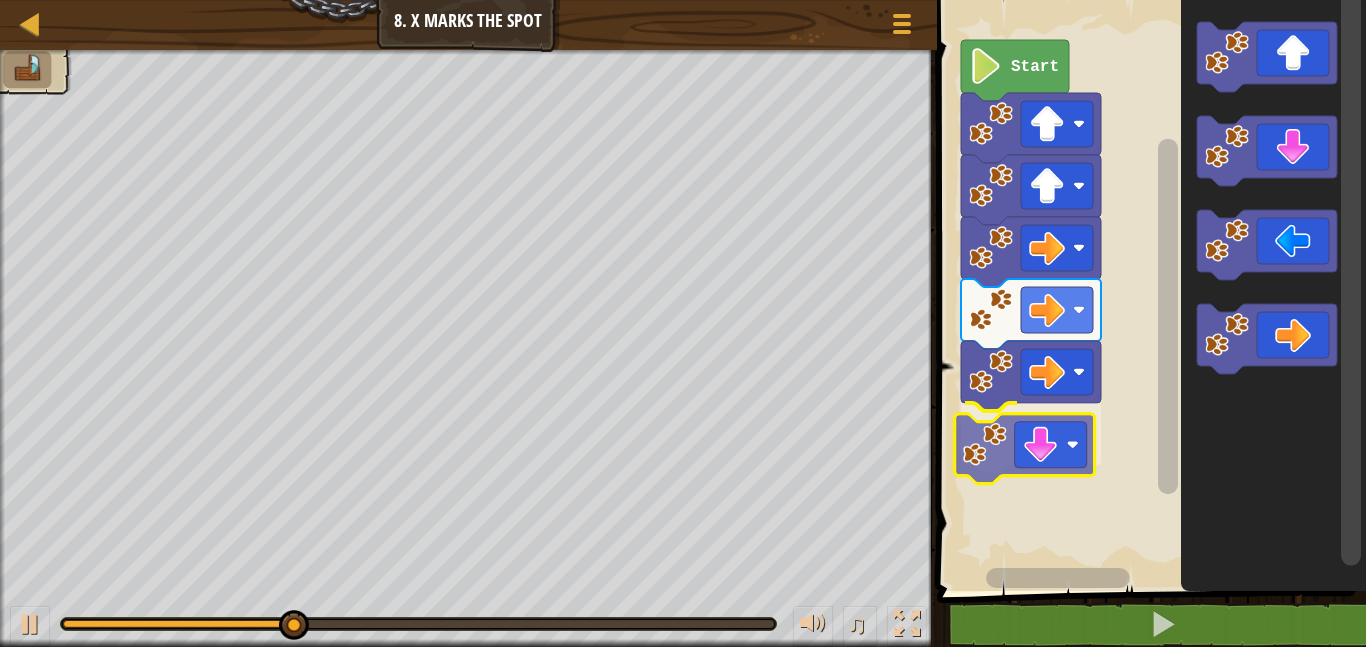 click on "Start" at bounding box center (1148, 290) 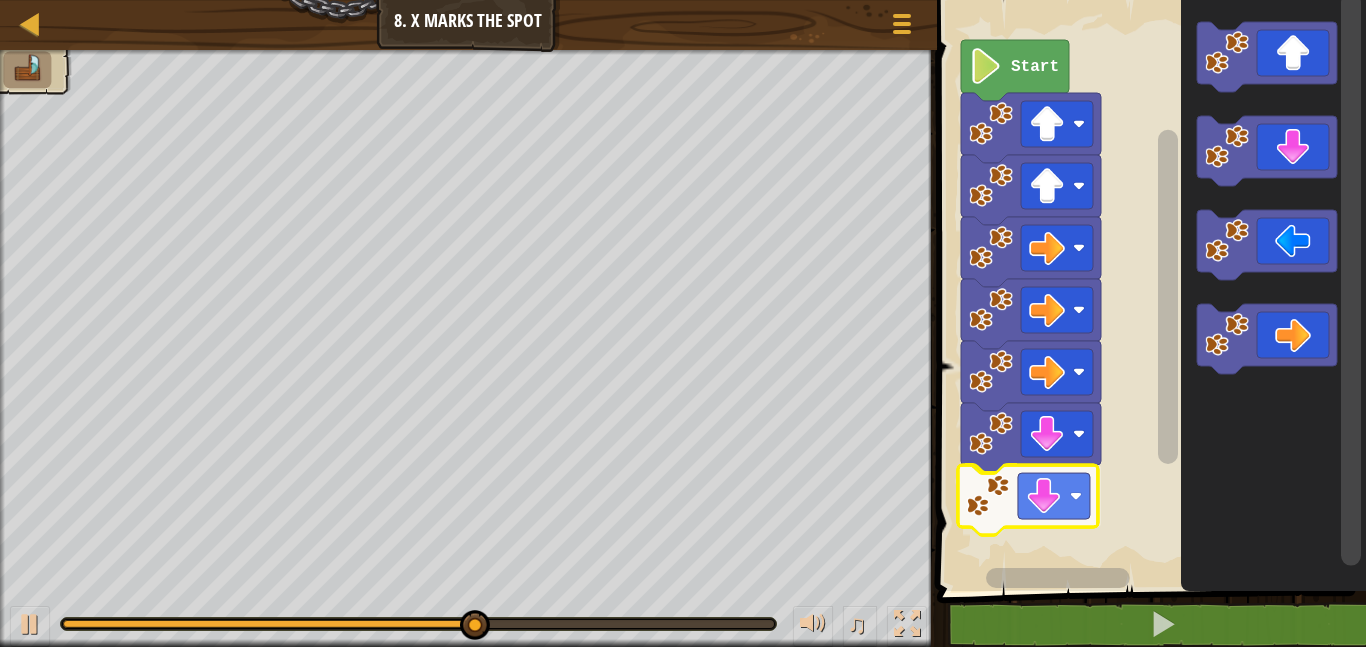 click on "Start" at bounding box center [1148, 290] 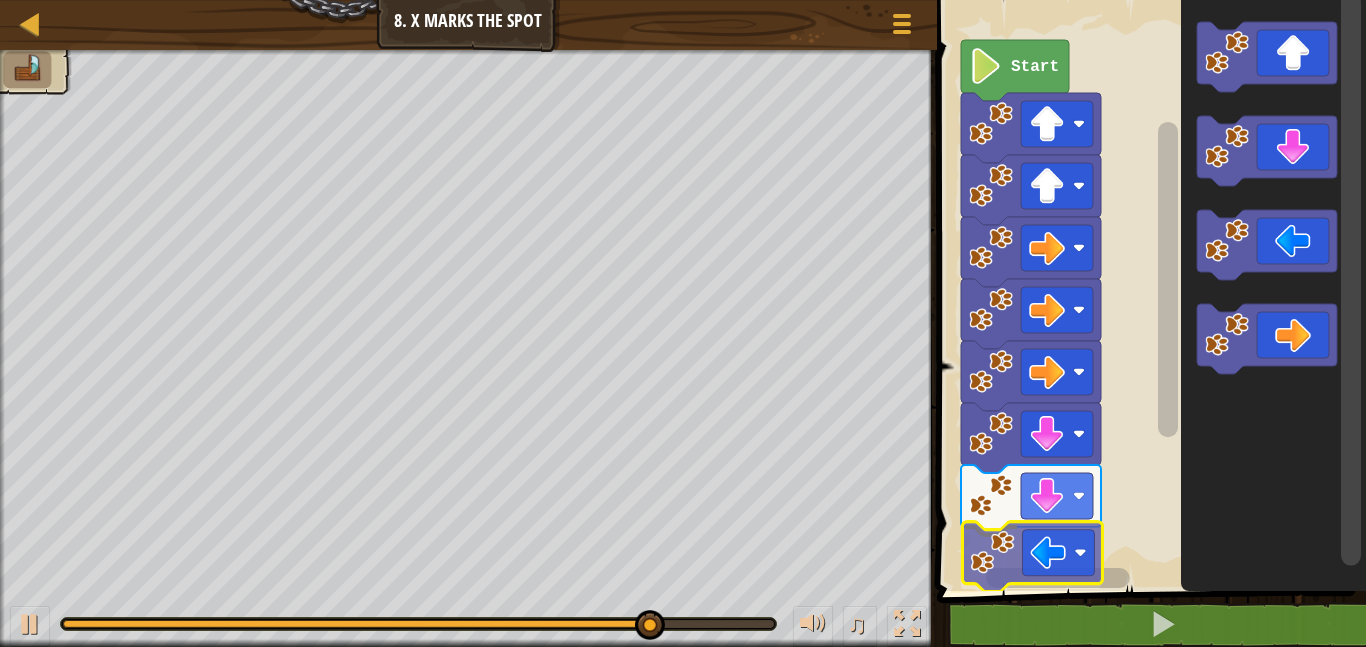 click on "Start" at bounding box center [1148, 290] 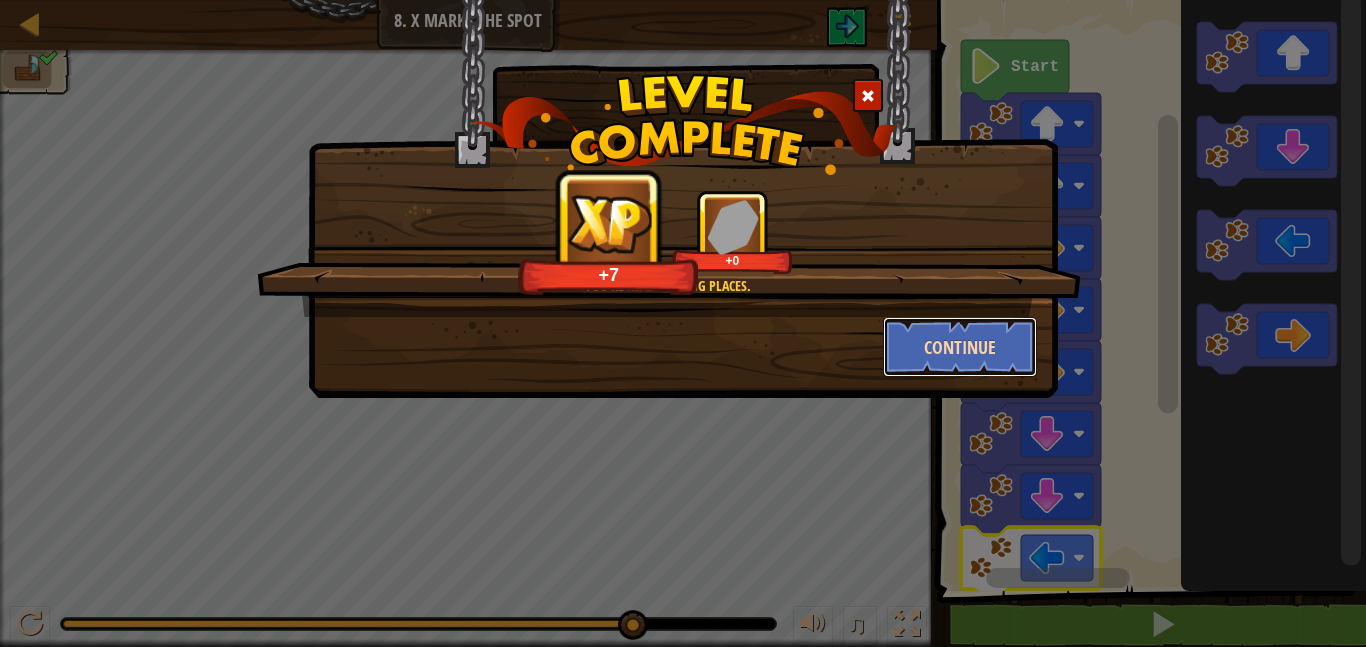 click on "Continue" at bounding box center [960, 347] 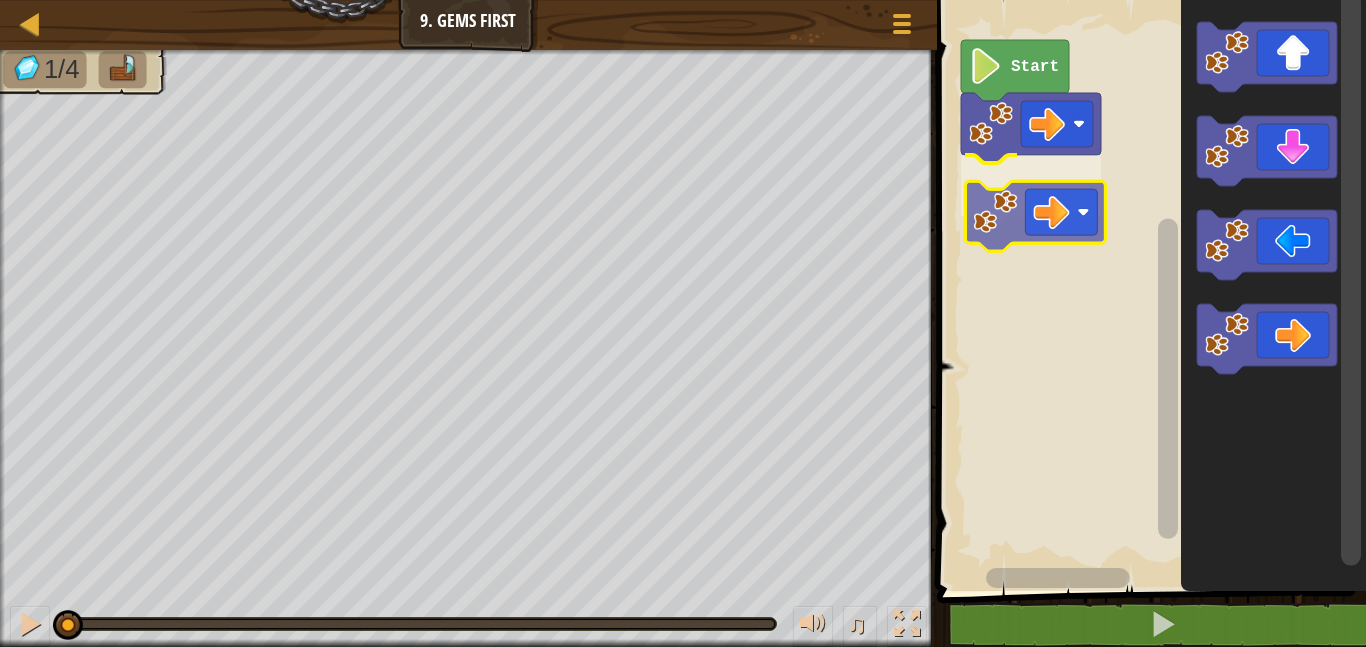 click on "Start" at bounding box center [1148, 290] 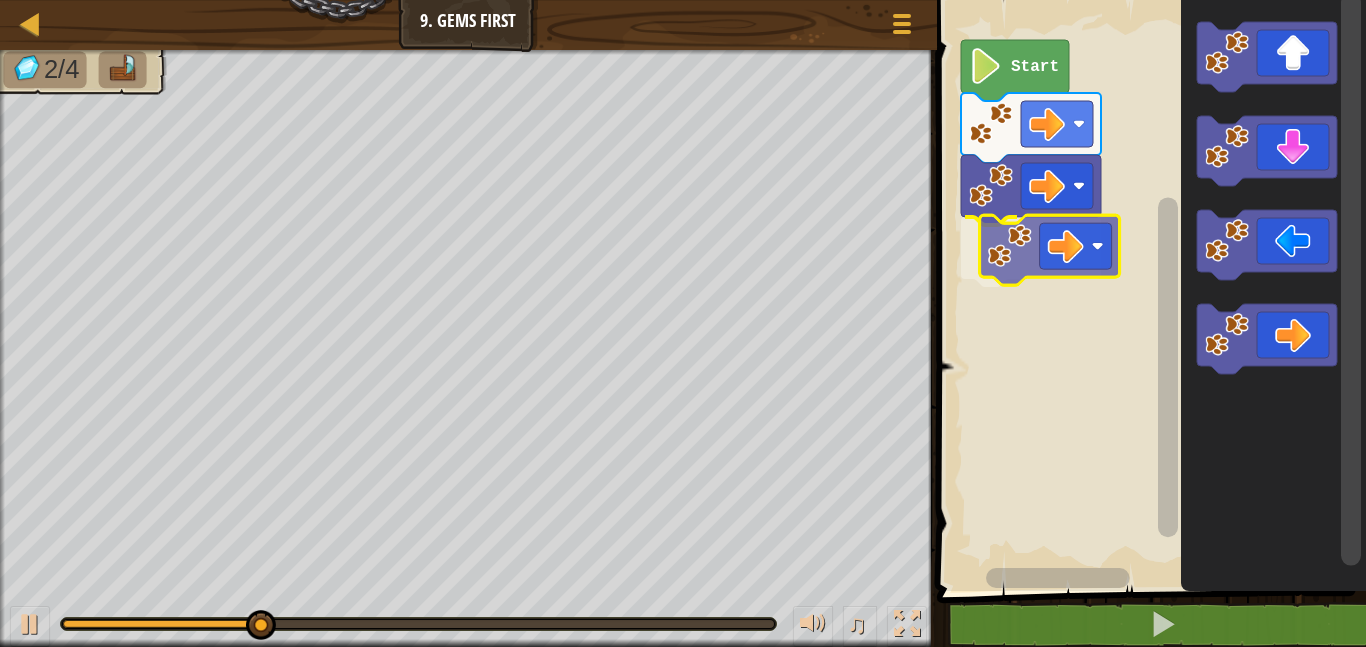 click on "Start" at bounding box center (1148, 290) 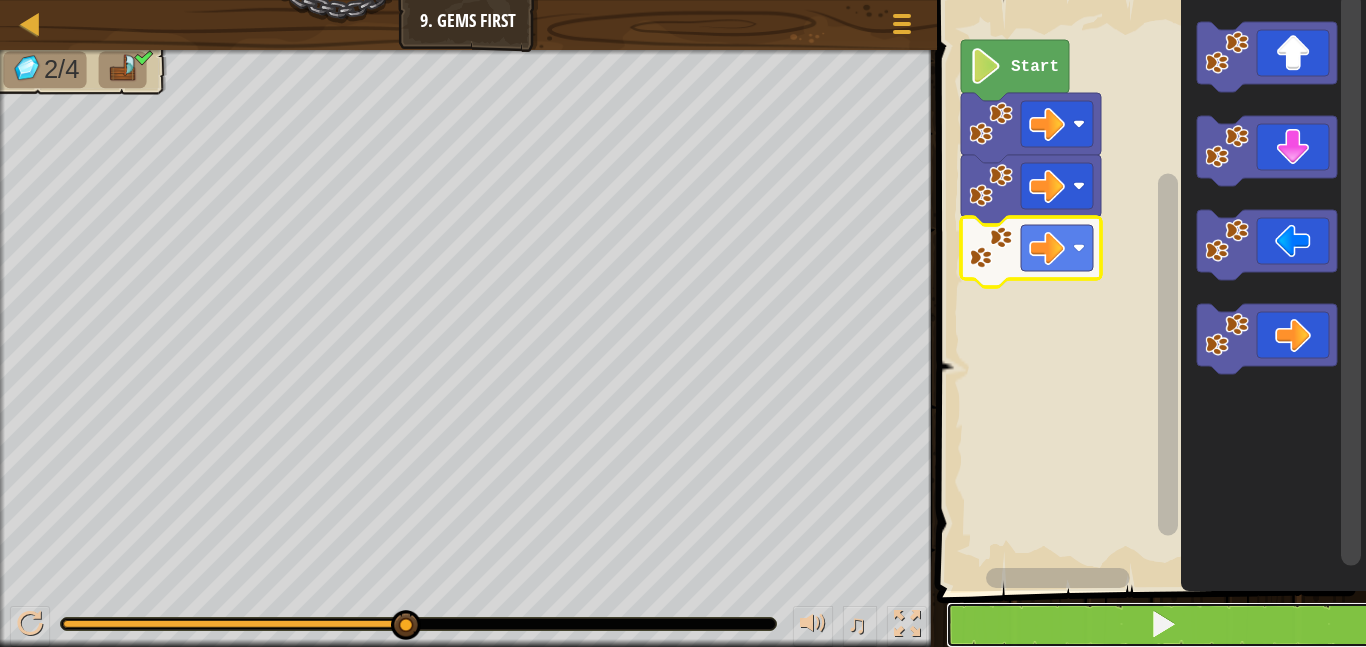 click at bounding box center (1163, 624) 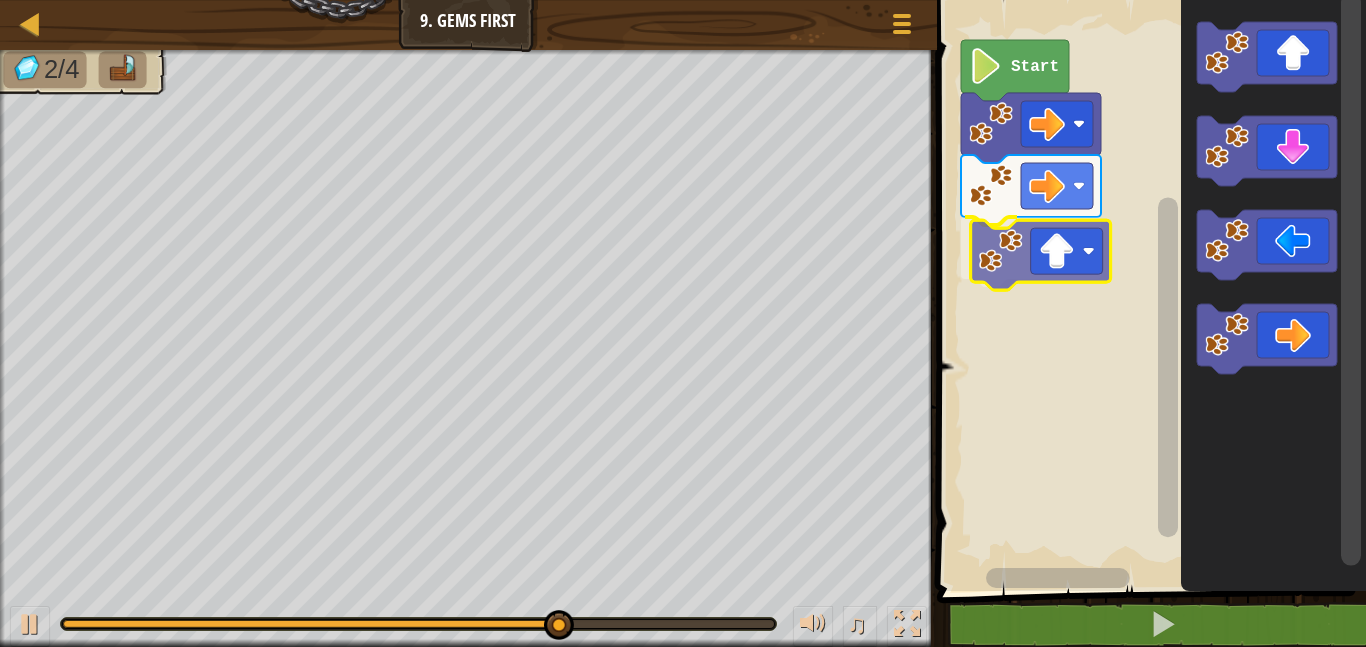click on "Start" at bounding box center (1148, 290) 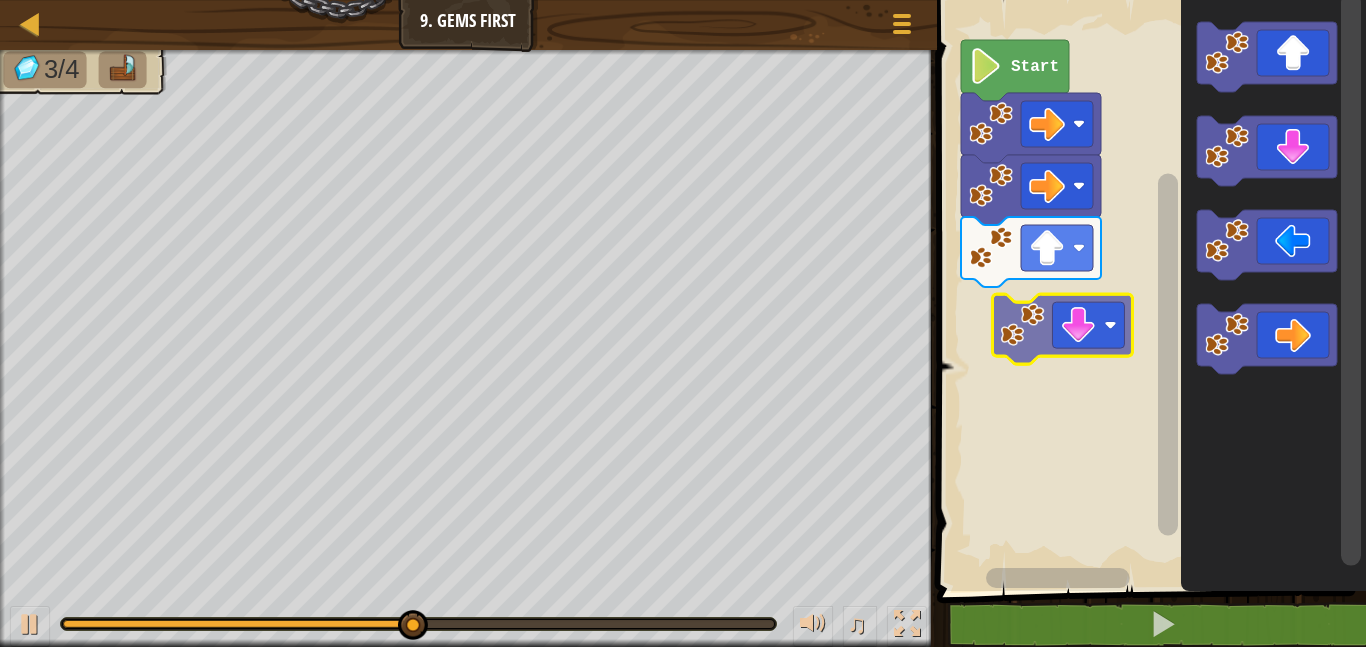 click on "Start" at bounding box center (1148, 290) 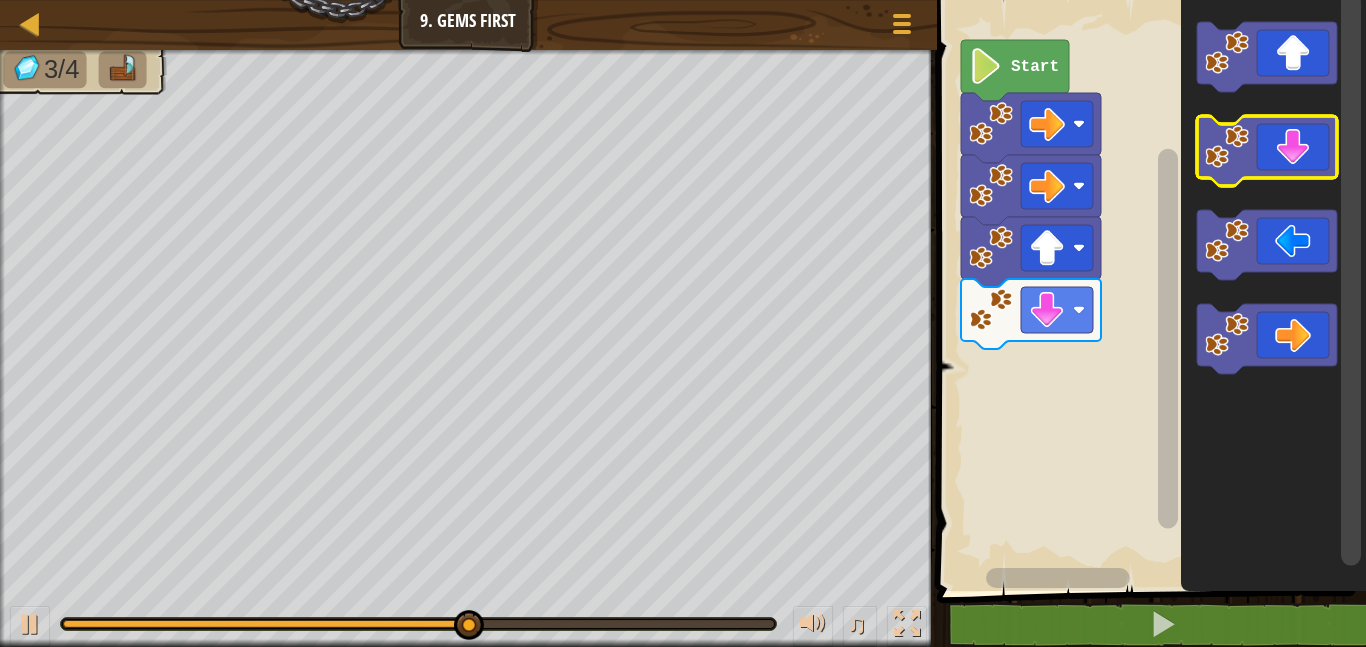 click 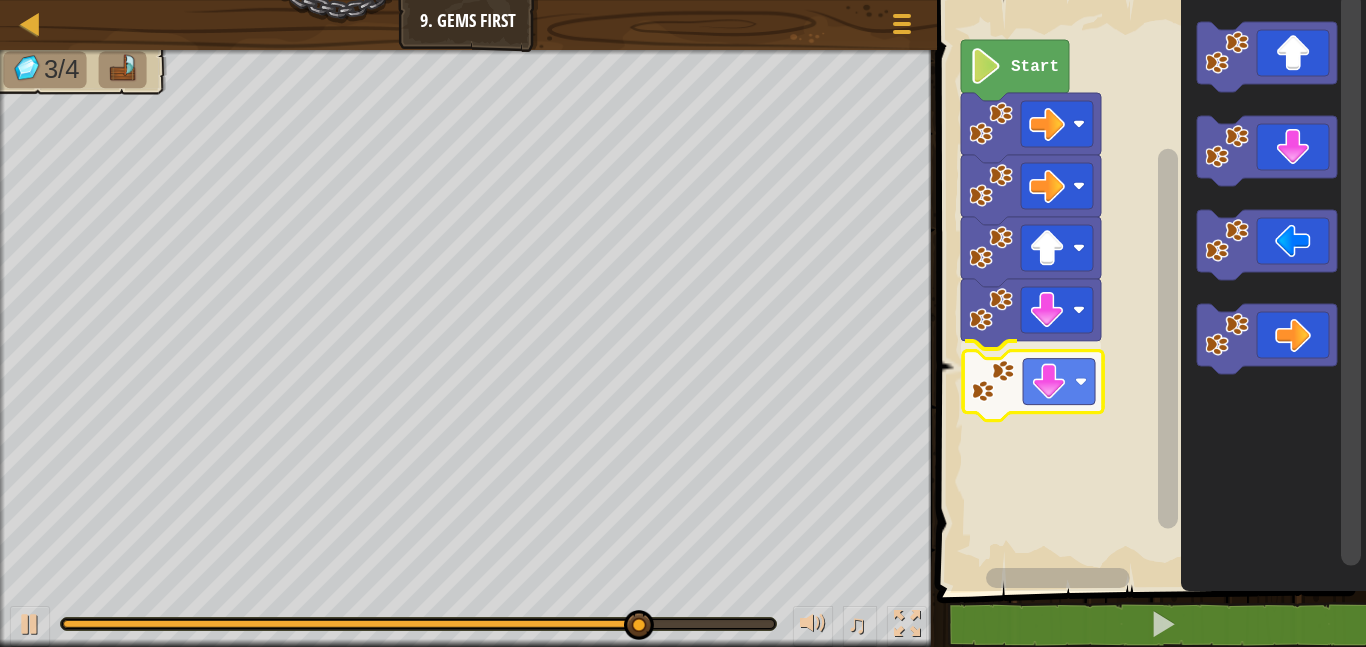 click on "Start" at bounding box center (1148, 290) 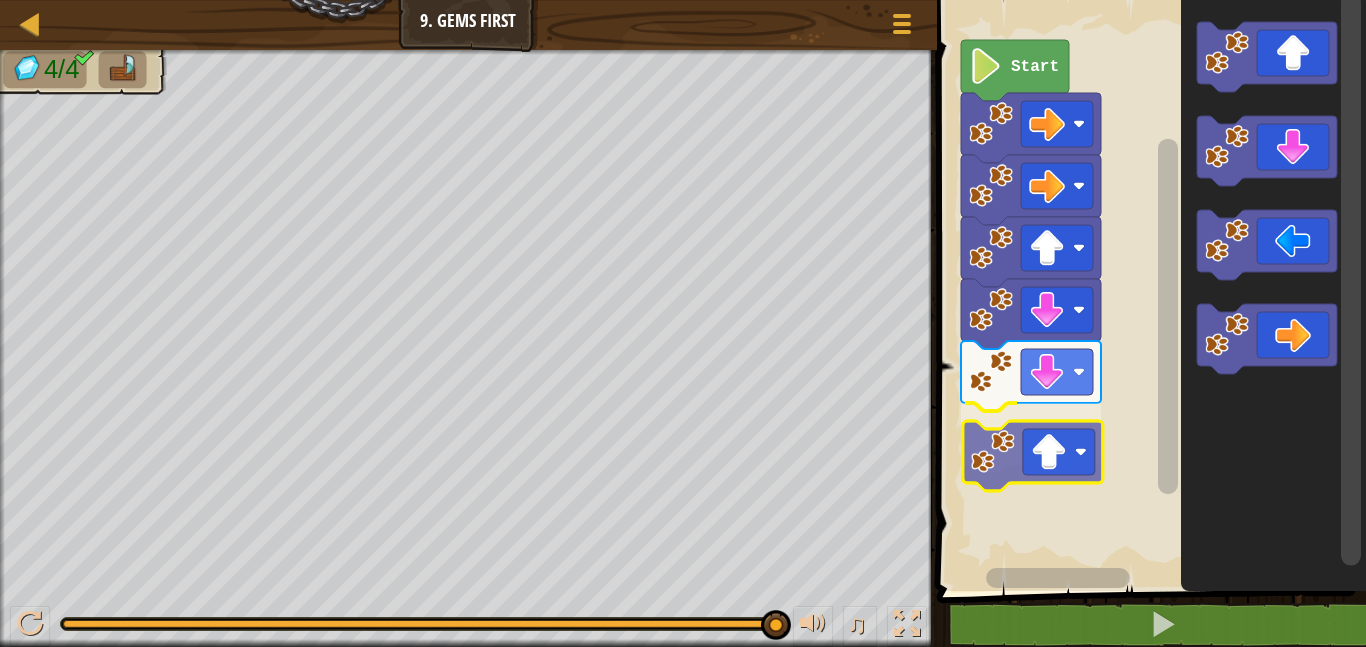 click on "Start" at bounding box center [1148, 290] 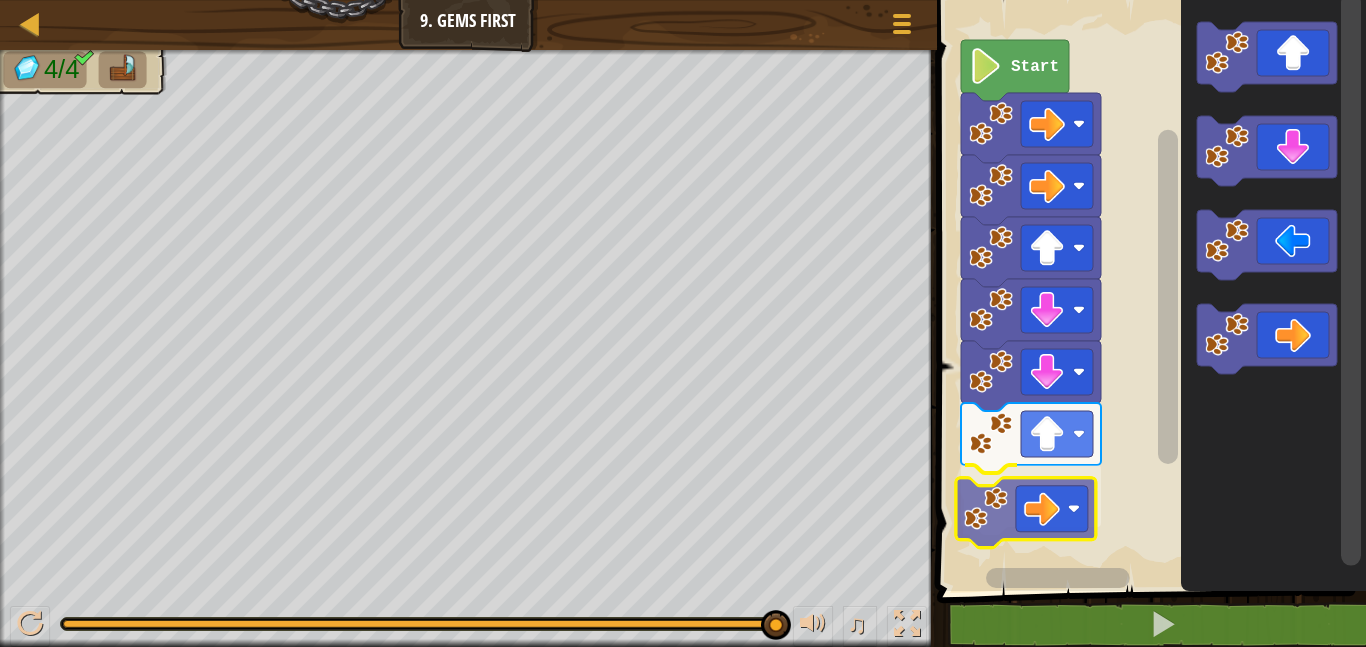 click on "Start" at bounding box center (1148, 290) 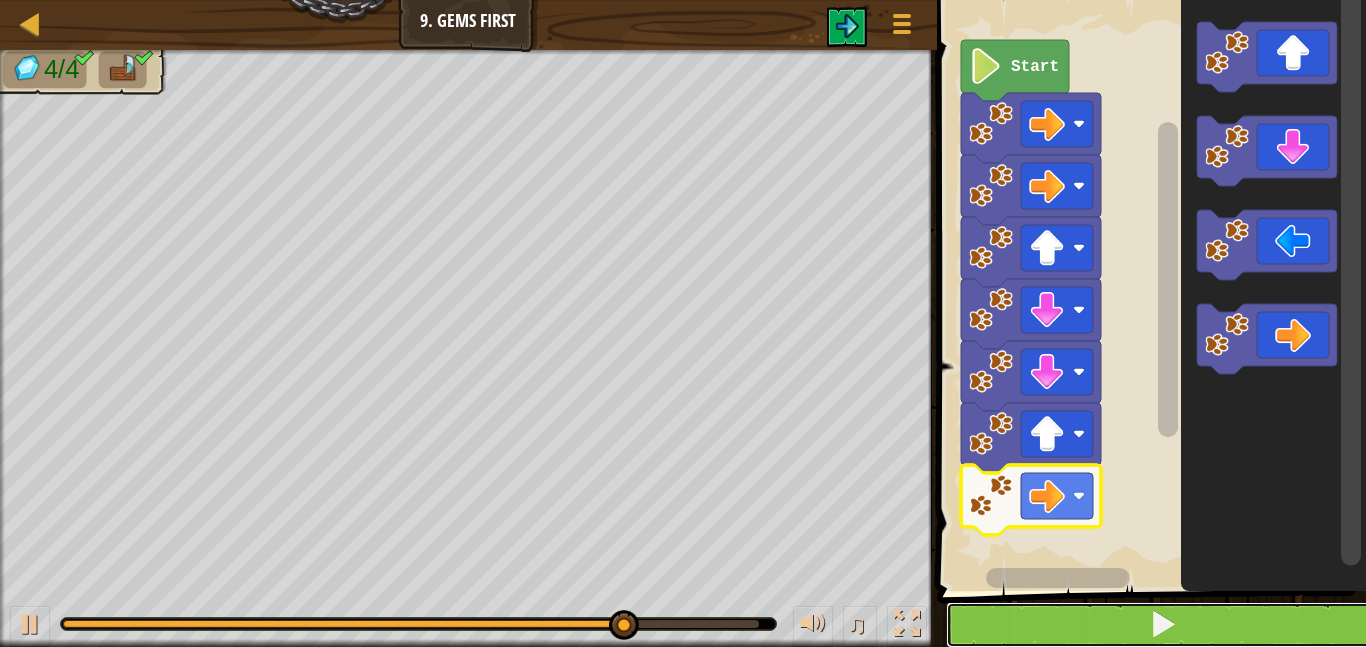 click at bounding box center [1163, 625] 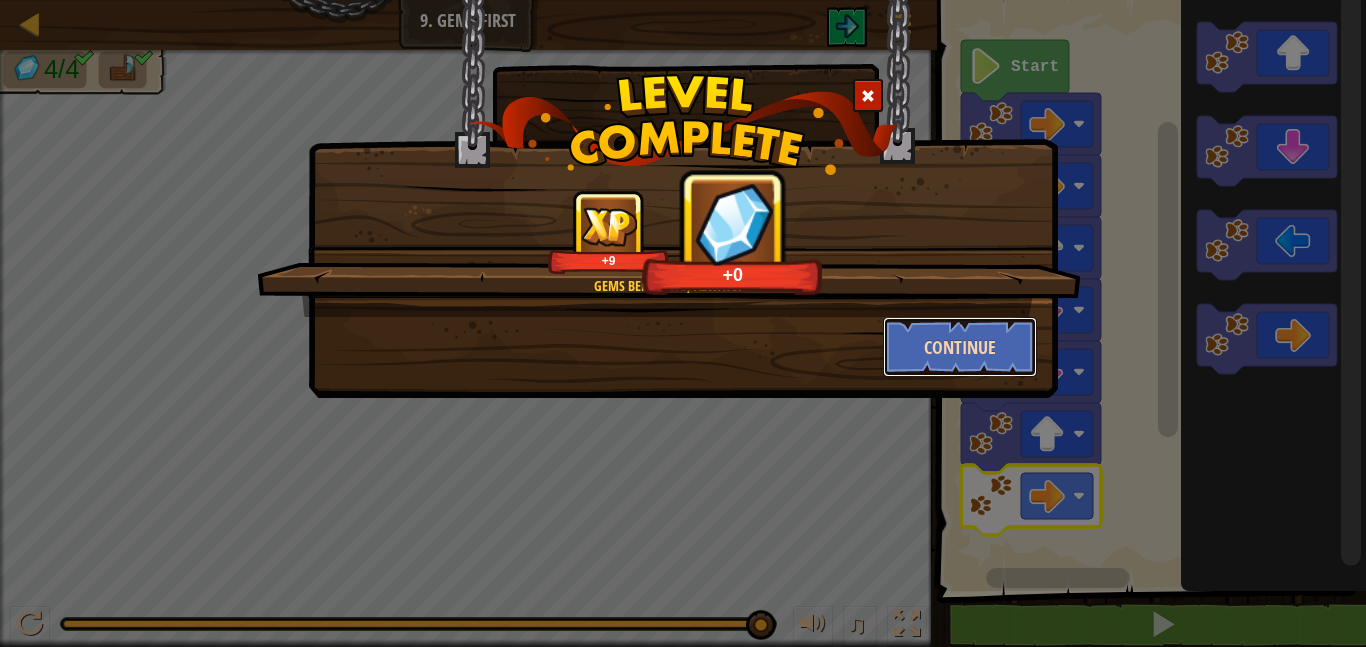 click on "Continue" at bounding box center (960, 347) 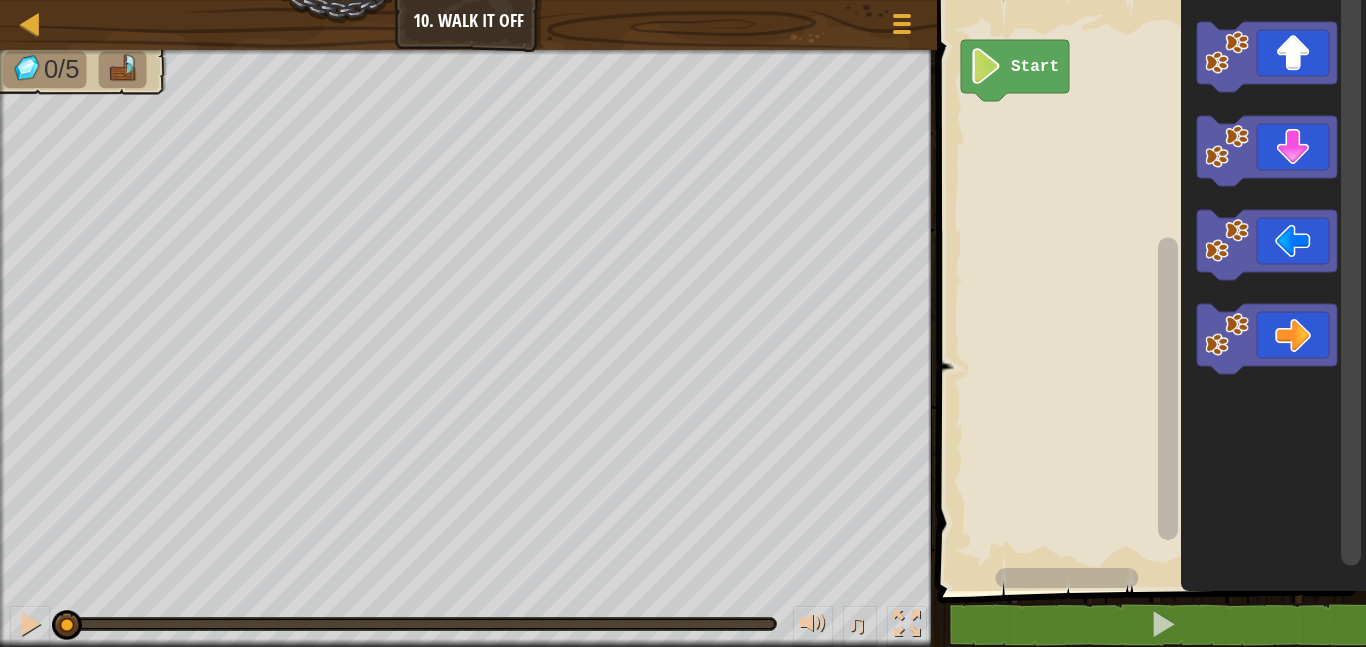 click 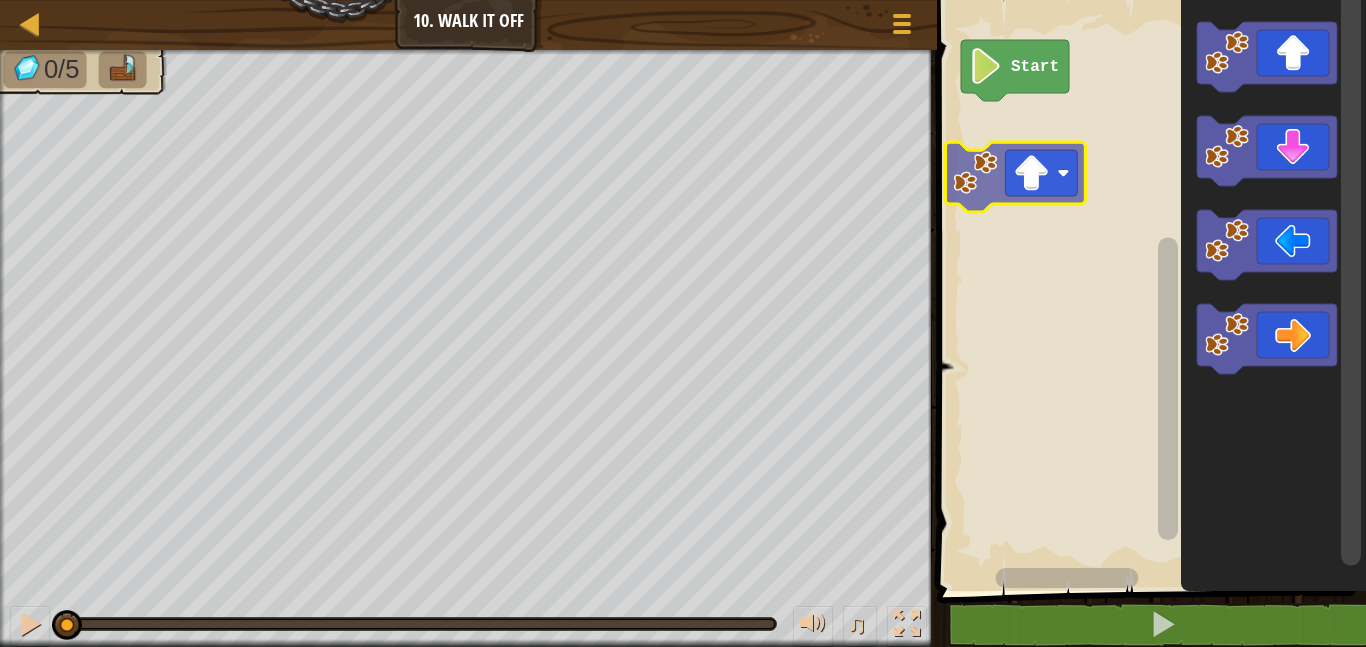 click on "Start" at bounding box center [1148, 290] 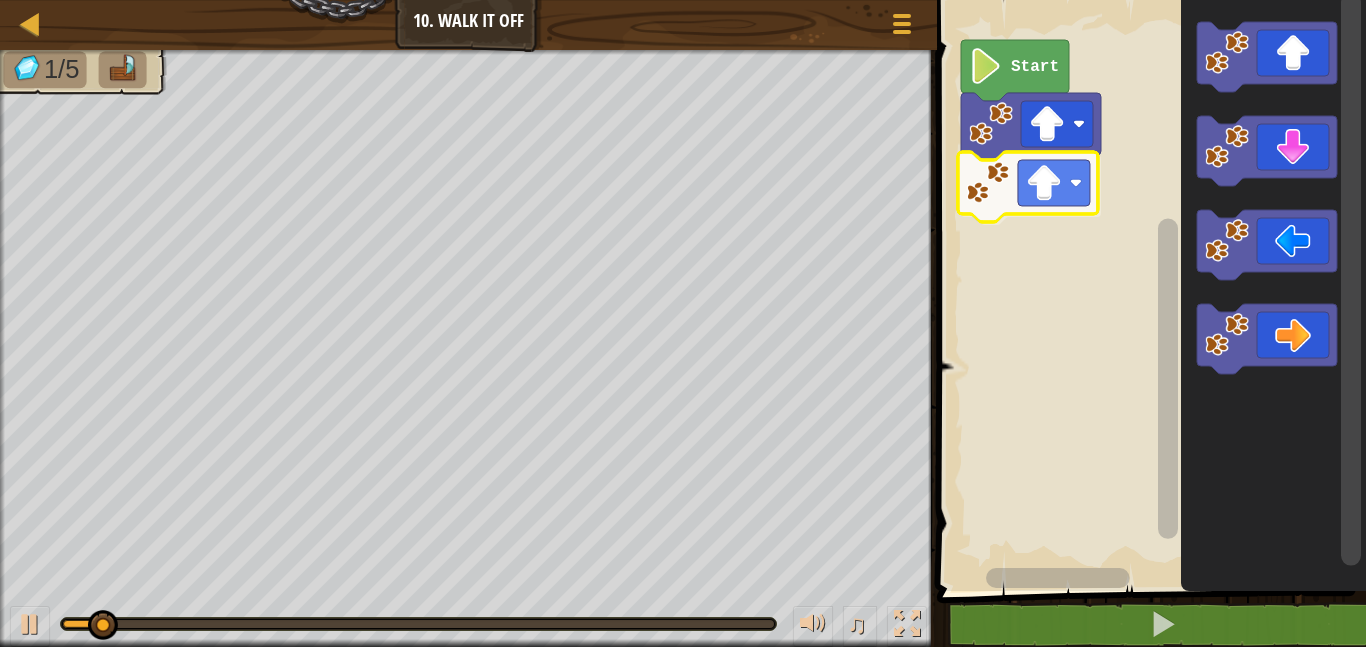 click on "Start" at bounding box center [1148, 290] 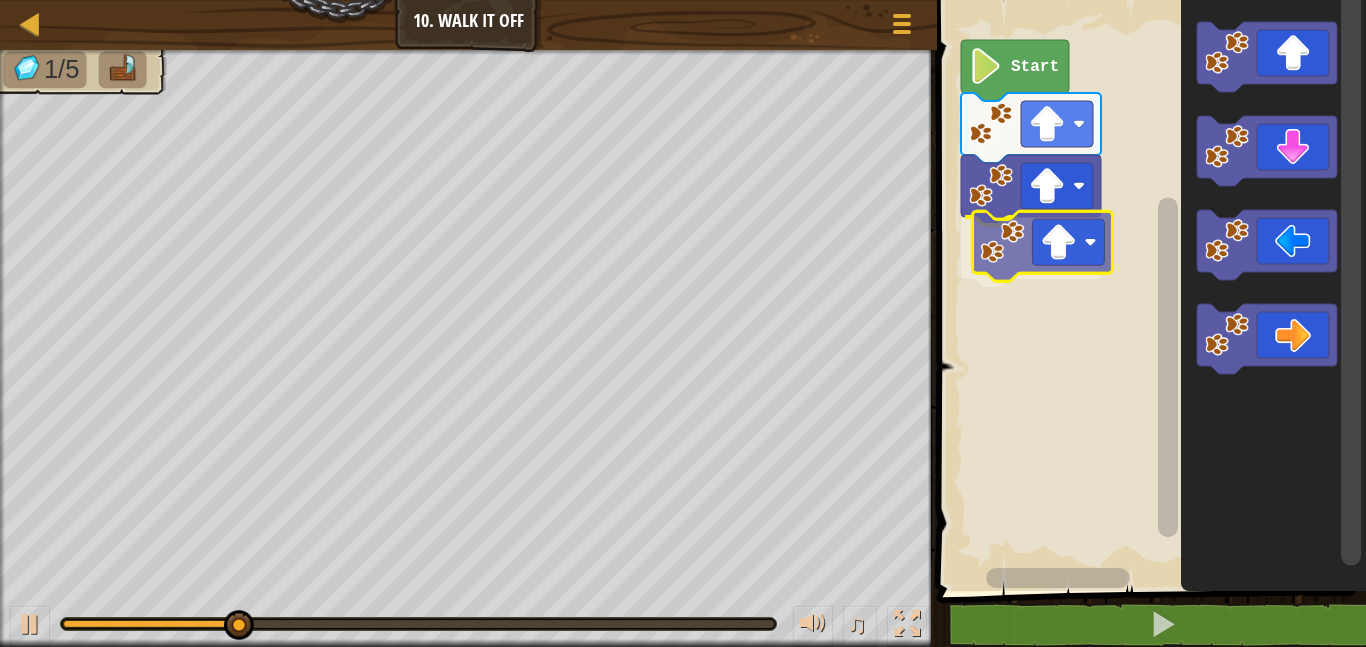 click on "Start" at bounding box center [1148, 290] 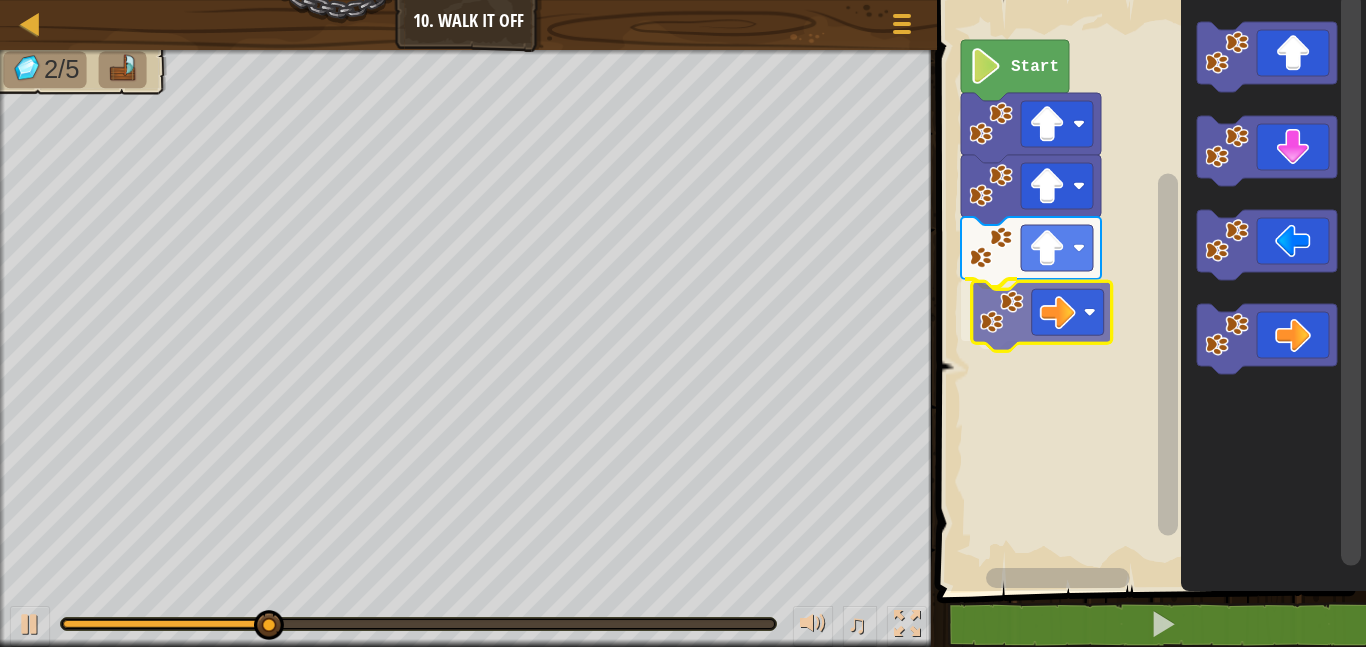 click on "Start" at bounding box center (1148, 290) 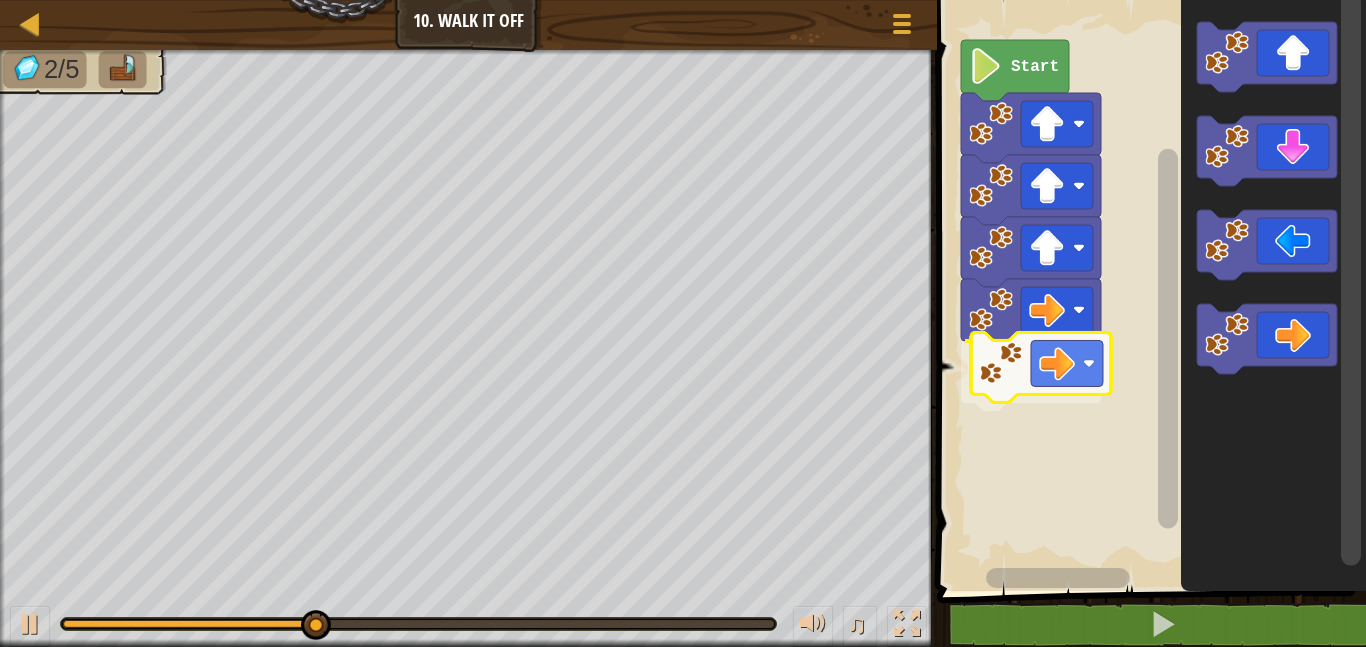 click on "Start" at bounding box center (1148, 290) 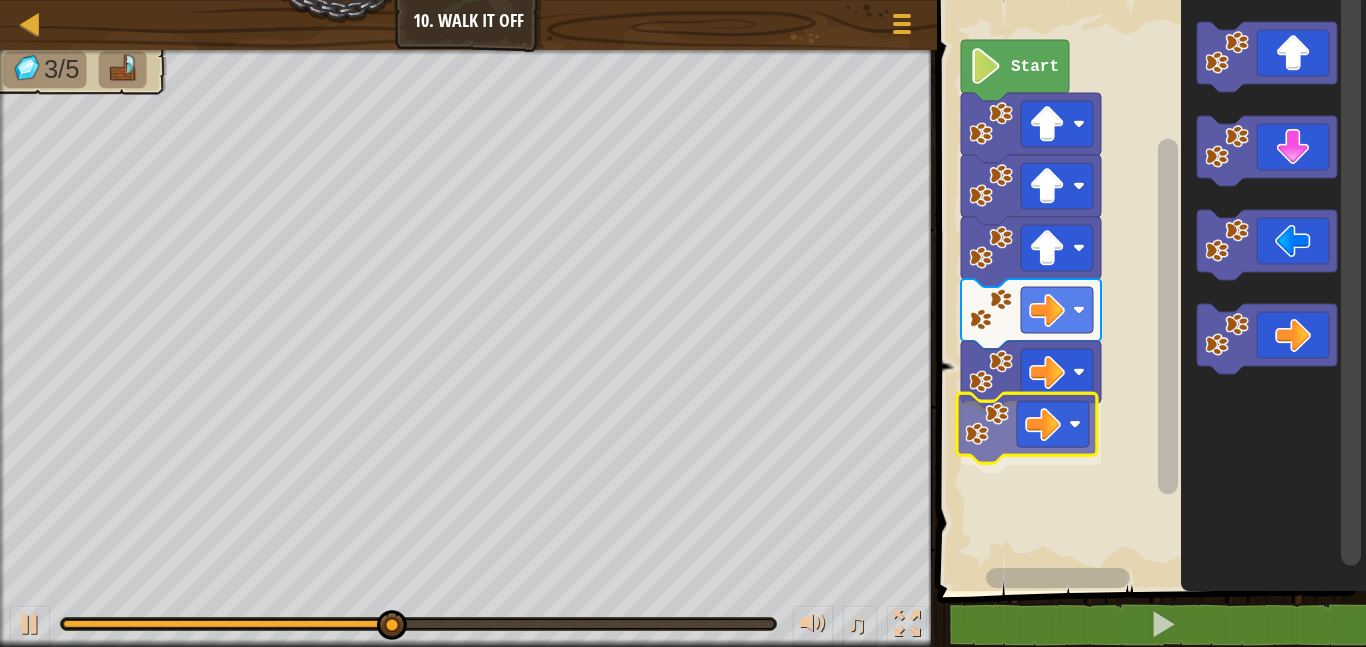 click on "Start" at bounding box center [1148, 290] 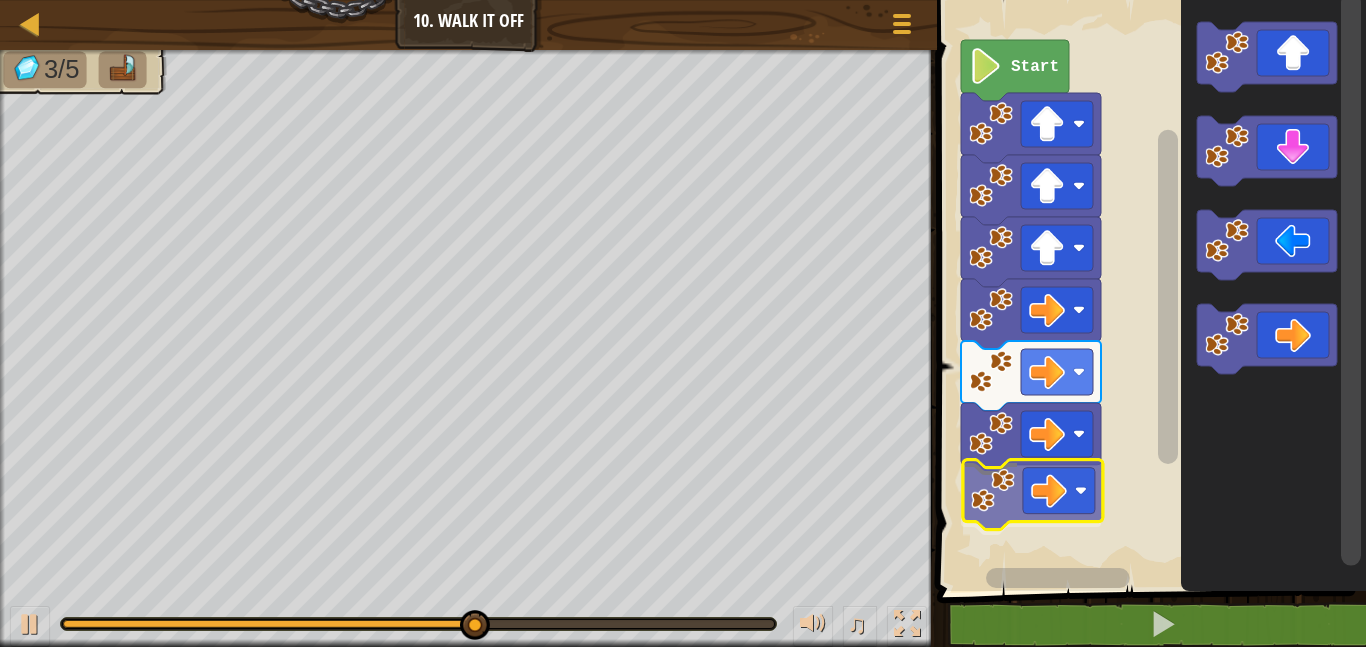 click on "Start" at bounding box center (1148, 290) 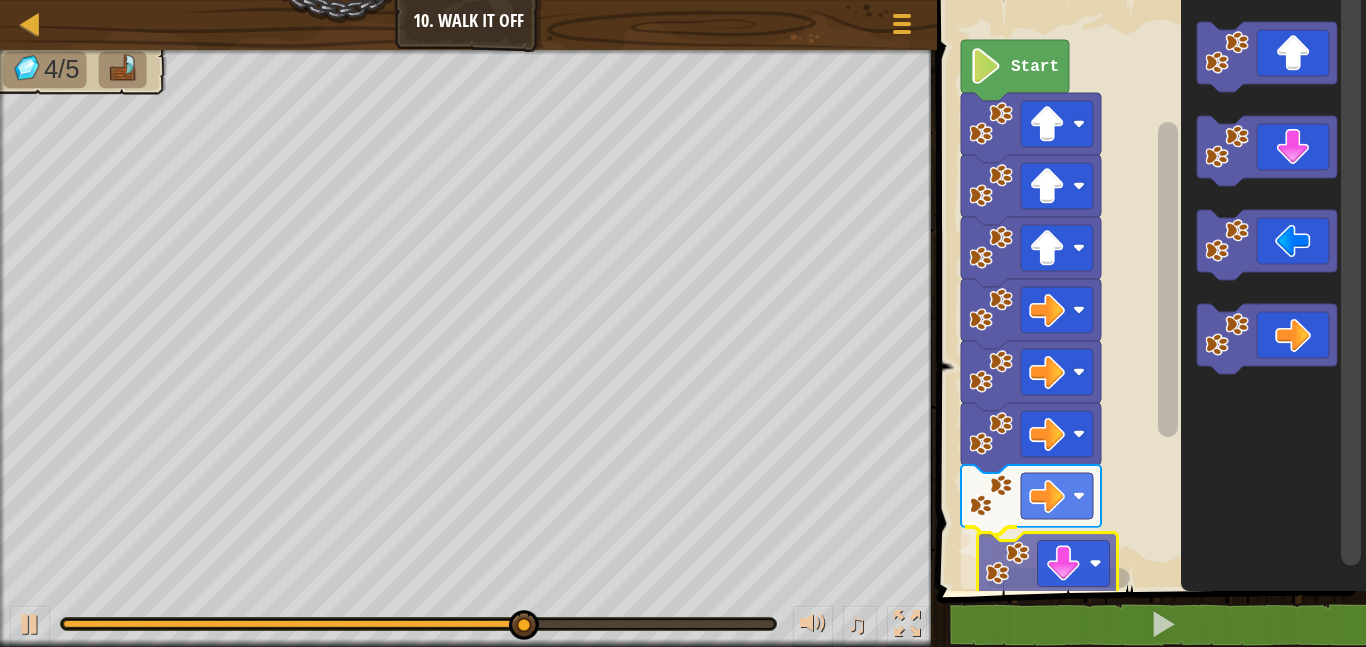 click on "Start" at bounding box center [1148, 290] 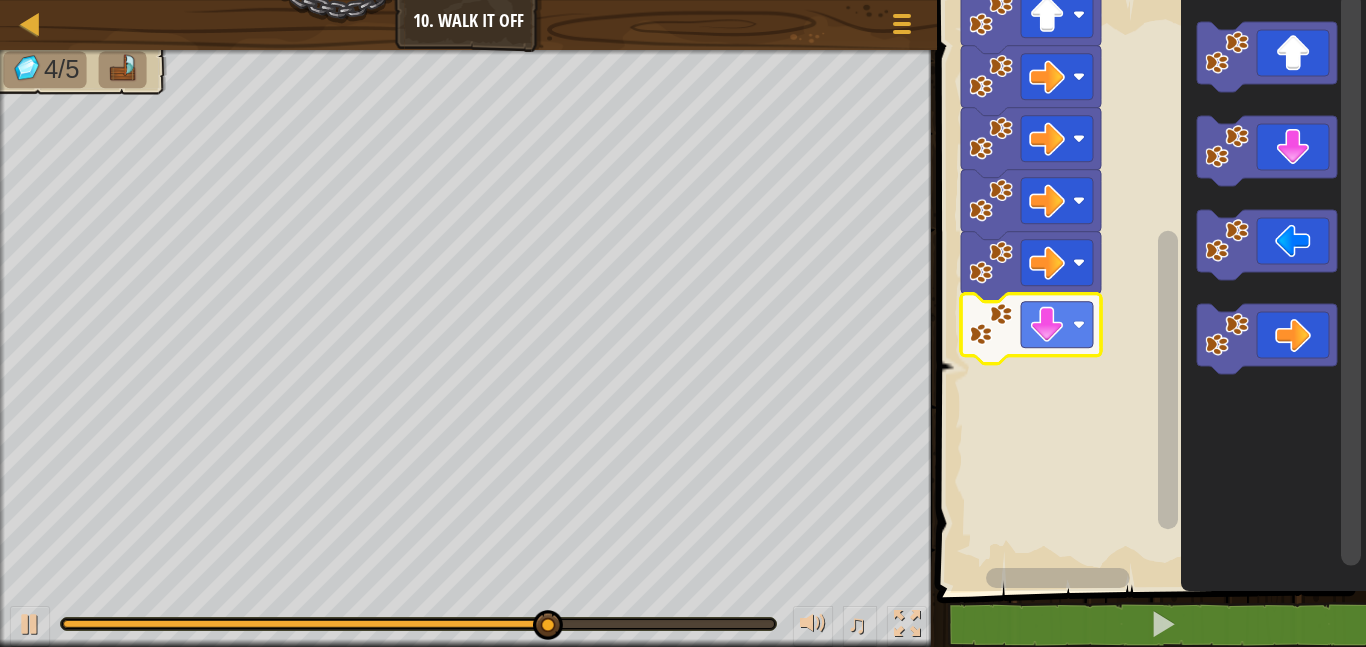 click 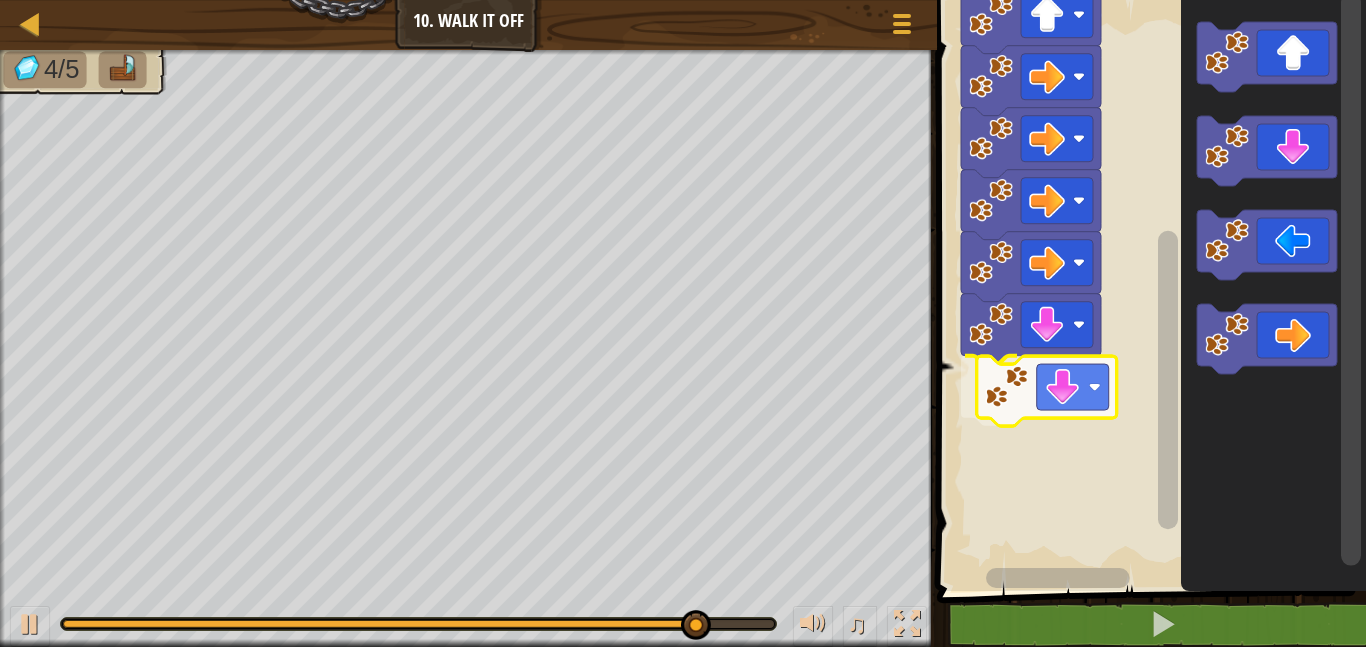 click on "Start" at bounding box center [1148, 290] 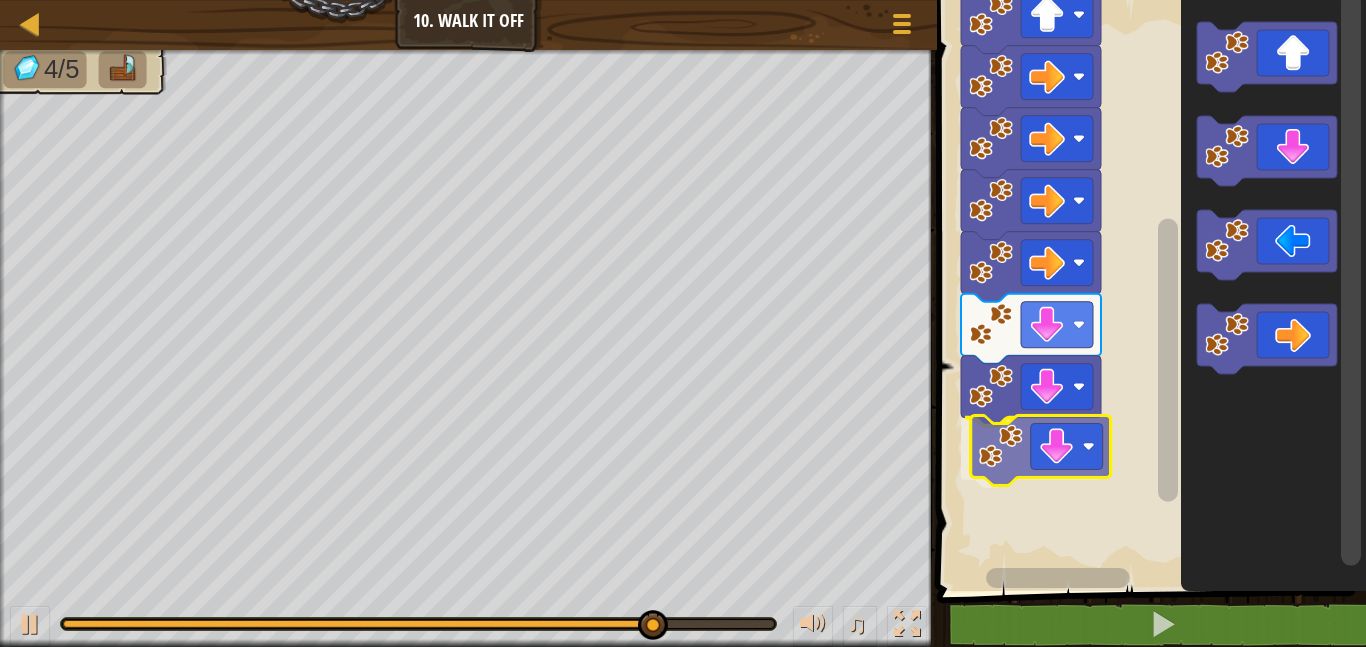 click on "Start" at bounding box center [1148, 290] 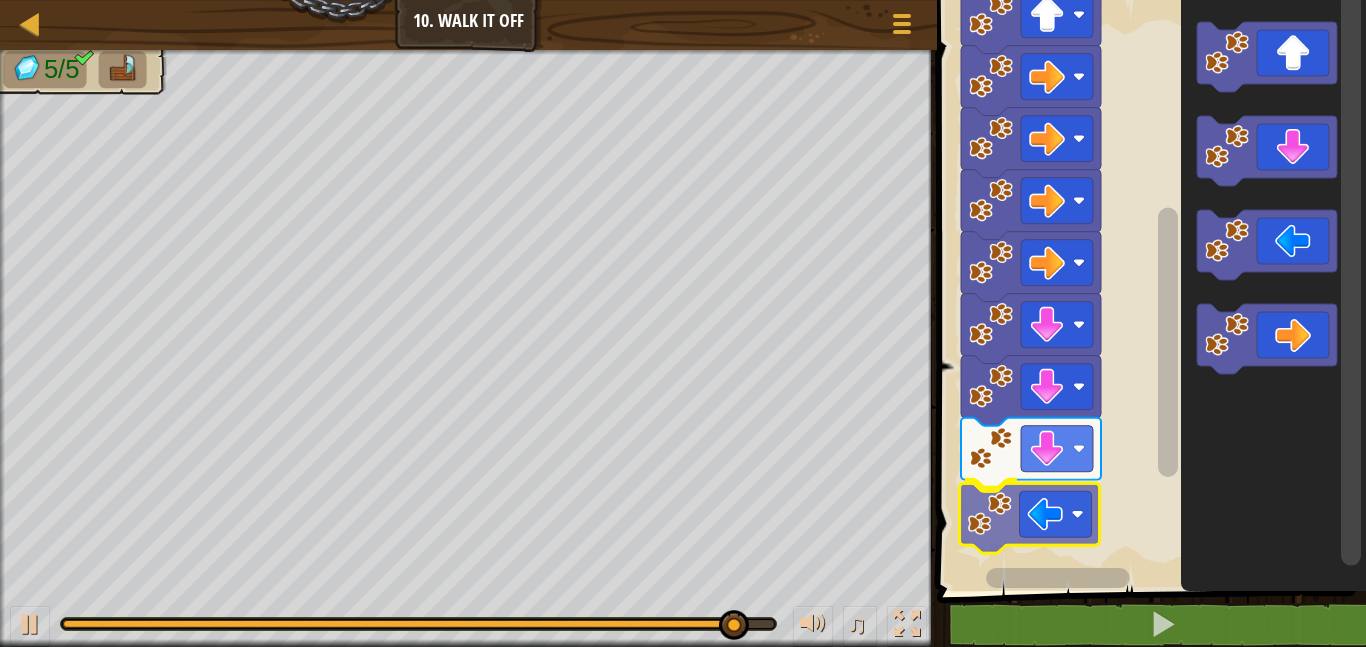 click on "Start" at bounding box center [1148, 290] 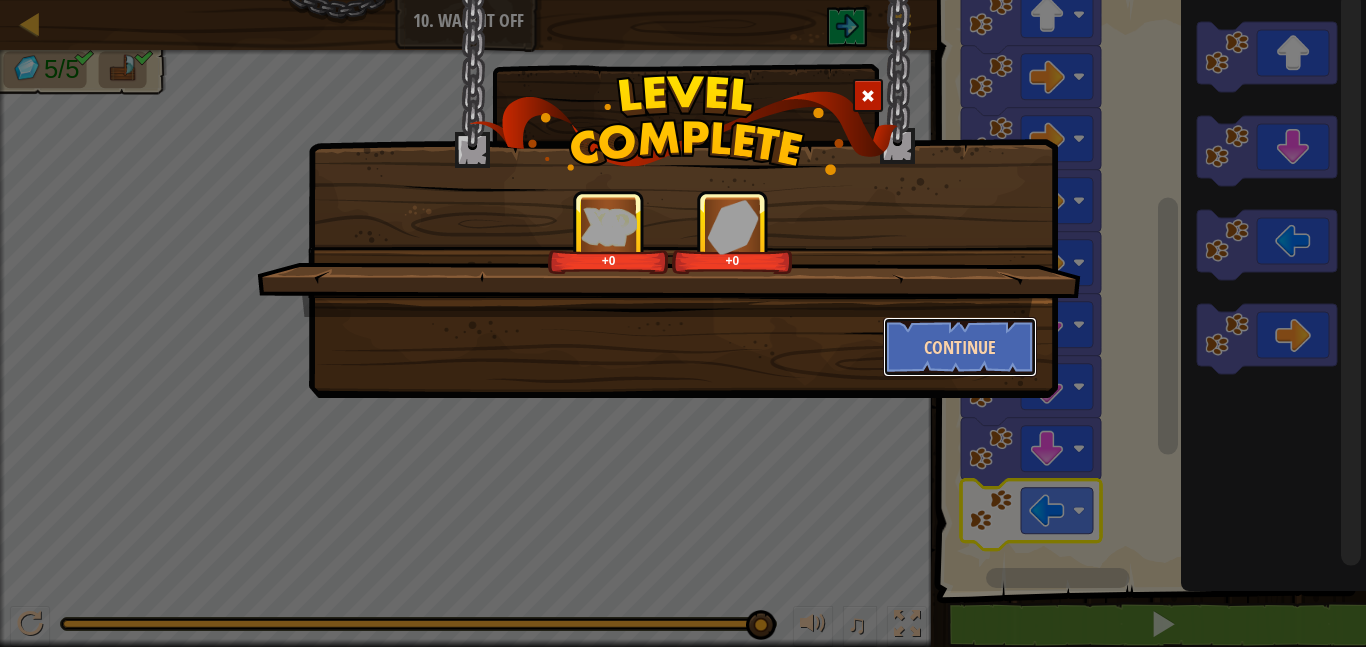 click on "Continue" at bounding box center (960, 347) 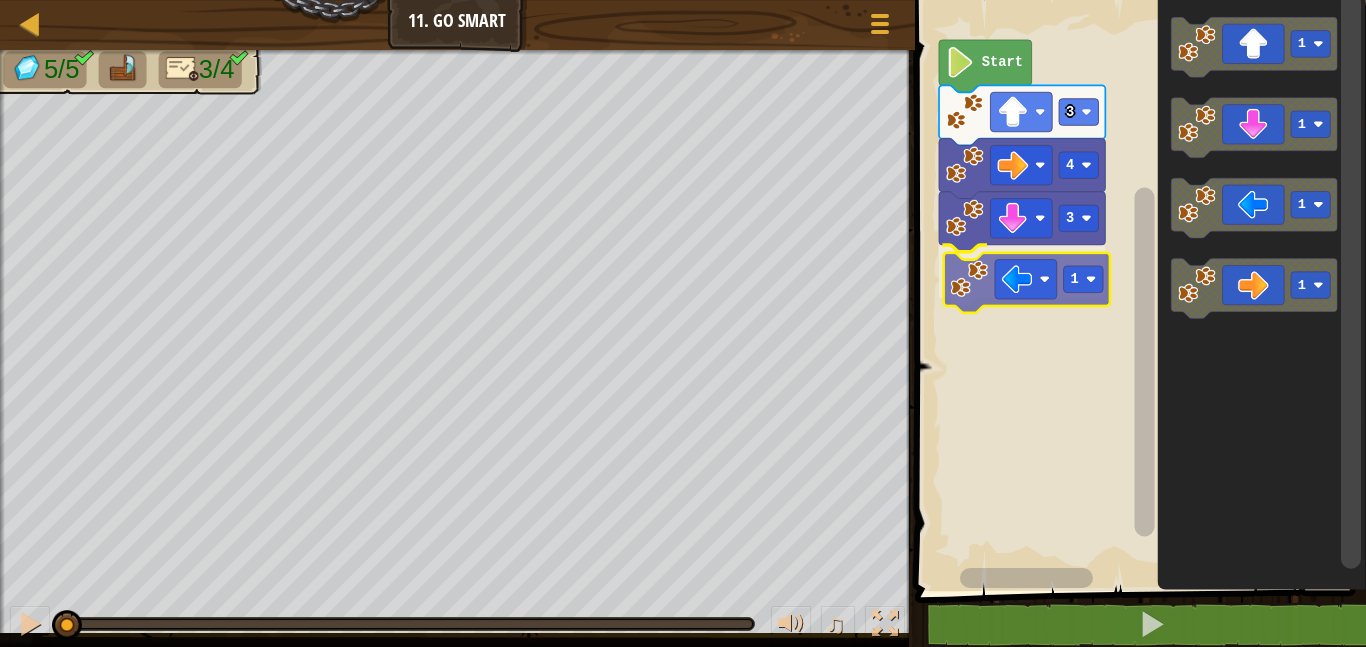 click on "3 1 4 3 Start 1 1 1 1 1" at bounding box center [1137, 290] 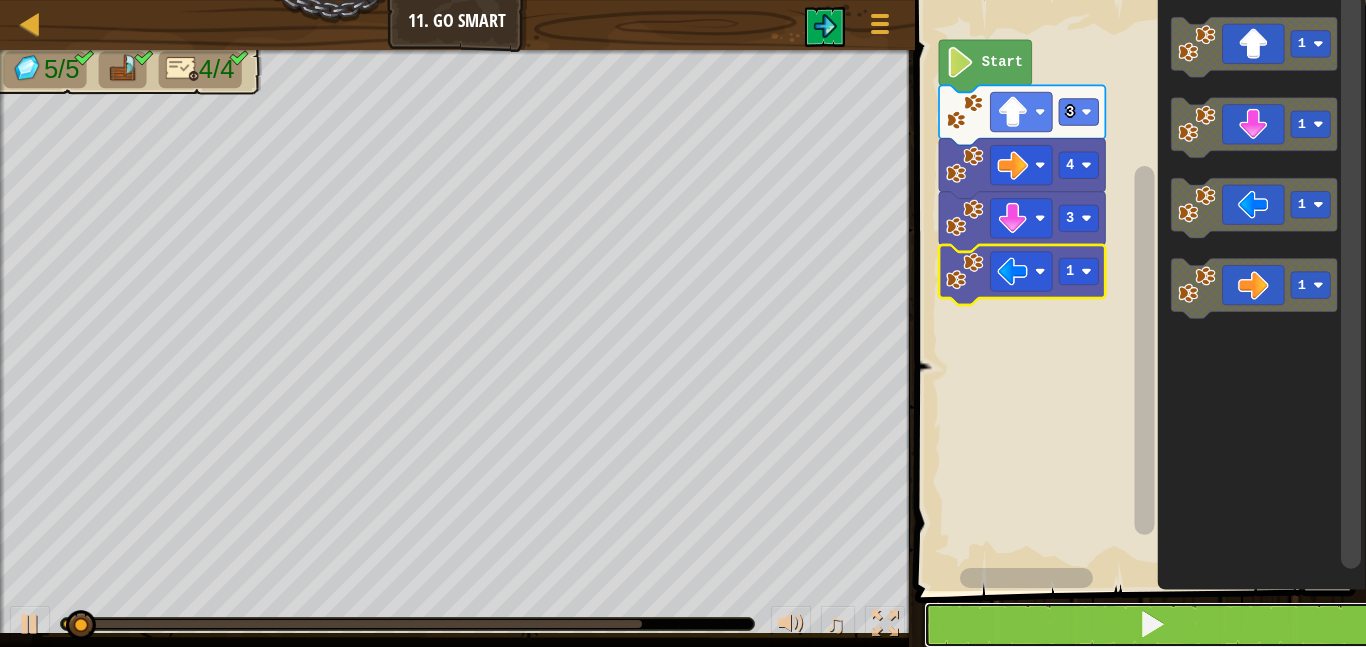 click at bounding box center [1152, 625] 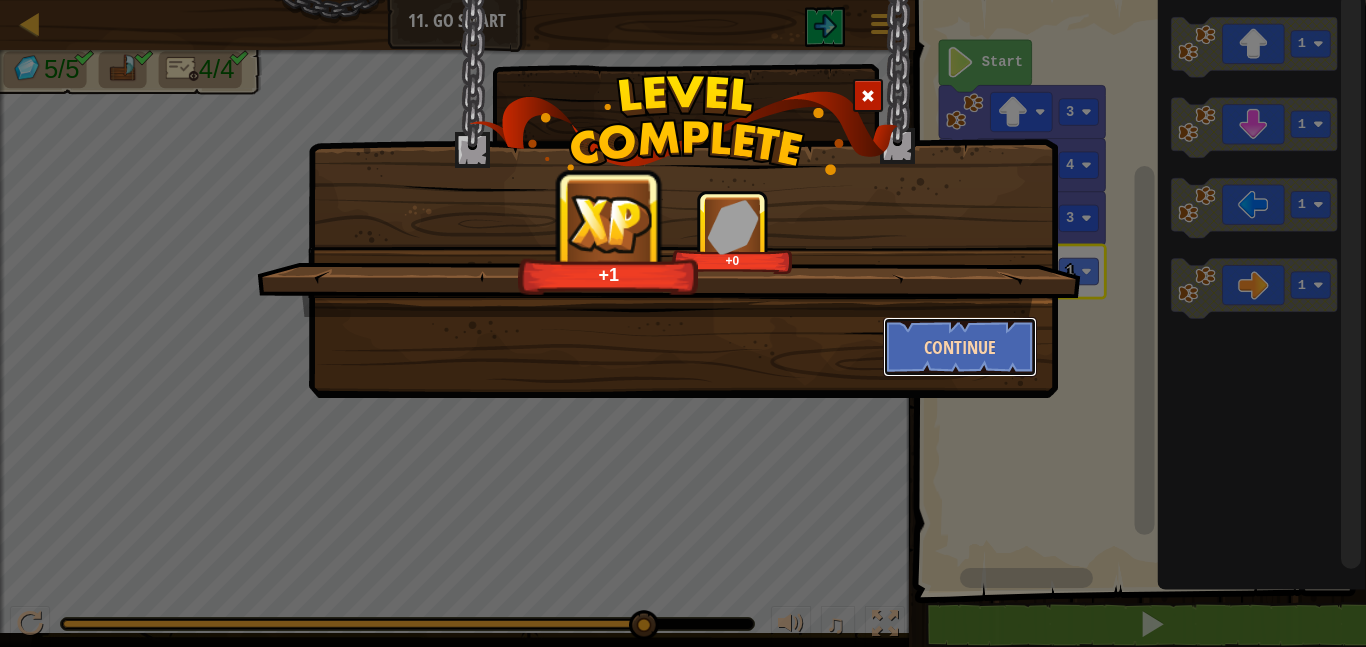 click on "Continue" at bounding box center [960, 347] 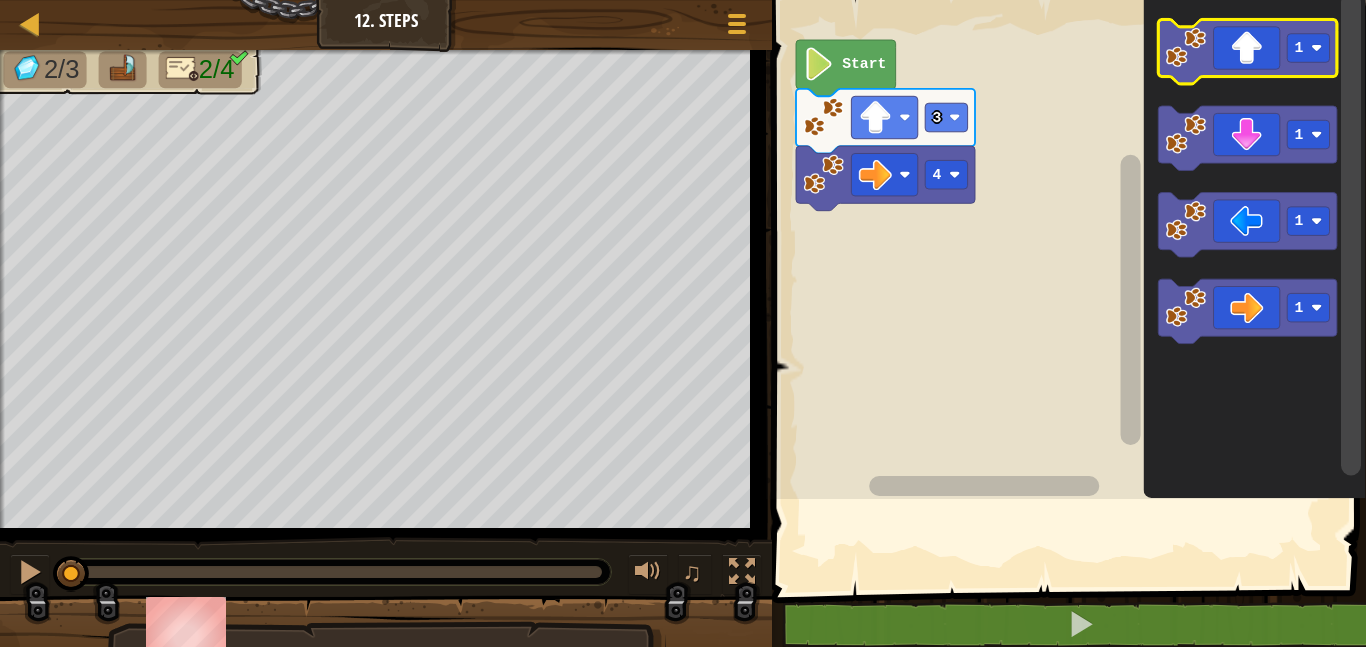 click 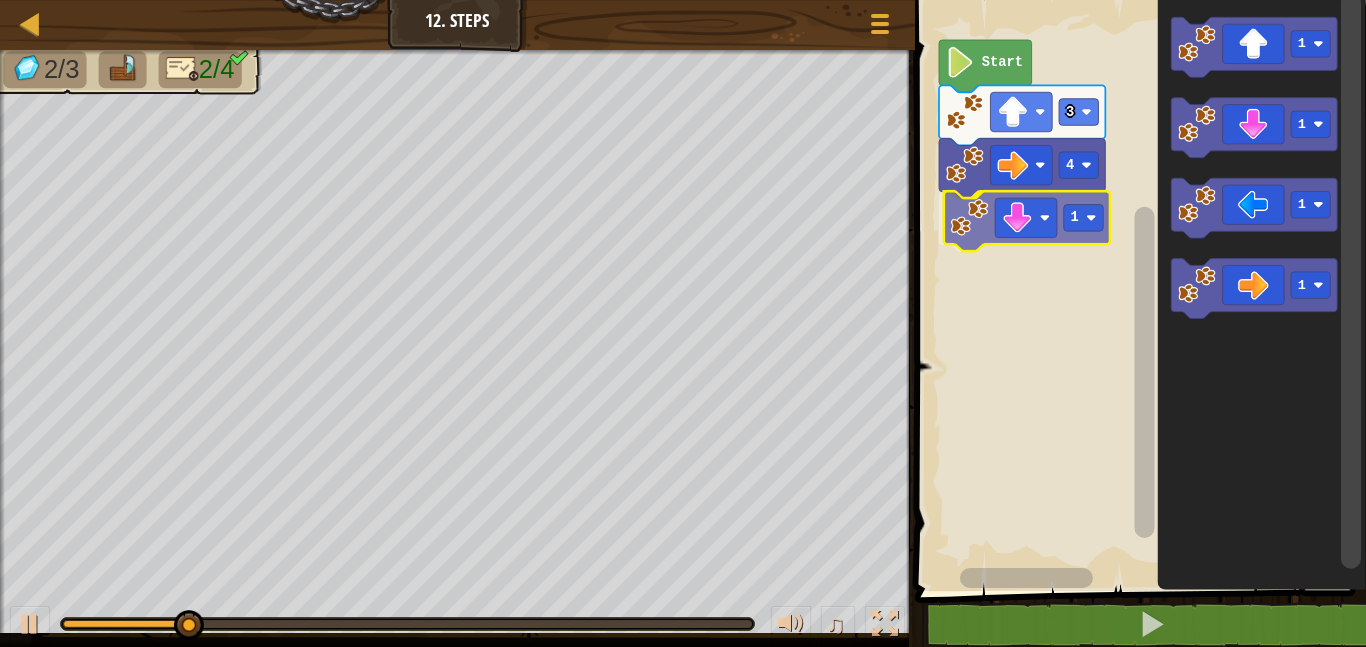 click on "Start 3 4 1 1 1 1 1 1" at bounding box center [1137, 290] 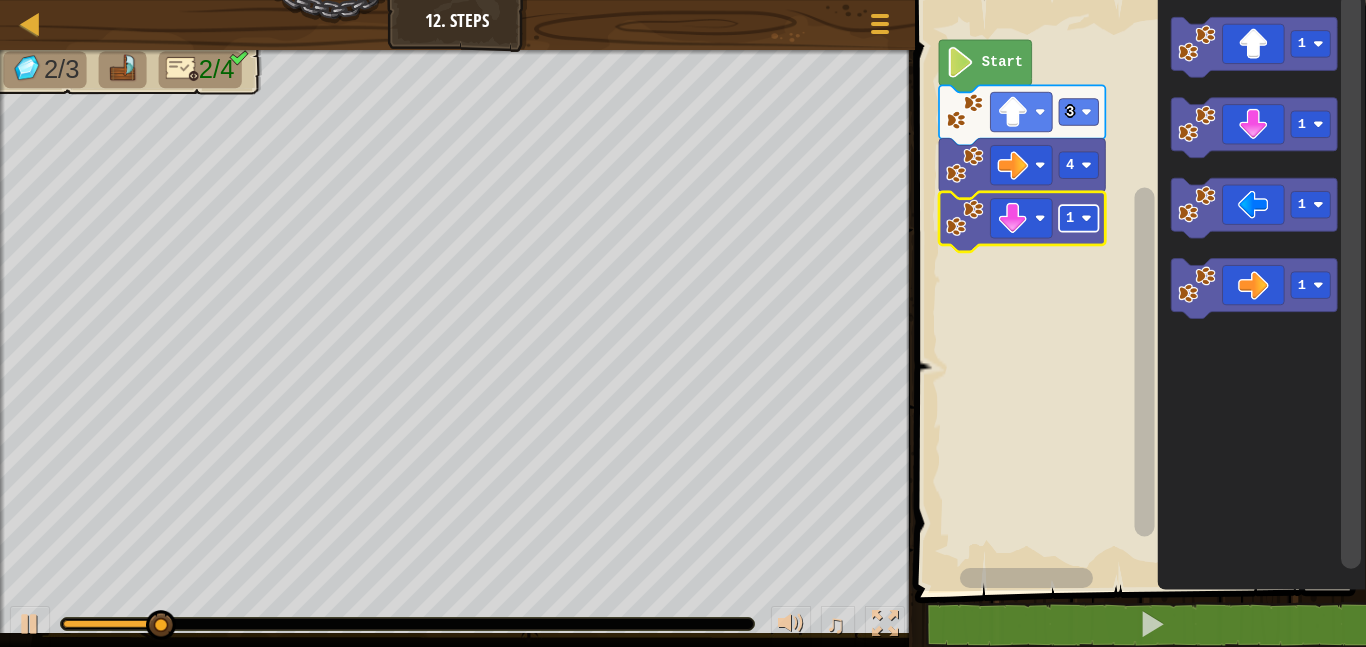click 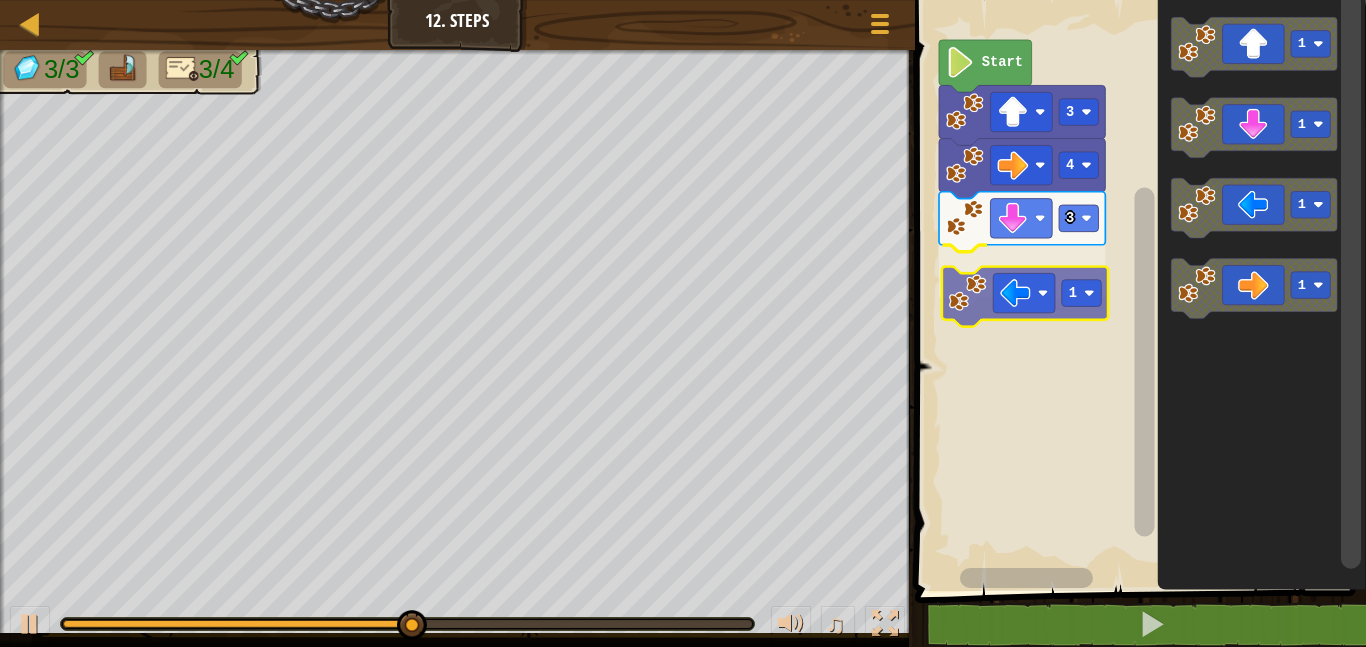 click on "Start 3 4 3 1 1 1 1 1 1" at bounding box center [1137, 290] 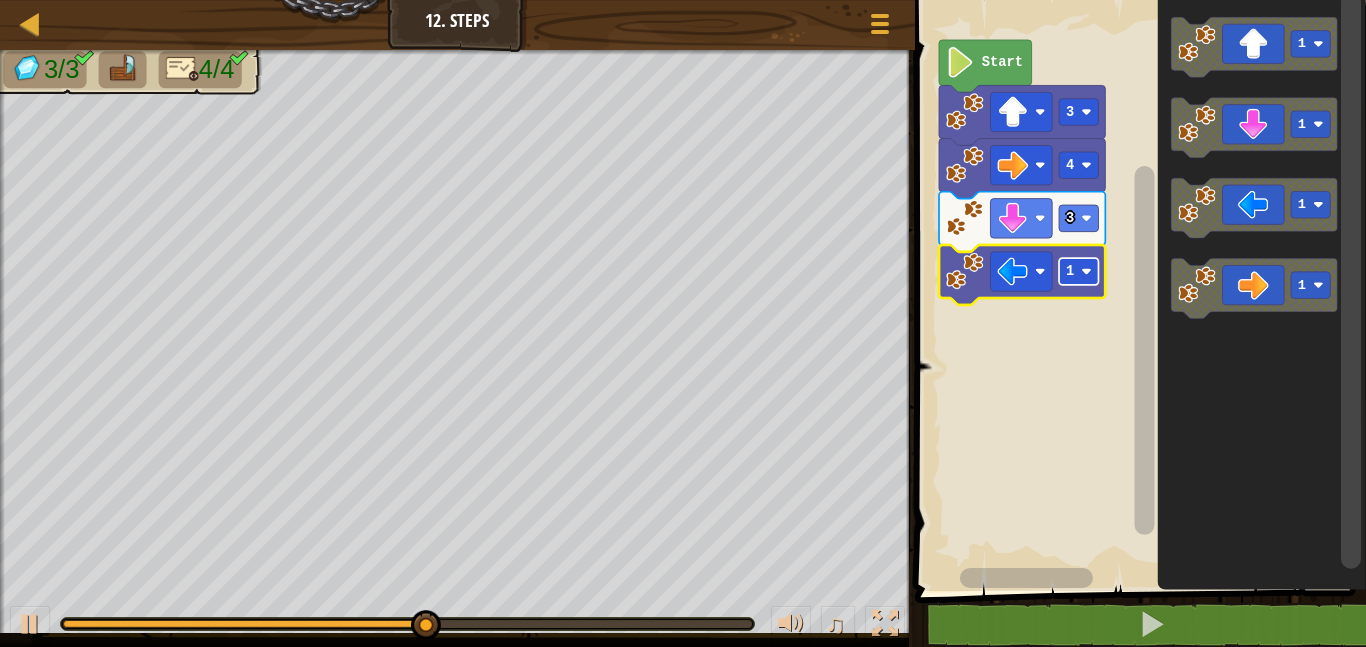 click 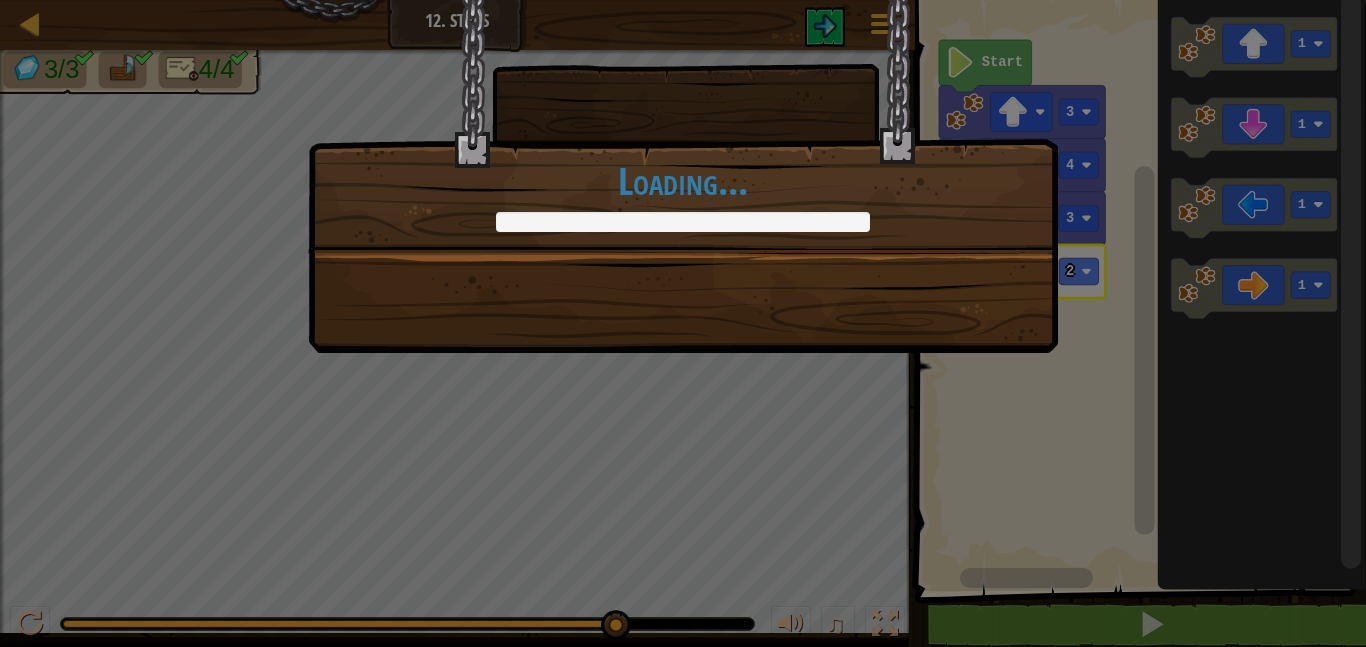click on "That's just smart coding! +5 +0 Continue Loading..." at bounding box center (683, 323) 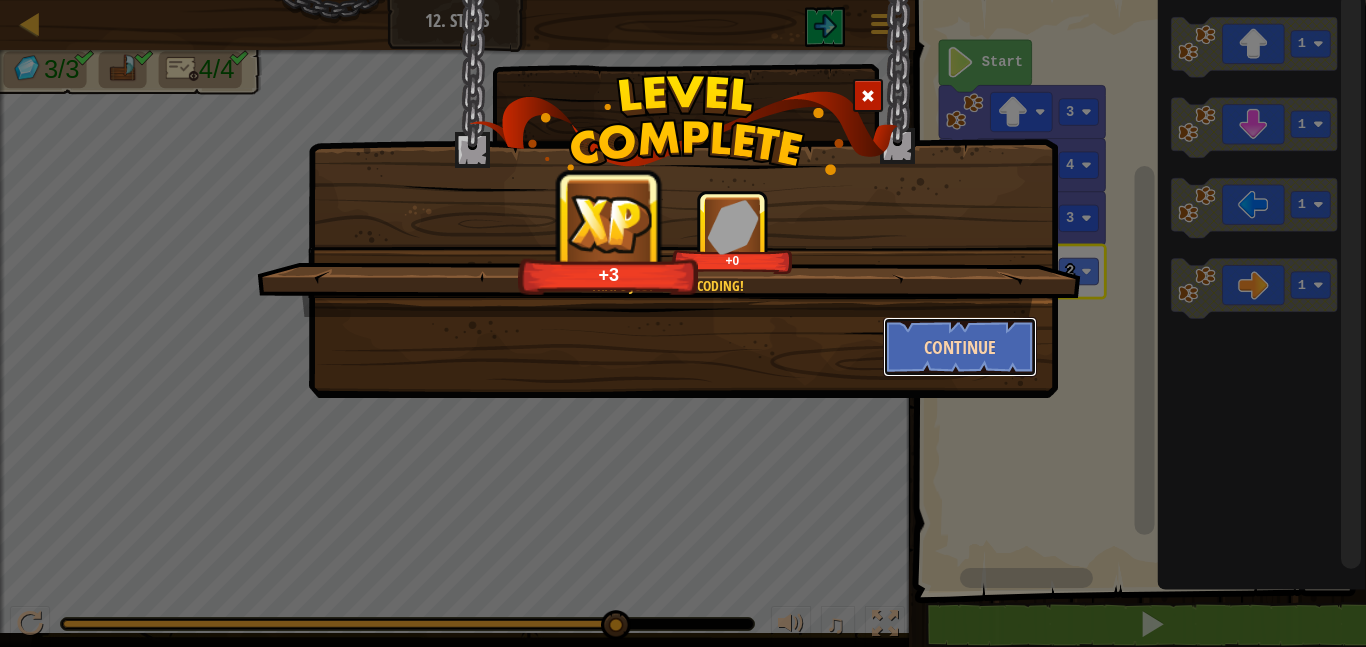 click on "Continue" at bounding box center [960, 347] 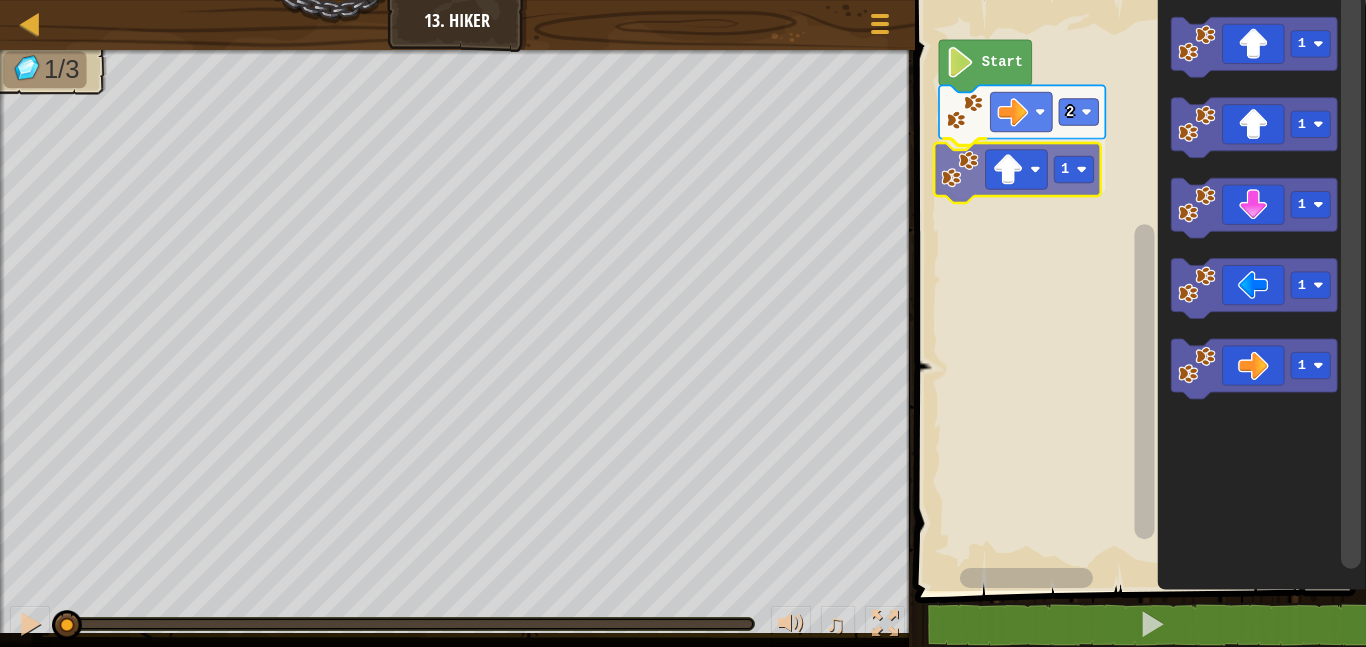 click on "2 1 Start 1 1 1 1 1 1" at bounding box center (1137, 290) 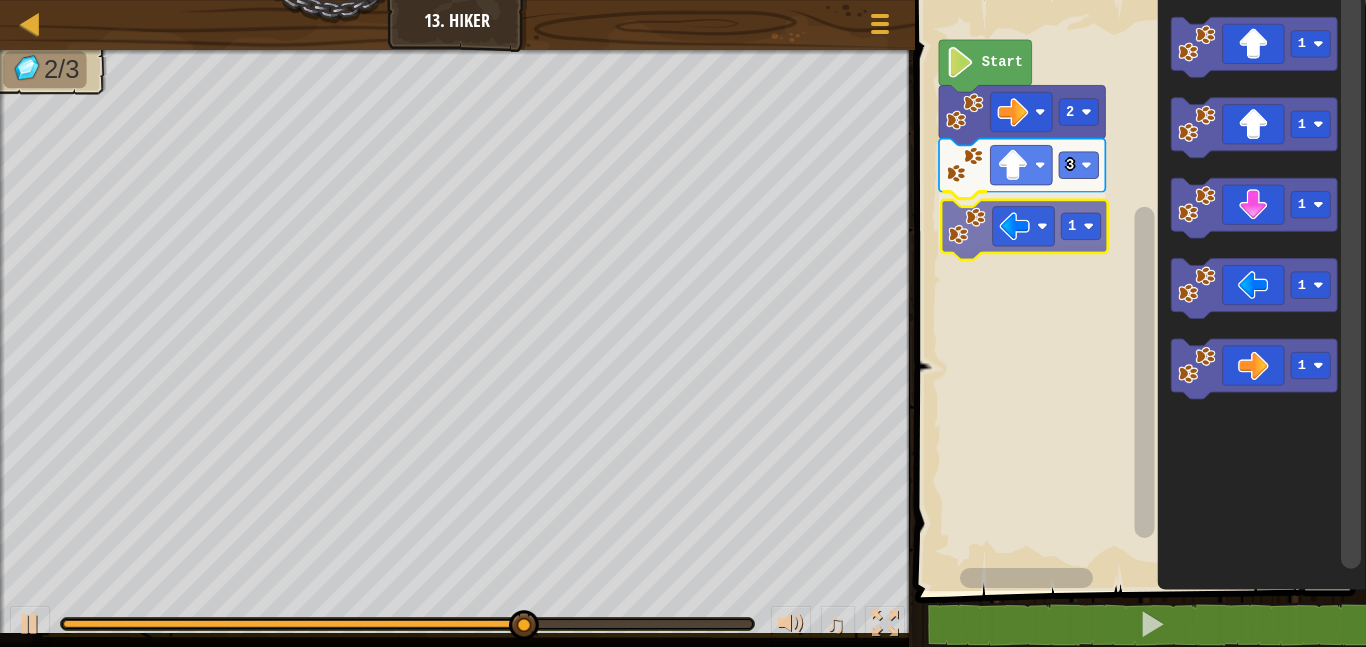 click on "Start 2 3 1 1 1 1 1 1 1" at bounding box center [1137, 290] 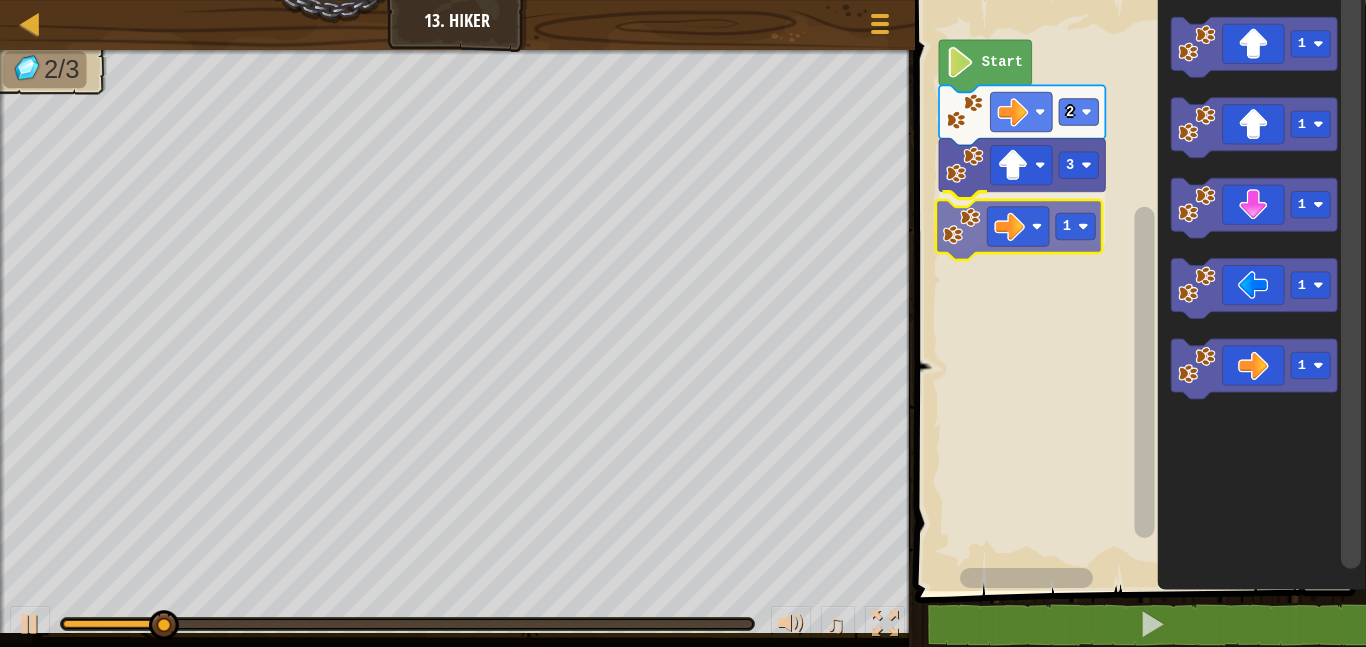 click on "Start 2 3 1 1 1 1 1 1 1" at bounding box center [1137, 290] 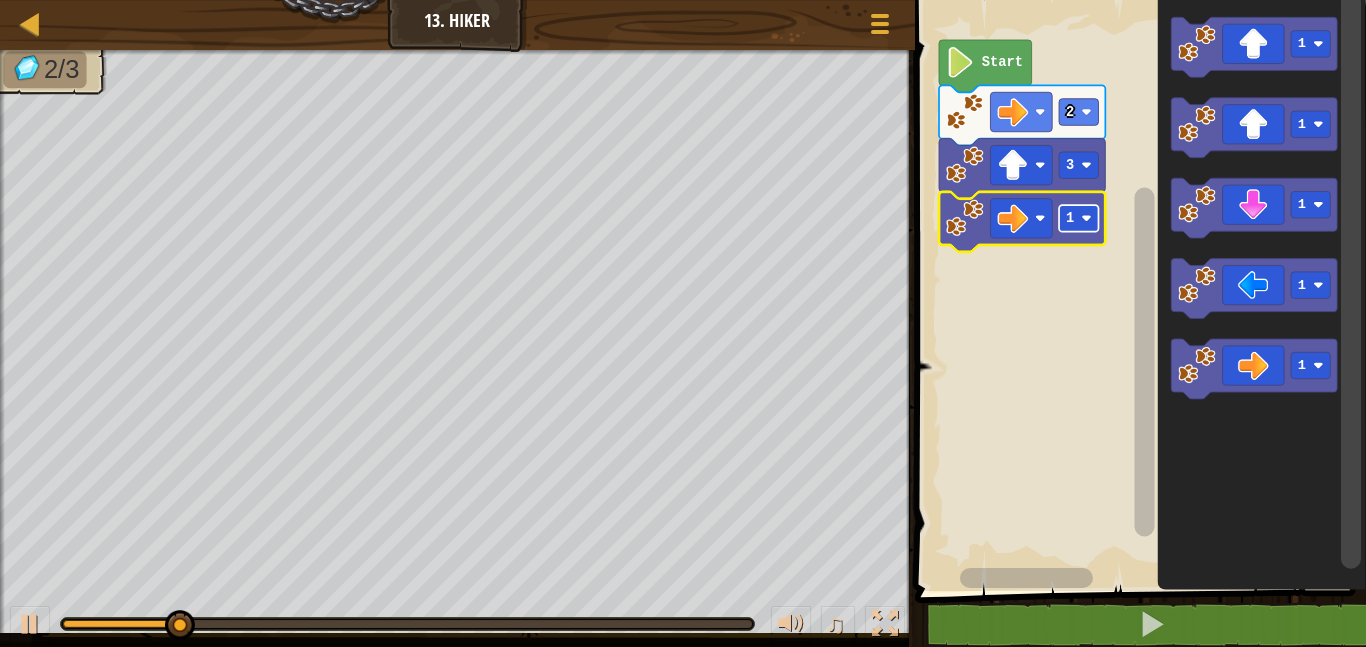 click 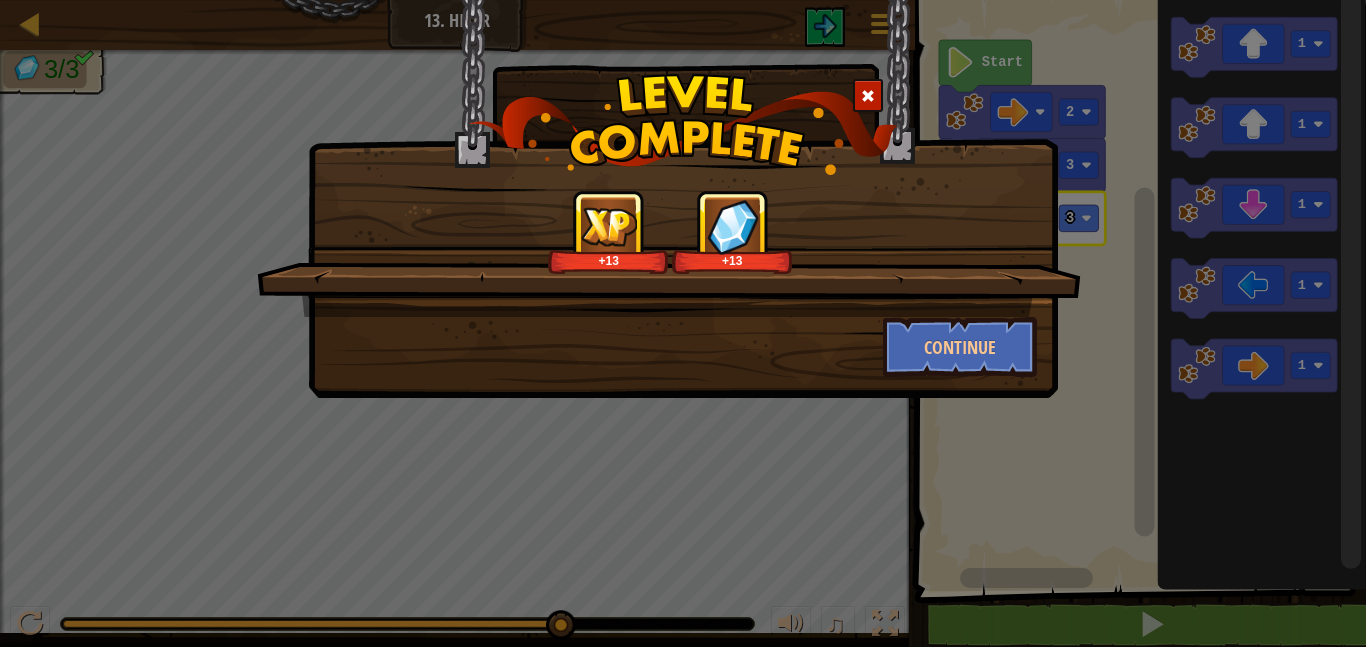 click on "+13 +13 Continue" at bounding box center (683, 323) 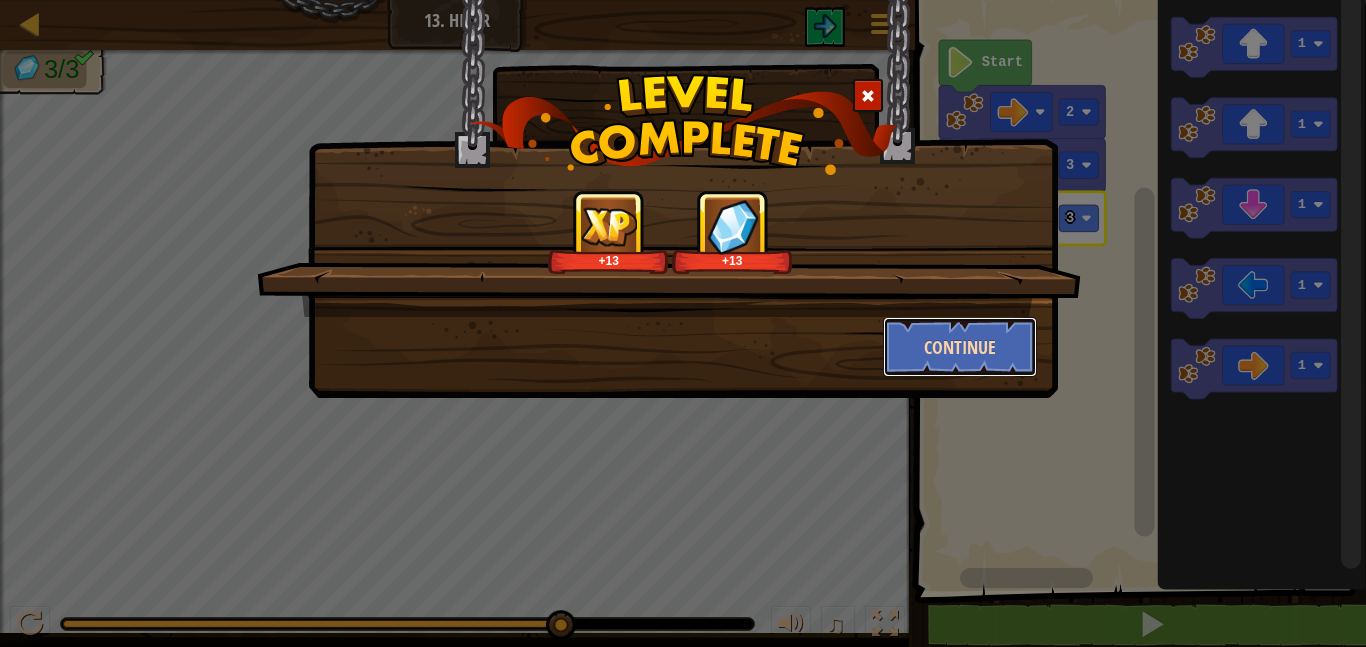 click on "Continue" at bounding box center [960, 347] 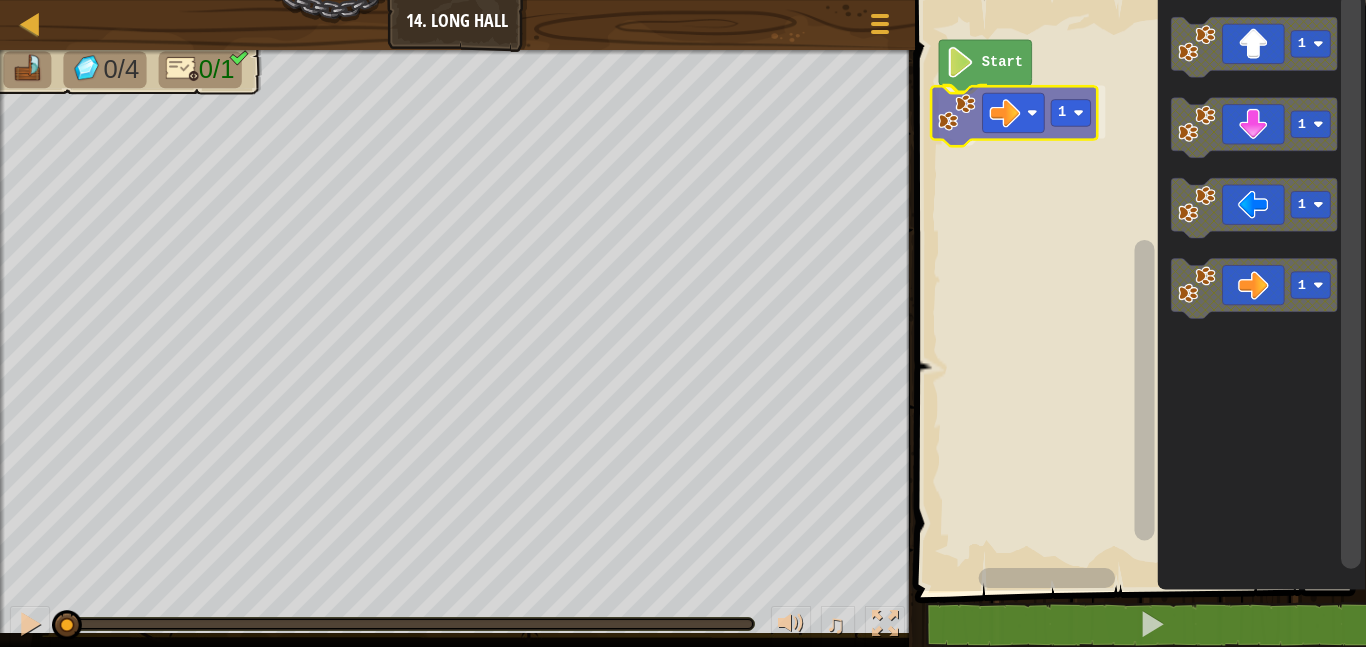 click on "Start 1 1 1 1 1 1" at bounding box center (1137, 290) 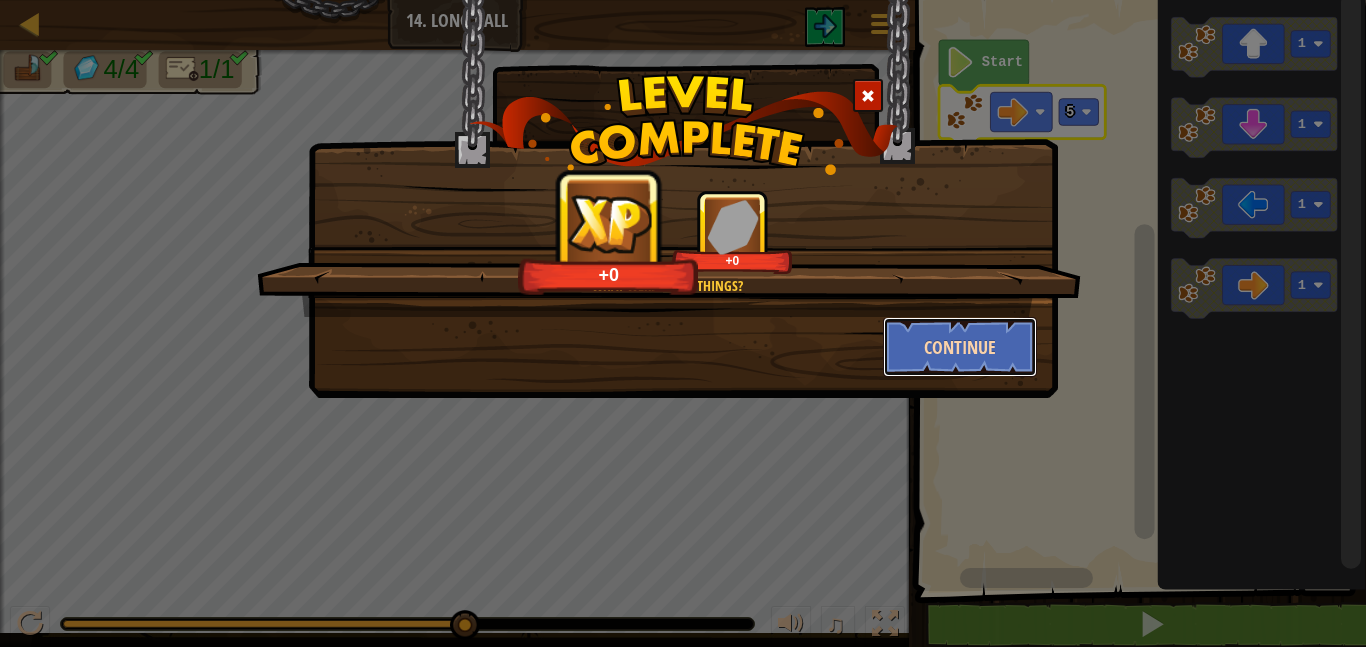 click on "Continue" at bounding box center [960, 347] 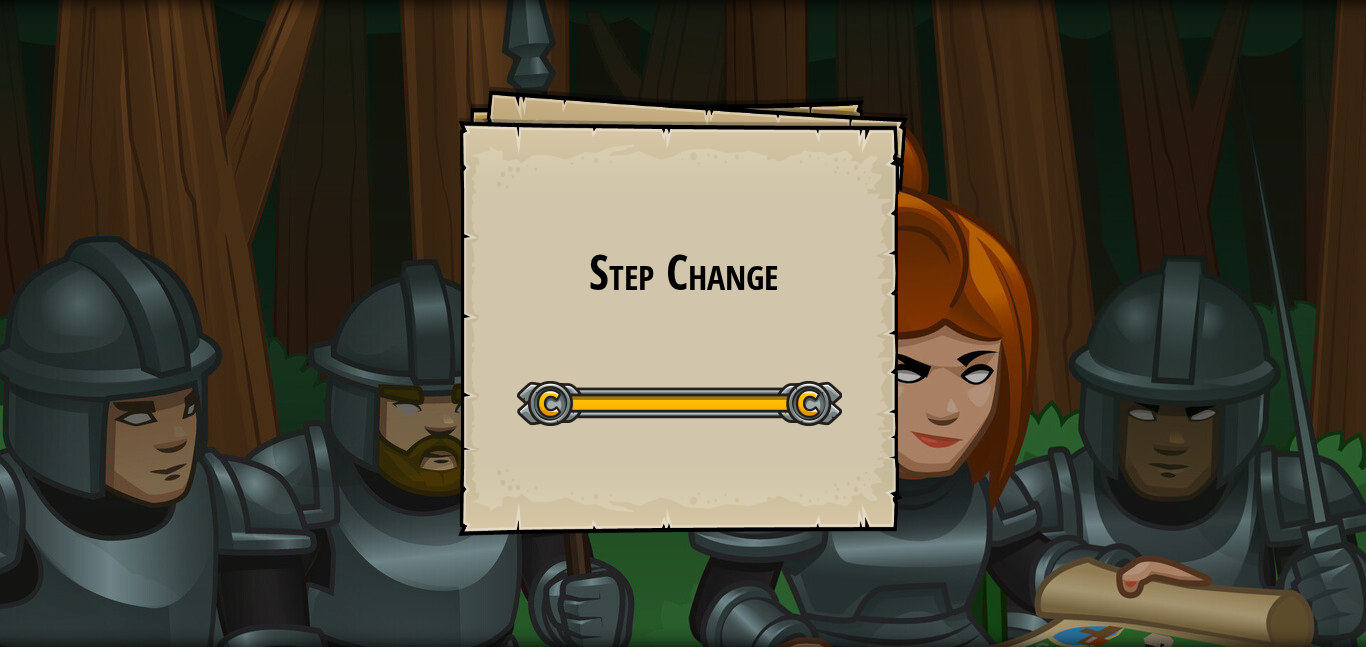 click on "Step Change Goals Start Level Error loading from server. Try refreshing the page. You'll need a subscription to play this level. Subscribe You'll need to join a course to play this level. Back to my courses Ask your teacher to assign a license to you so you can continue to play CodeCombat! Back to my courses This level is locked. Back to my courses Whatever you do, keep moving forward. - [NAME]" at bounding box center [683, 323] 